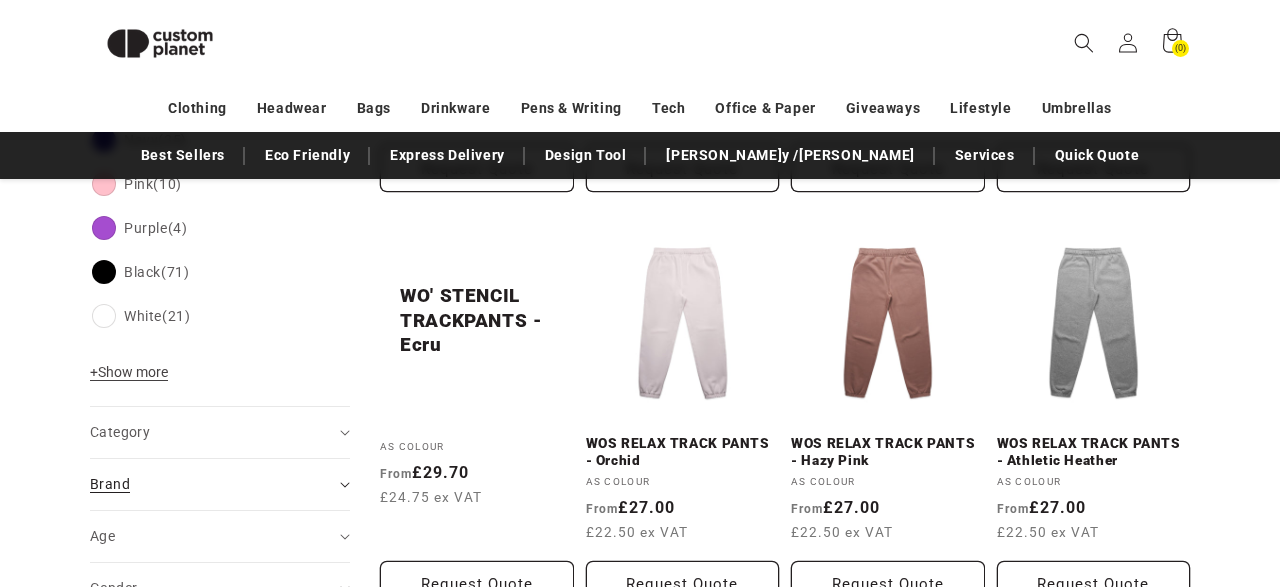 scroll, scrollTop: 623, scrollLeft: 0, axis: vertical 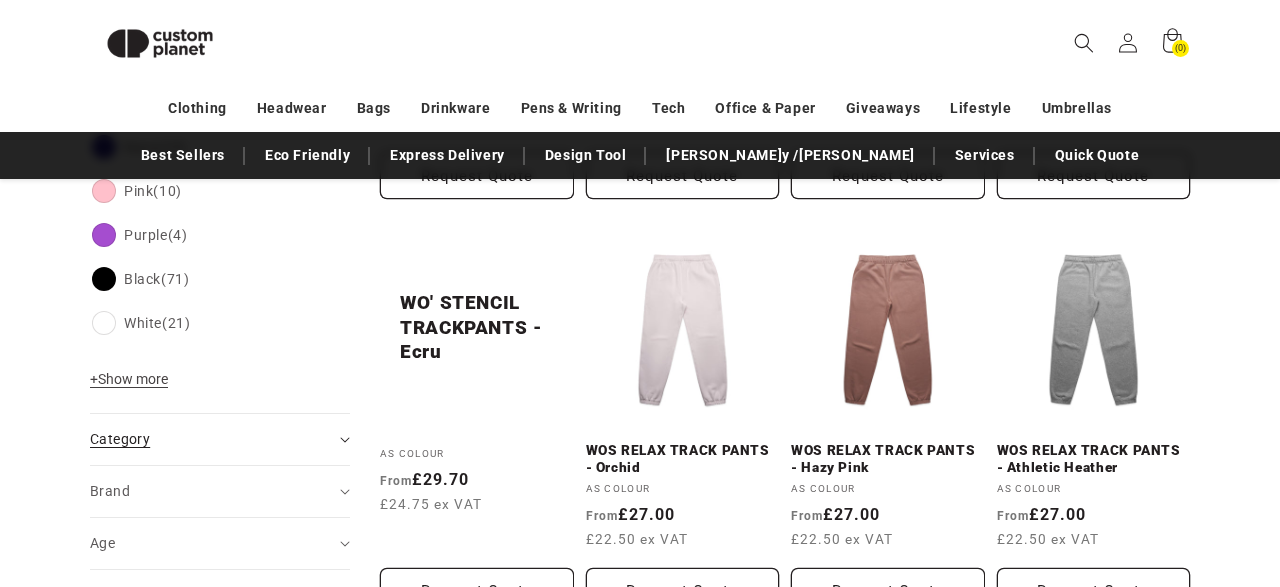 click on "Category
(0)" at bounding box center (211, 439) 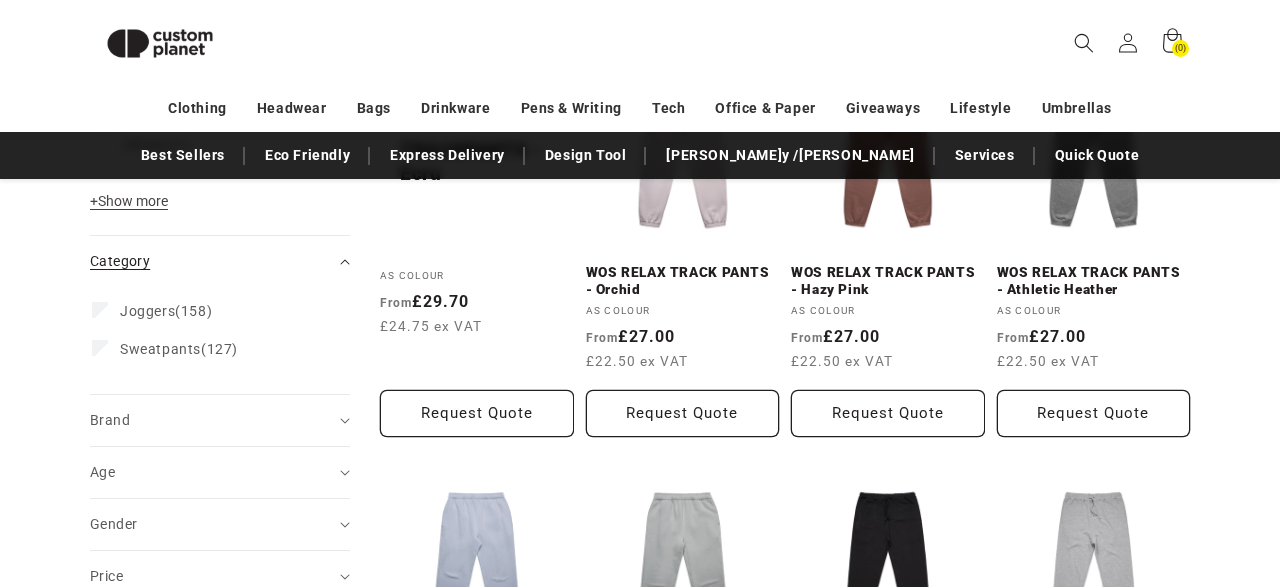 scroll, scrollTop: 801, scrollLeft: 0, axis: vertical 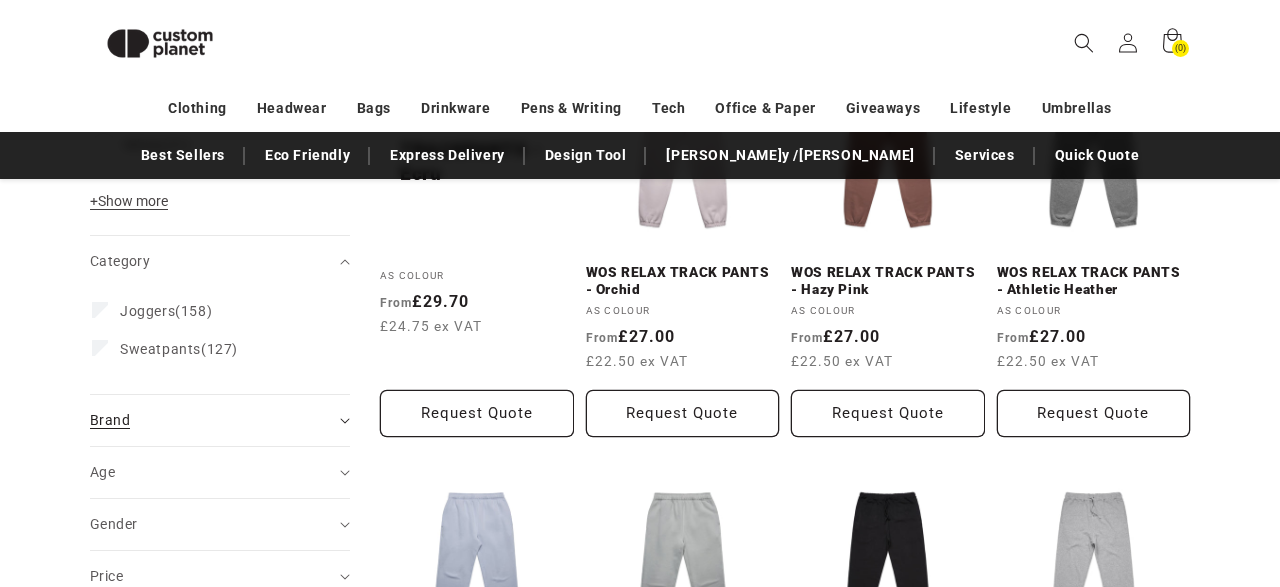 click on "Brand
(0)" at bounding box center (211, 420) 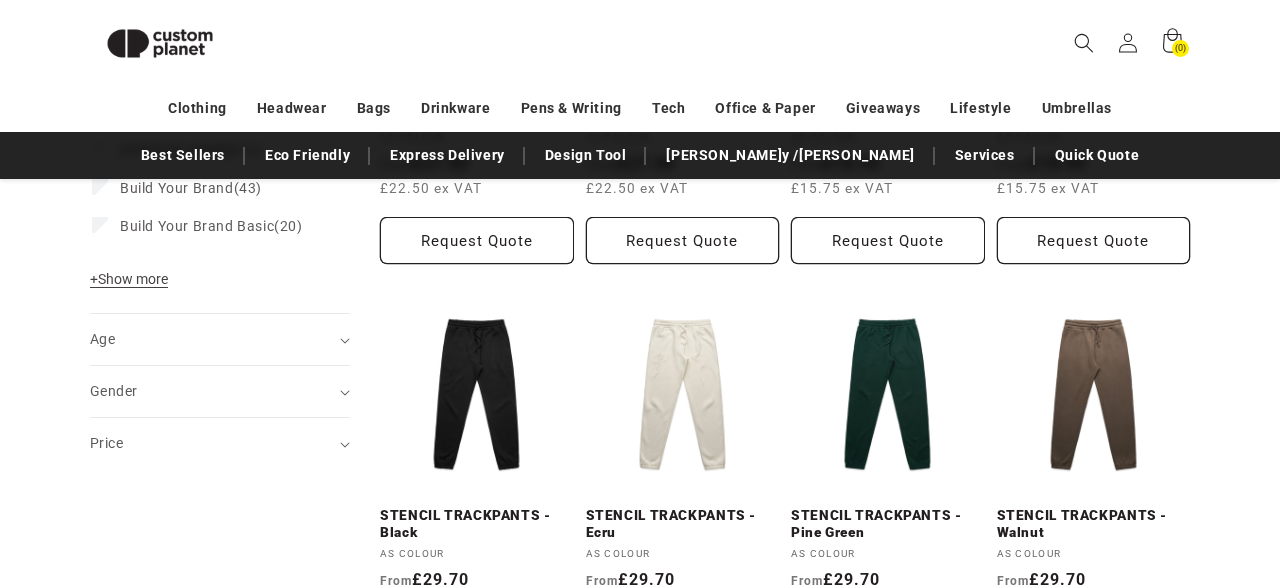scroll, scrollTop: 1290, scrollLeft: 0, axis: vertical 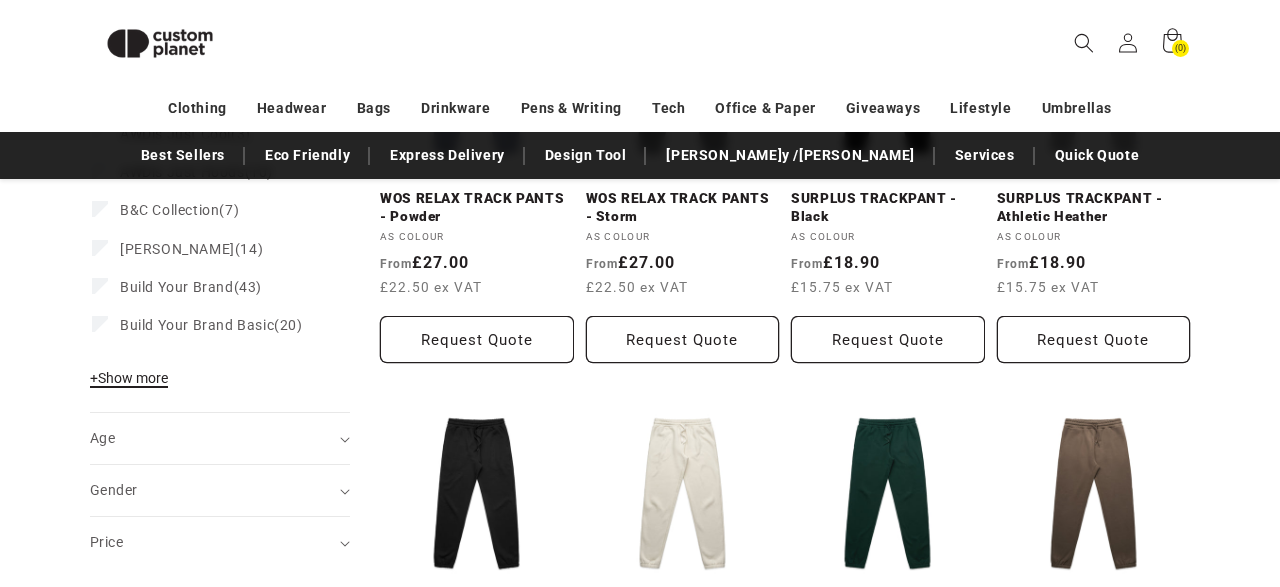 click on "+  Show more" at bounding box center (129, 378) 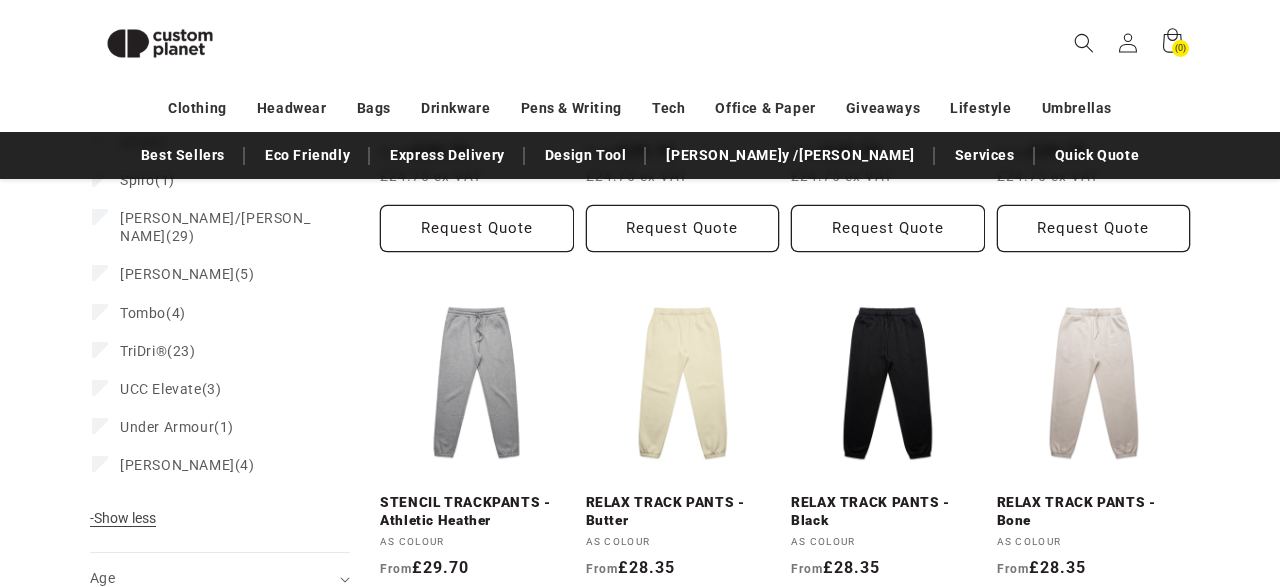 scroll, scrollTop: 1969, scrollLeft: 0, axis: vertical 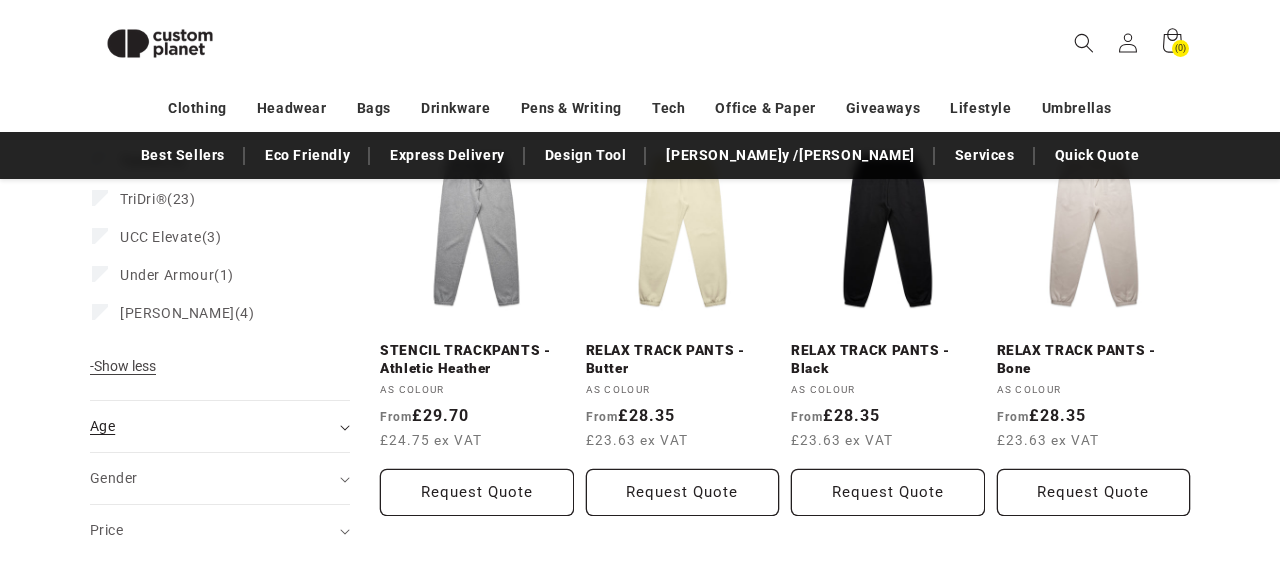 click on "Age
(0)" at bounding box center [211, 426] 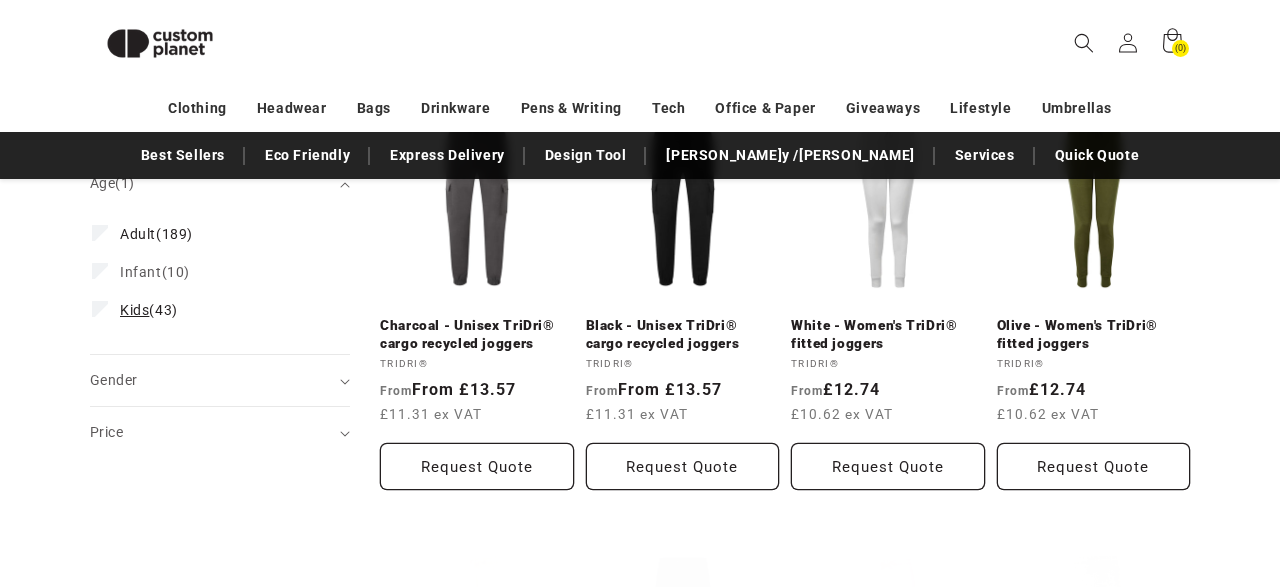 scroll, scrollTop: 1602, scrollLeft: 0, axis: vertical 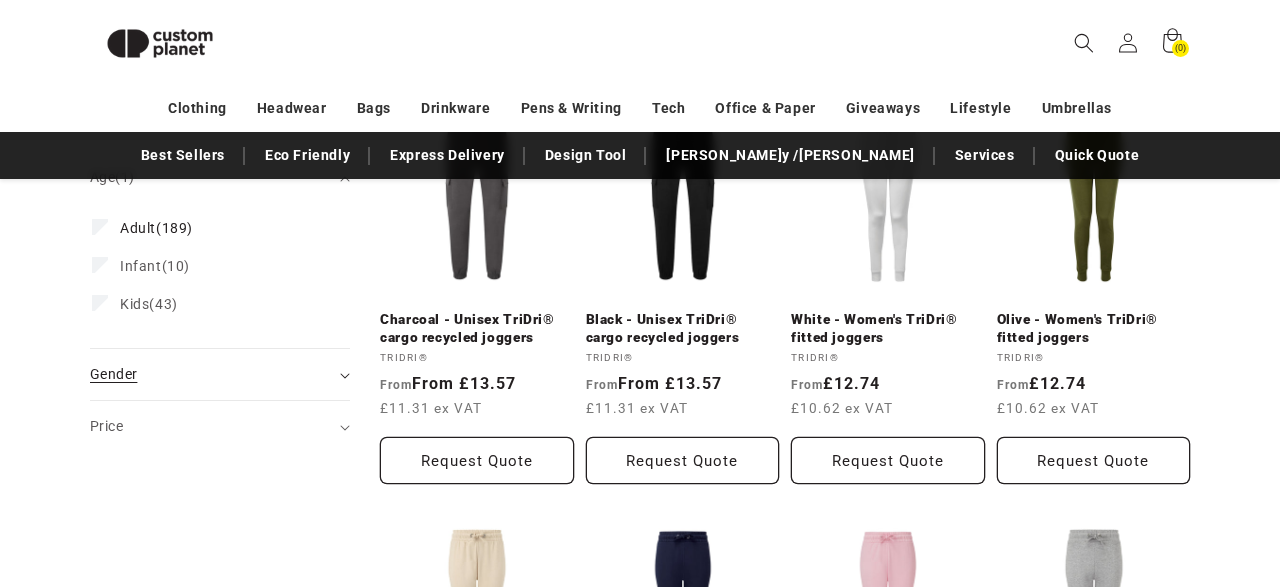 click on "Gender
(0)" at bounding box center [220, 374] 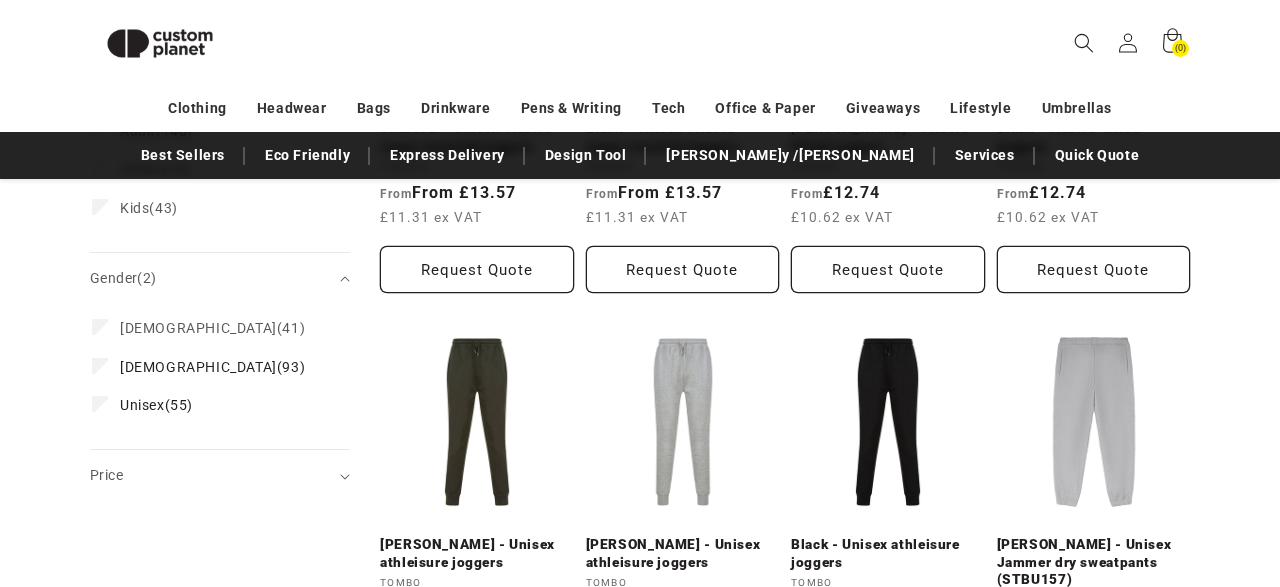 scroll, scrollTop: 2126, scrollLeft: 0, axis: vertical 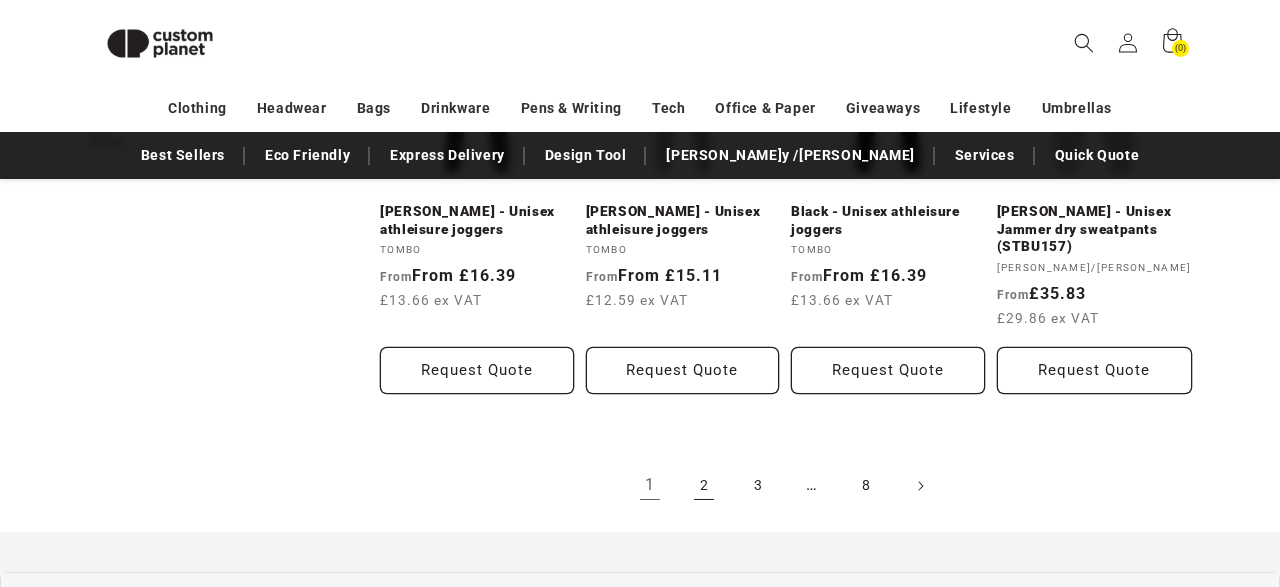 click on "2" at bounding box center (704, 486) 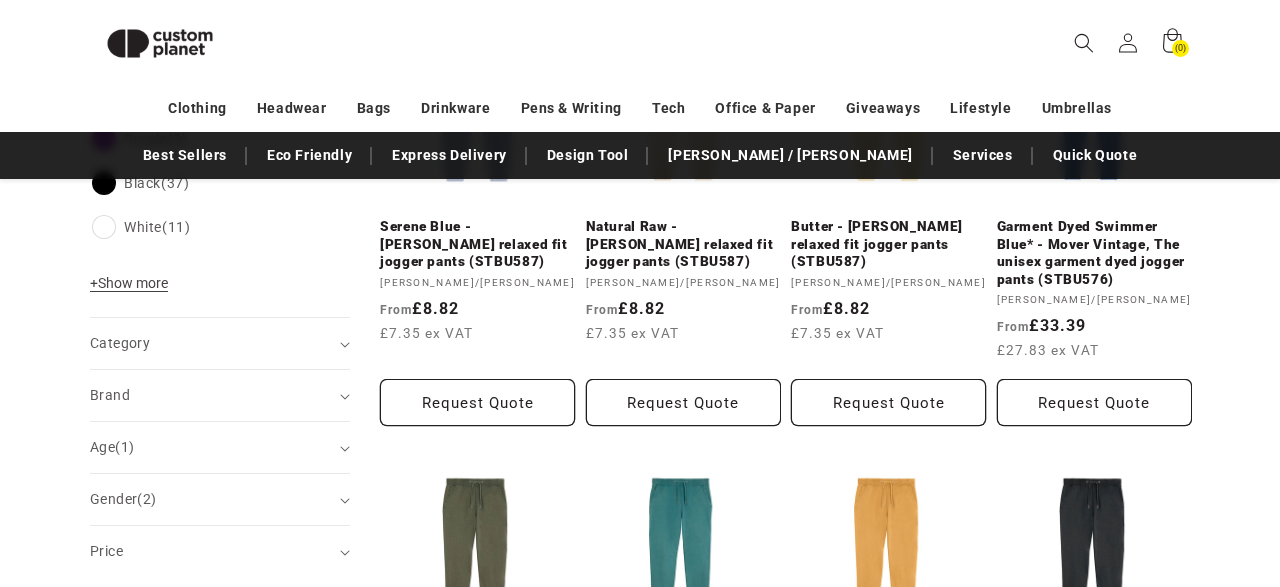 scroll, scrollTop: 1069, scrollLeft: 0, axis: vertical 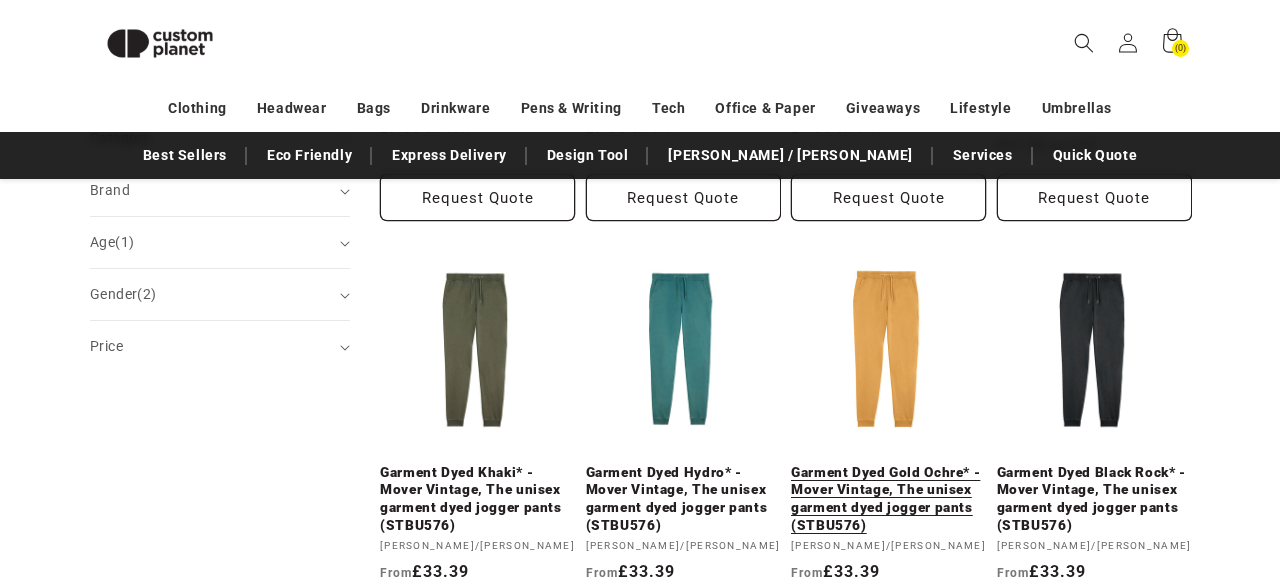 click on "Garment Dyed Gold Ochre* - Mover Vintage, The unisex garment dyed jogger pants (STBU576)" at bounding box center [888, 499] 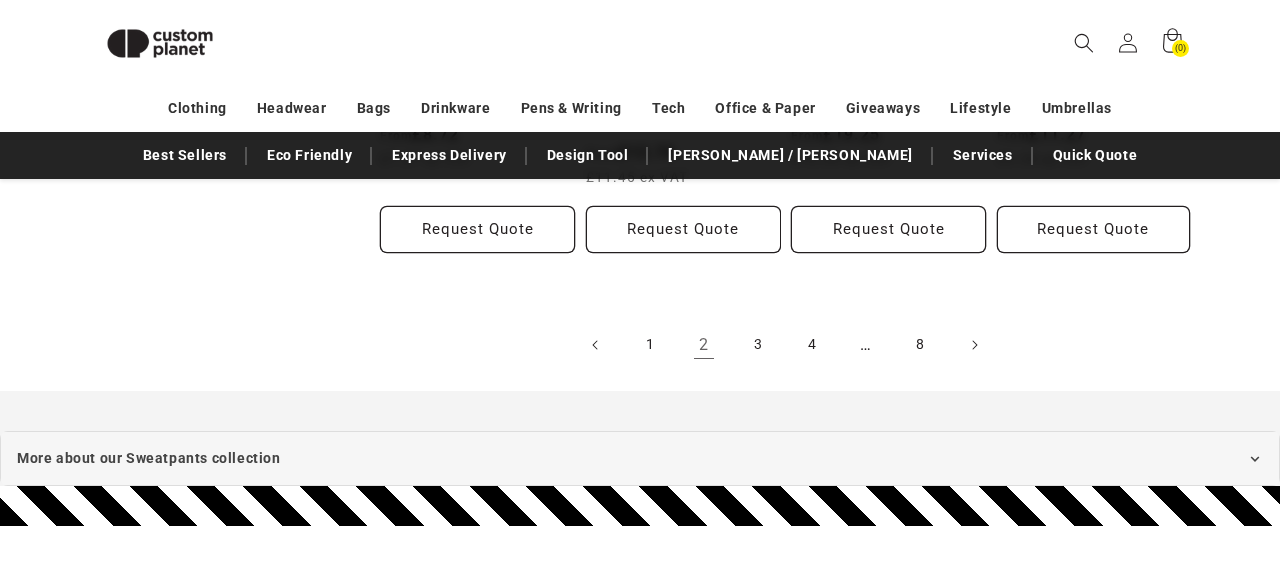 scroll, scrollTop: 2323, scrollLeft: 0, axis: vertical 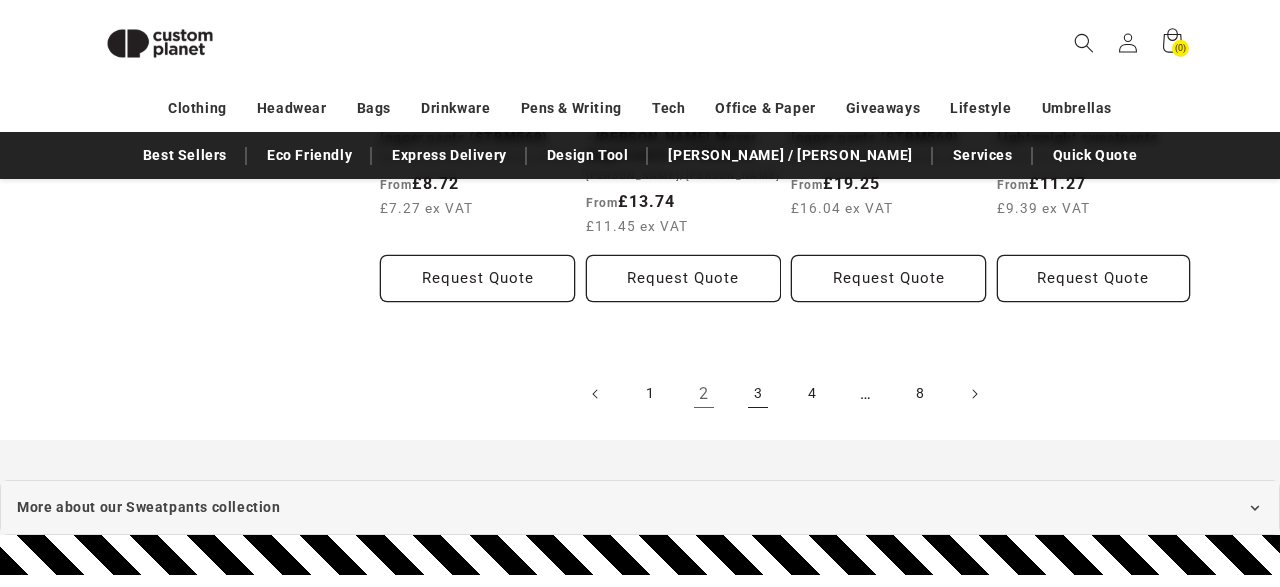 click on "3" at bounding box center (758, 394) 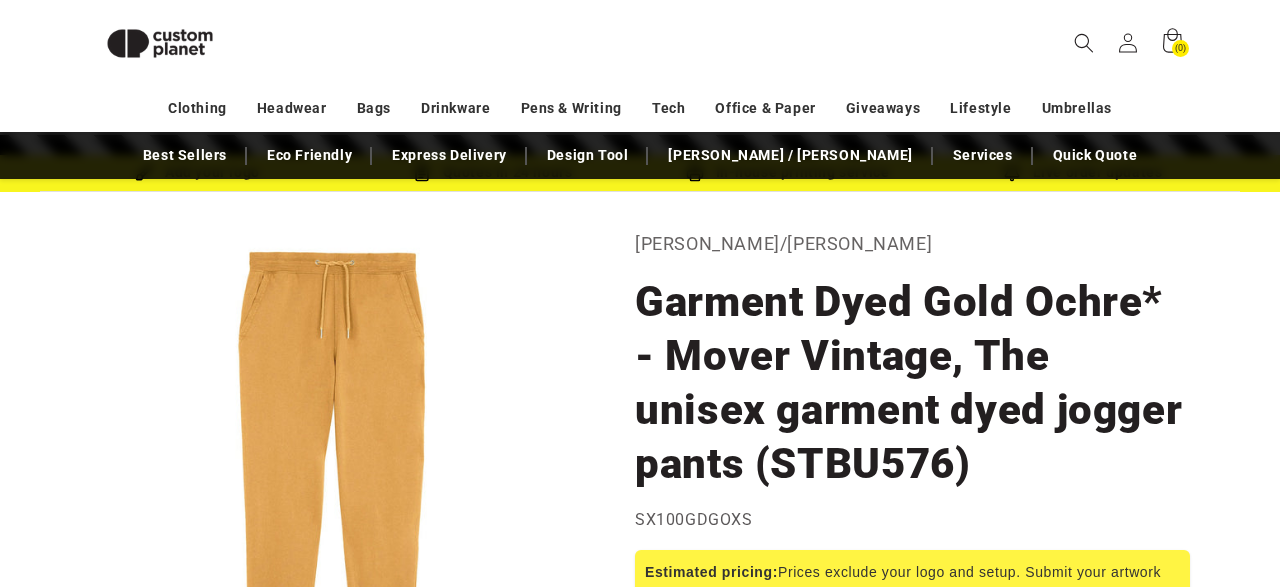 scroll, scrollTop: 17, scrollLeft: 0, axis: vertical 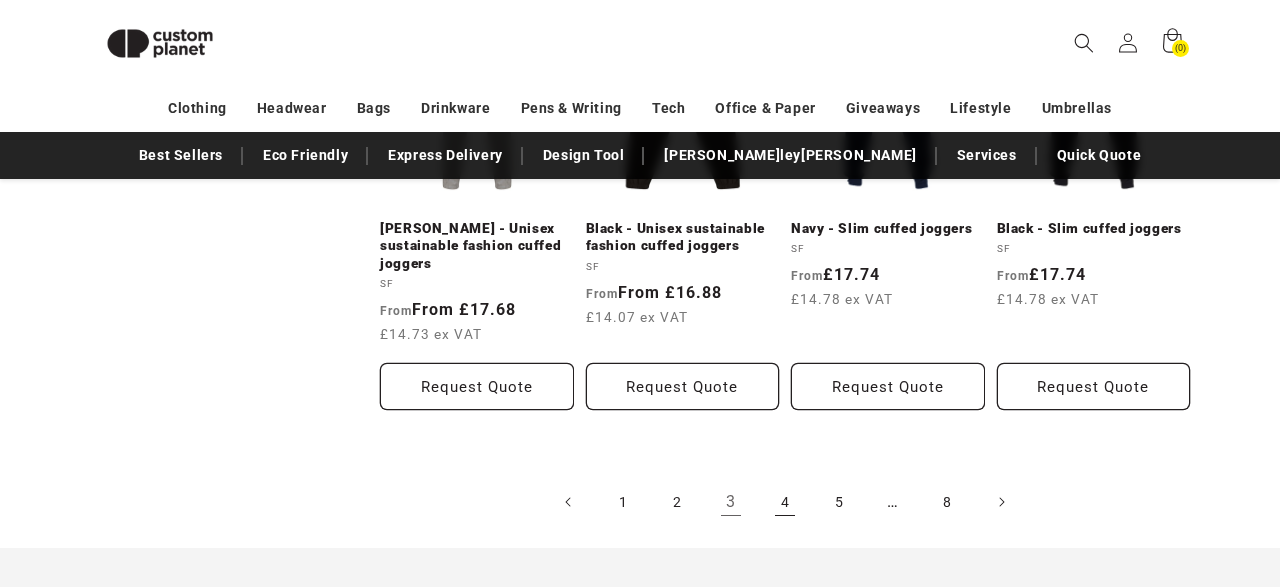 click on "4" at bounding box center [785, 502] 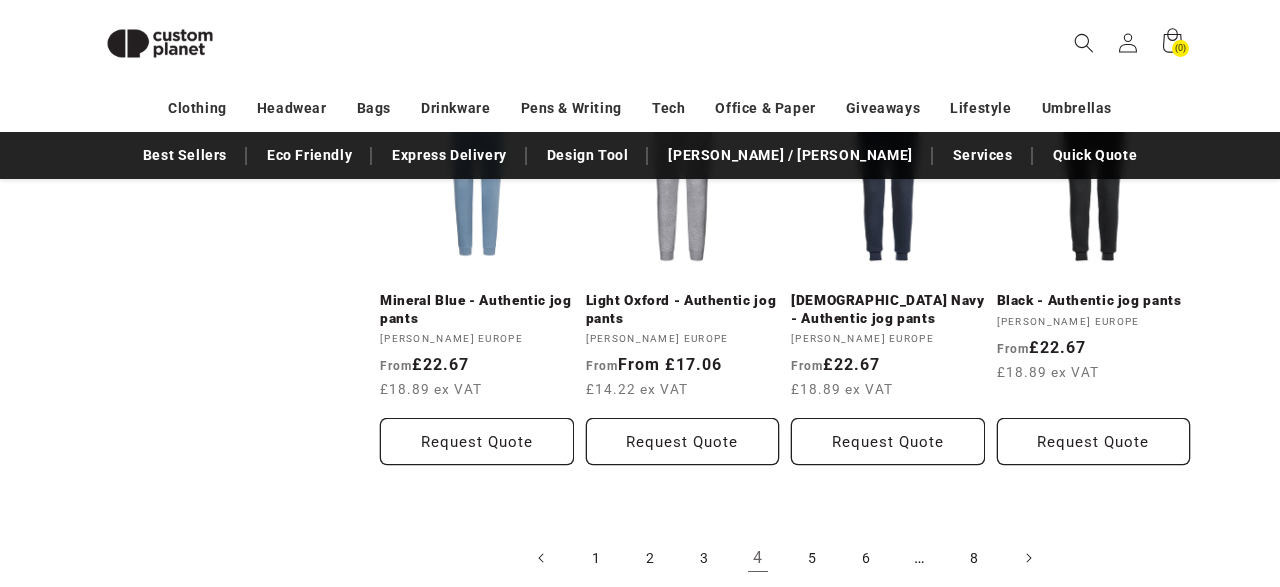 scroll, scrollTop: 2107, scrollLeft: 0, axis: vertical 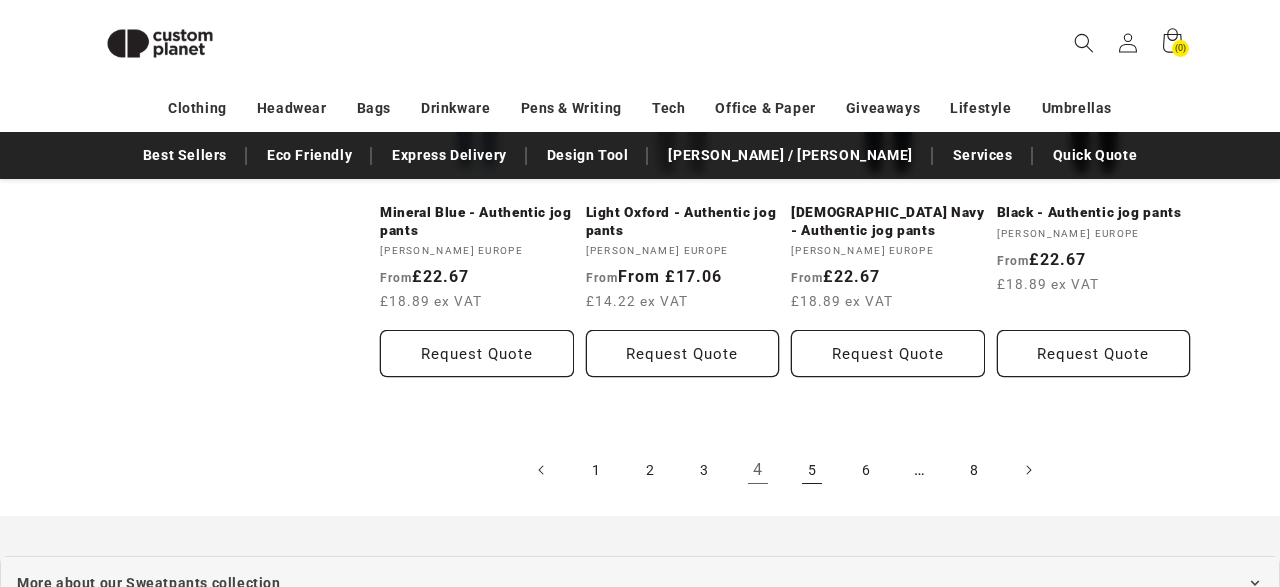 click on "5" at bounding box center [812, 470] 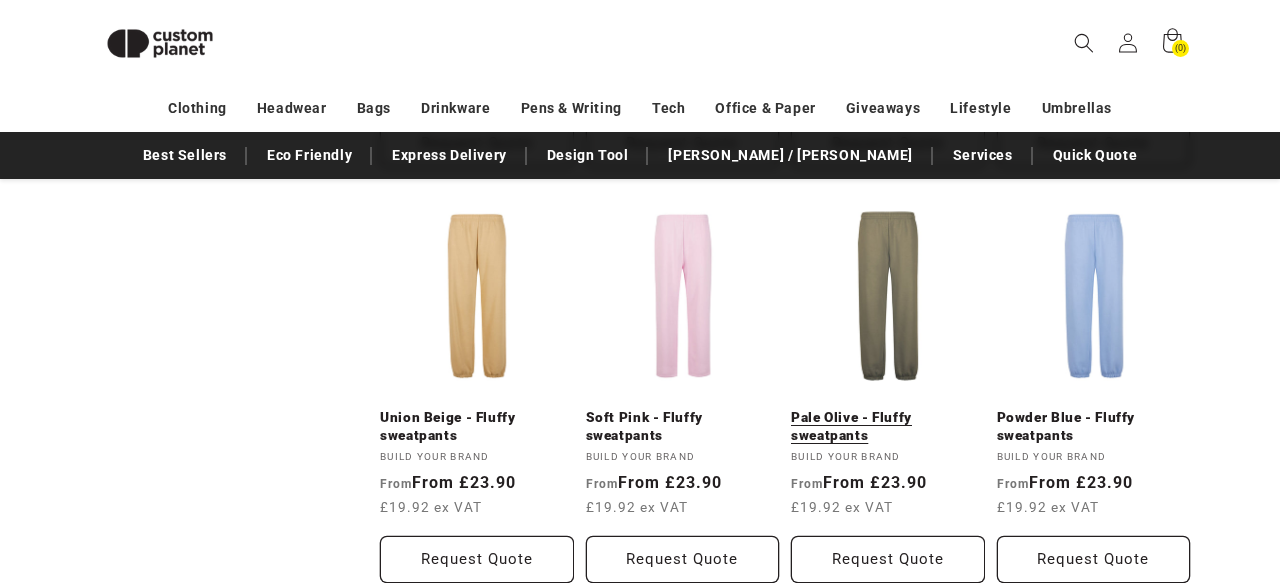 scroll, scrollTop: 1945, scrollLeft: 0, axis: vertical 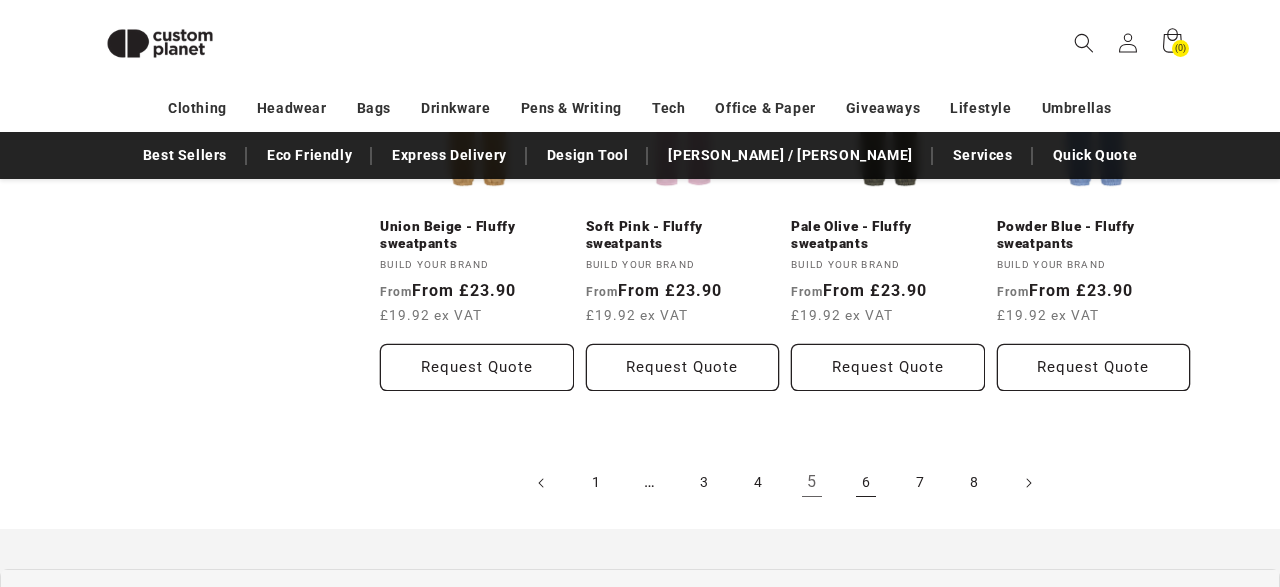 click on "6" at bounding box center (866, 483) 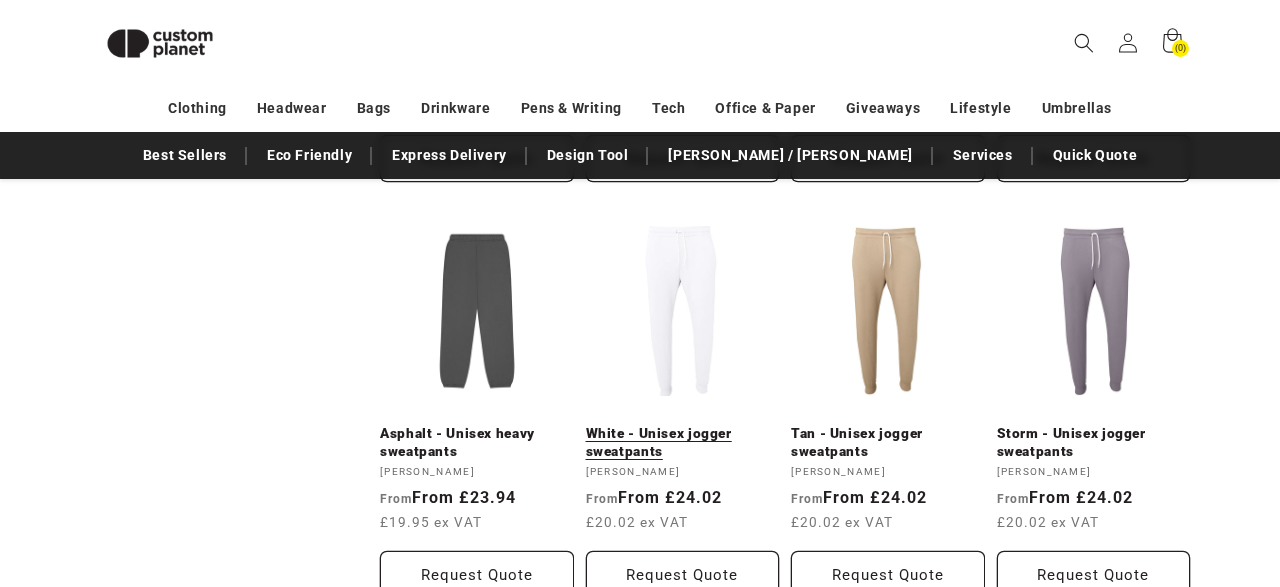 scroll, scrollTop: 2328, scrollLeft: 0, axis: vertical 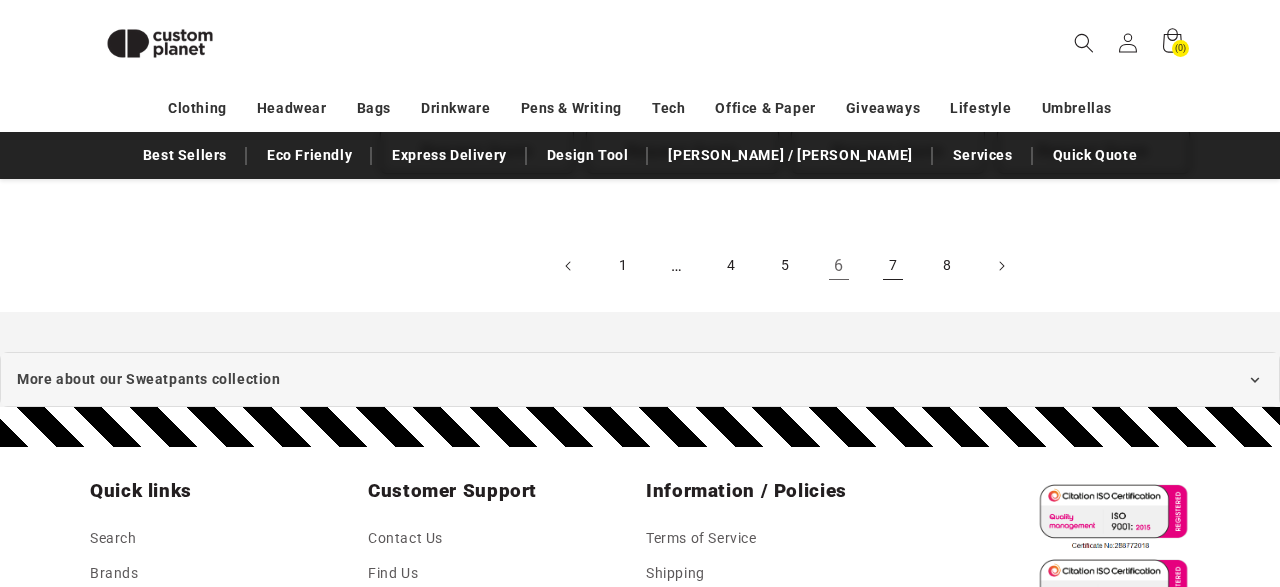 click on "7" at bounding box center (893, 266) 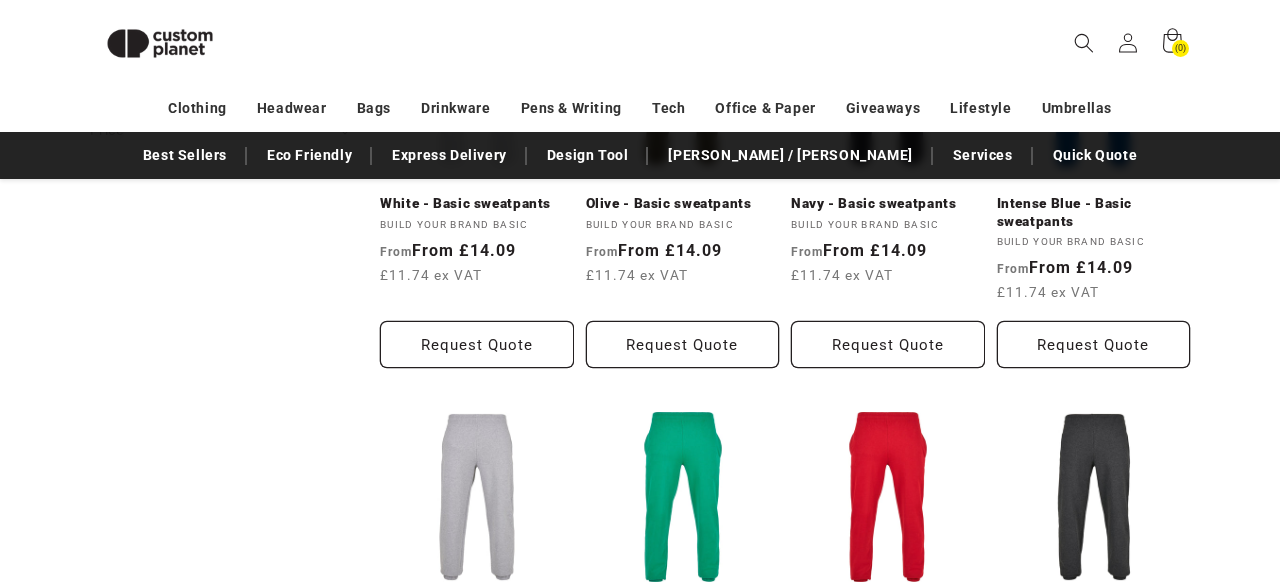 scroll, scrollTop: 1375, scrollLeft: 0, axis: vertical 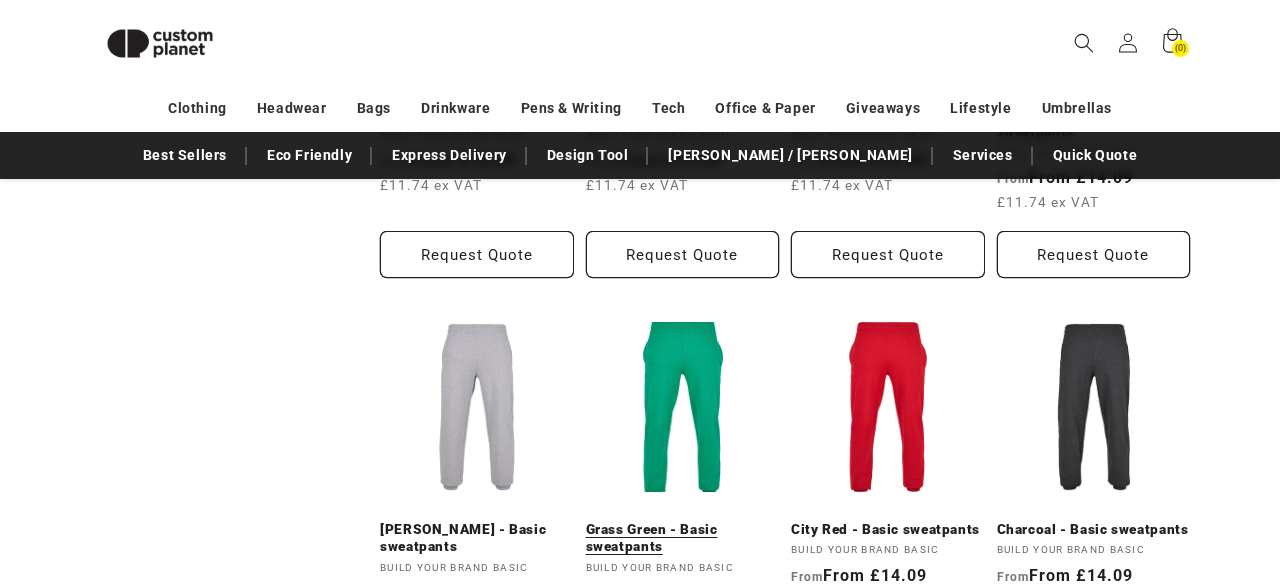 click on "Grass Green - Basic sweatpants" at bounding box center [683, 538] 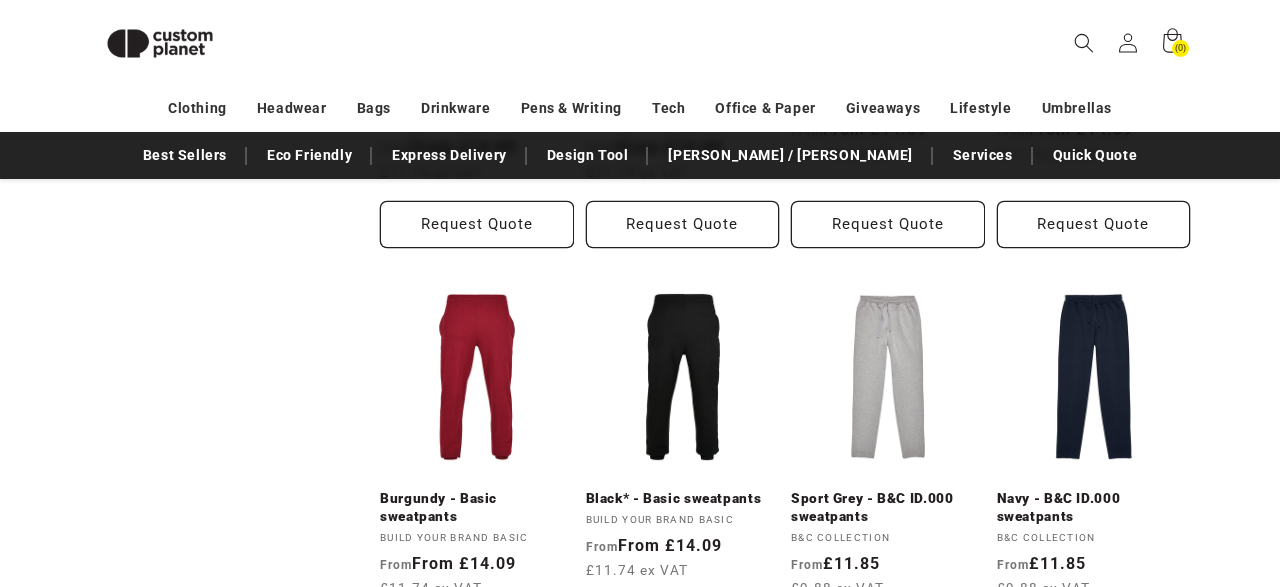 scroll, scrollTop: 2067, scrollLeft: 0, axis: vertical 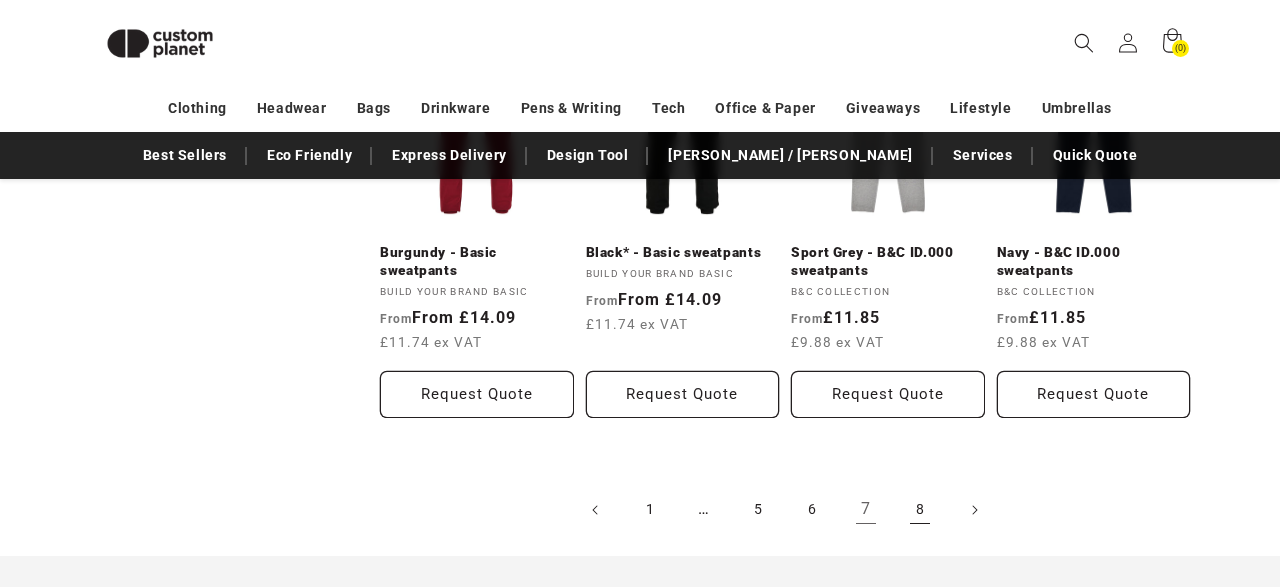click on "8" at bounding box center [920, 510] 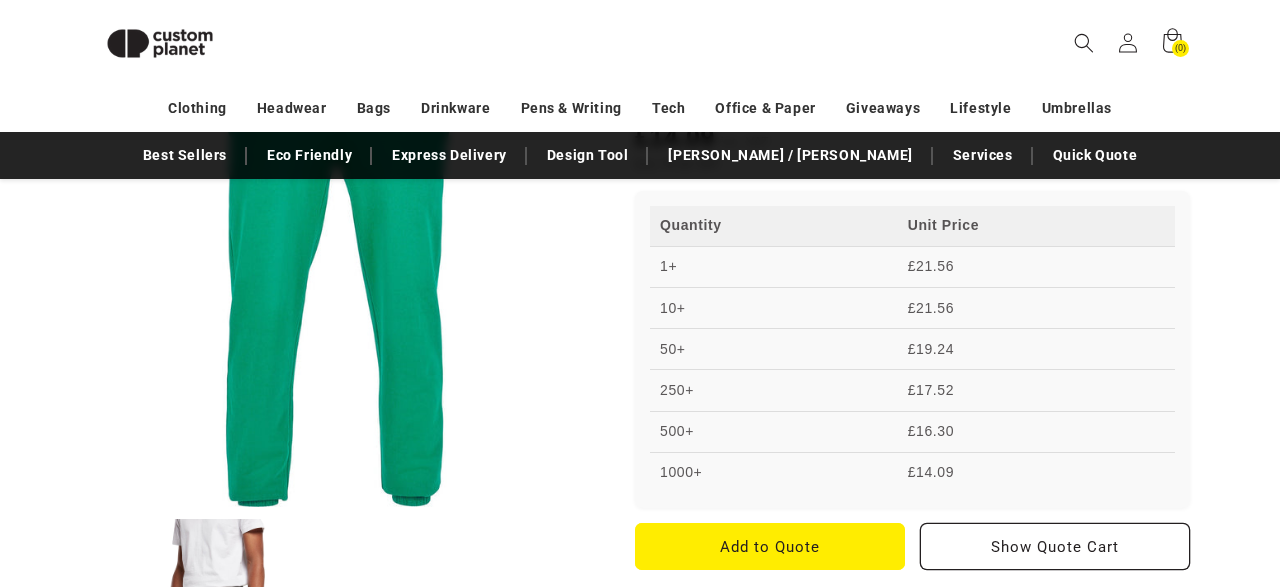 scroll, scrollTop: 735, scrollLeft: 0, axis: vertical 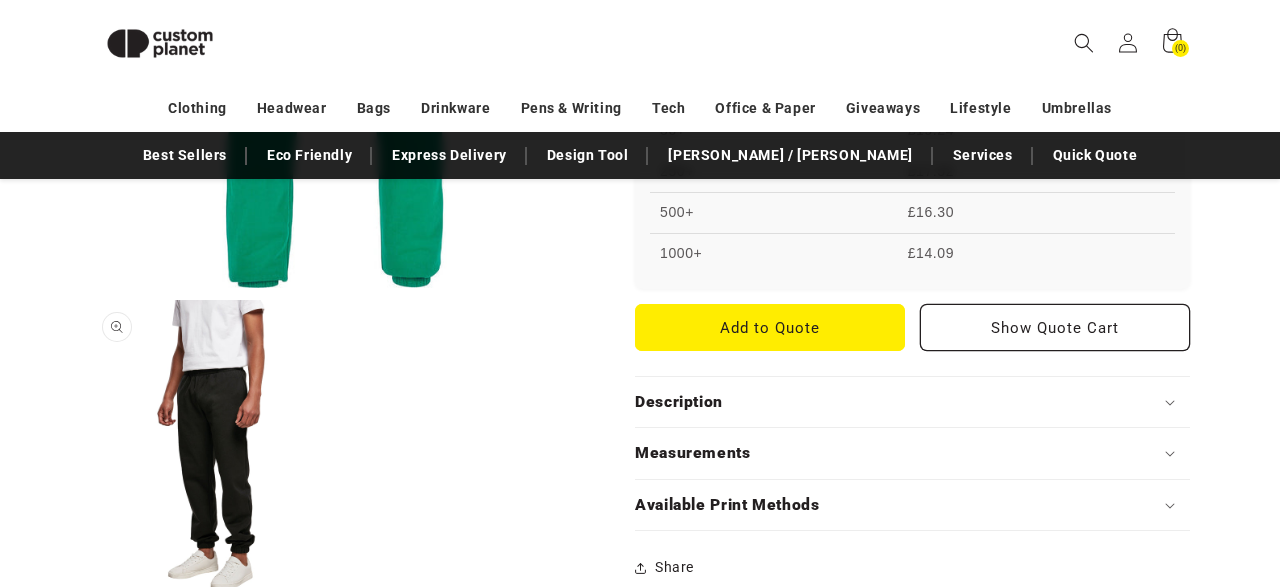 click on "Open media 2 in modal" at bounding box center (90, 590) 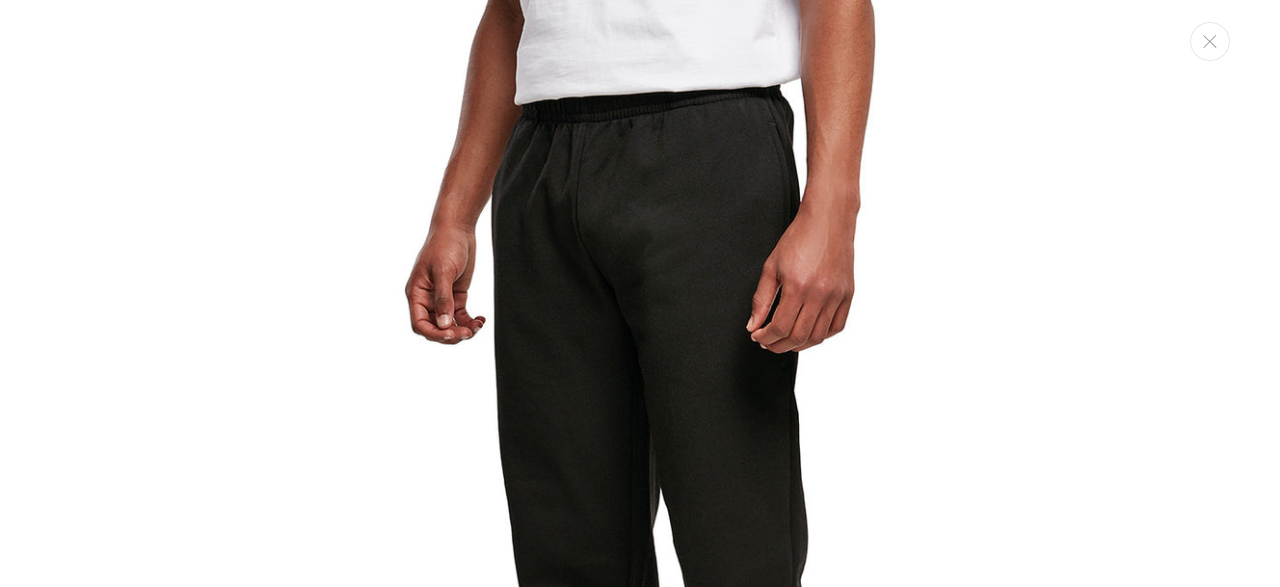 scroll, scrollTop: 1076, scrollLeft: 0, axis: vertical 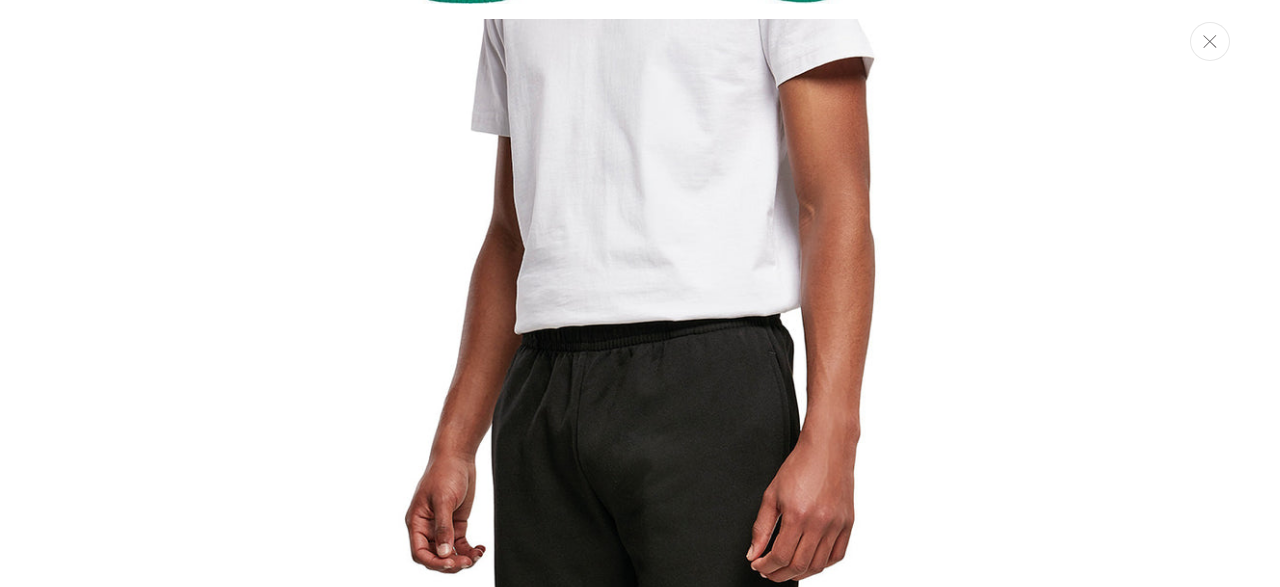 click at bounding box center (1210, 41) 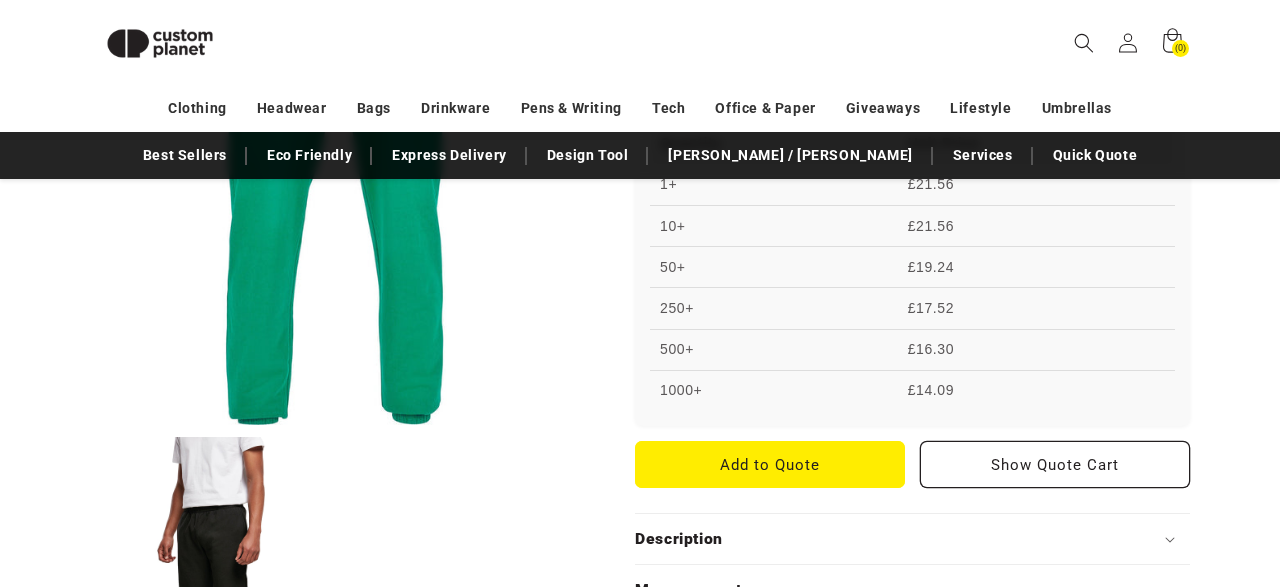 scroll, scrollTop: 467, scrollLeft: 0, axis: vertical 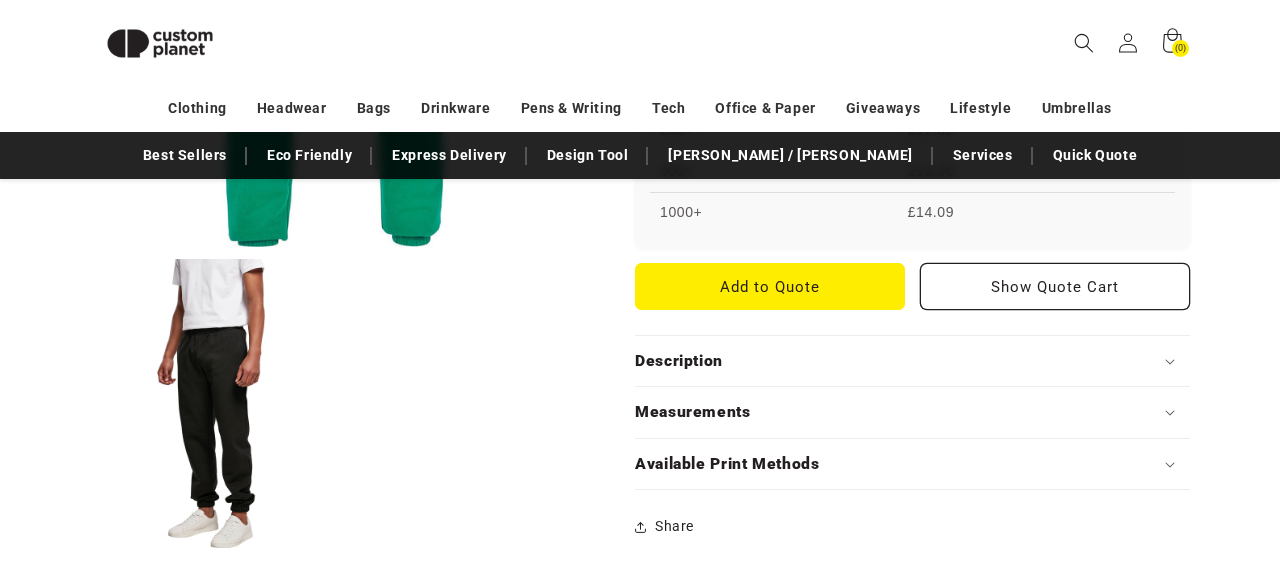 click on "Description" at bounding box center [679, 361] 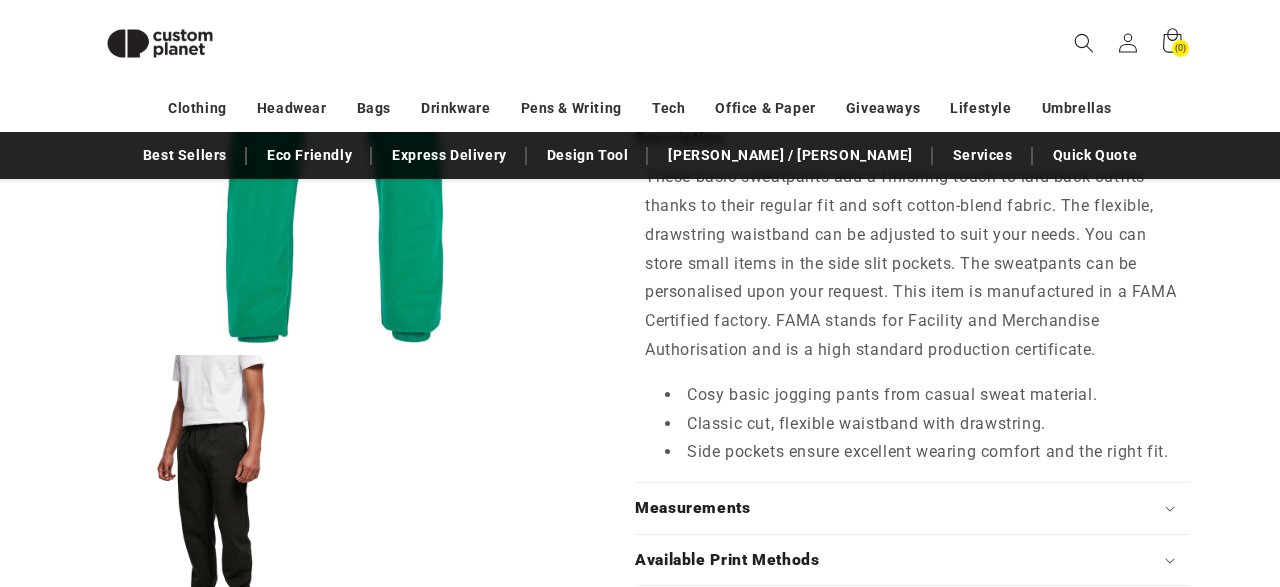 scroll, scrollTop: 1144, scrollLeft: 0, axis: vertical 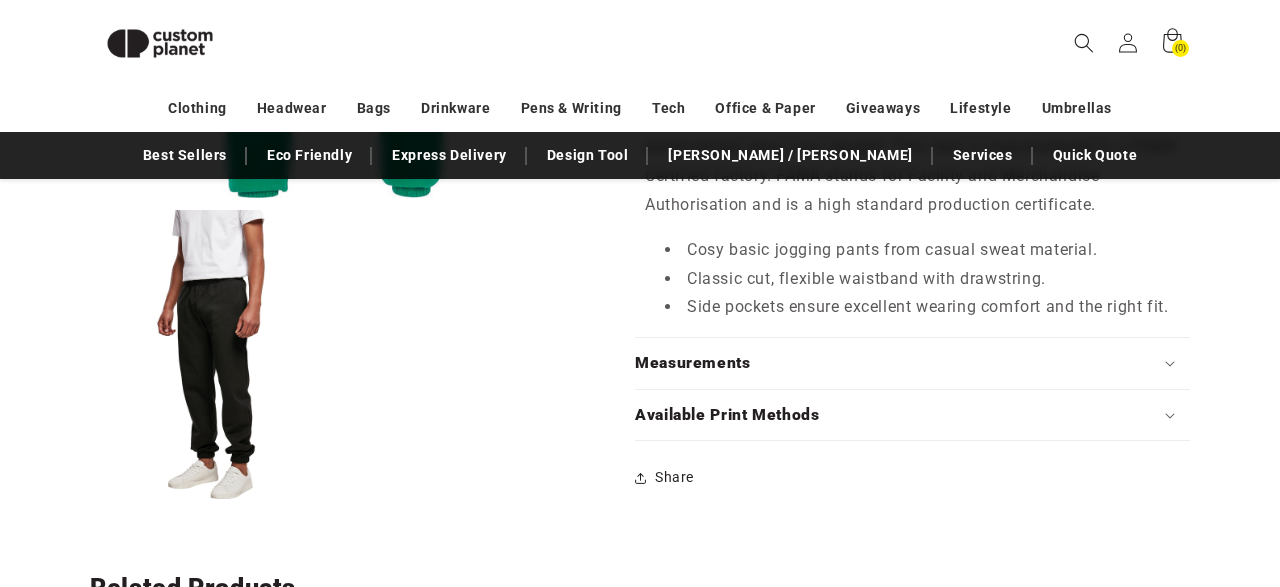 click on "Available Print Methods" at bounding box center [727, 415] 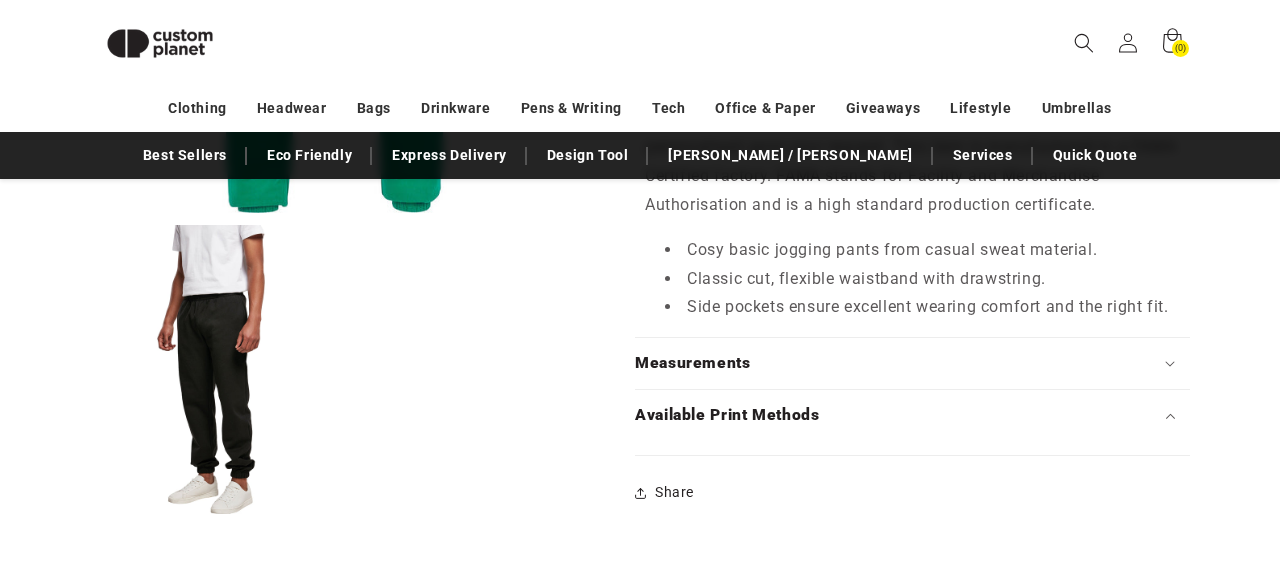 click on "Available Print Methods" at bounding box center [727, 415] 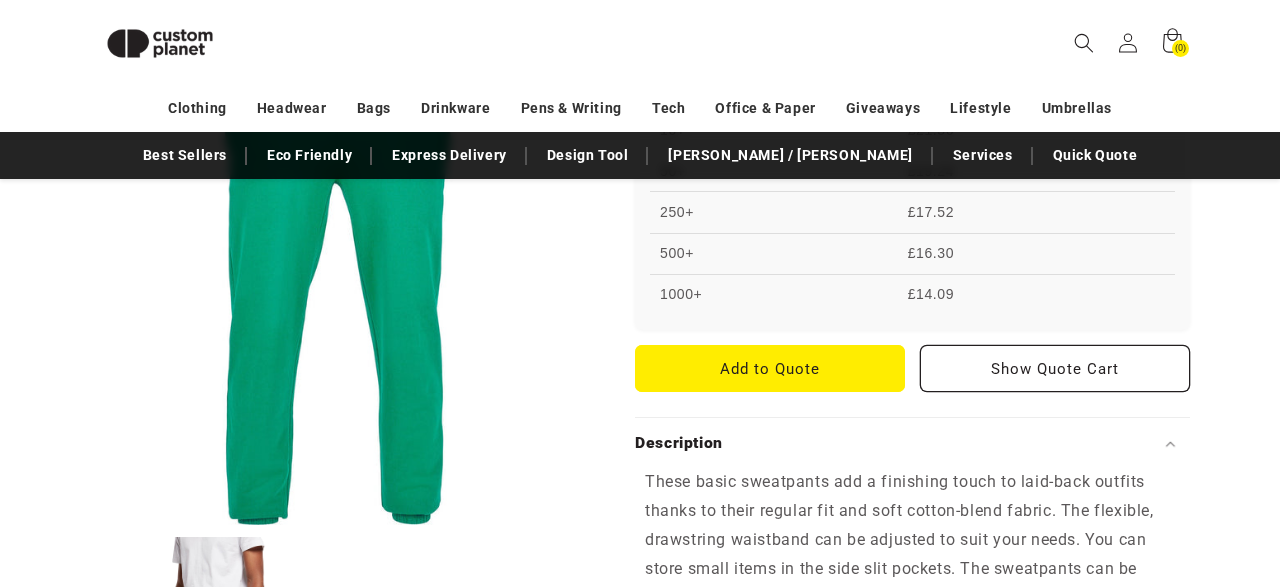 scroll, scrollTop: 673, scrollLeft: 0, axis: vertical 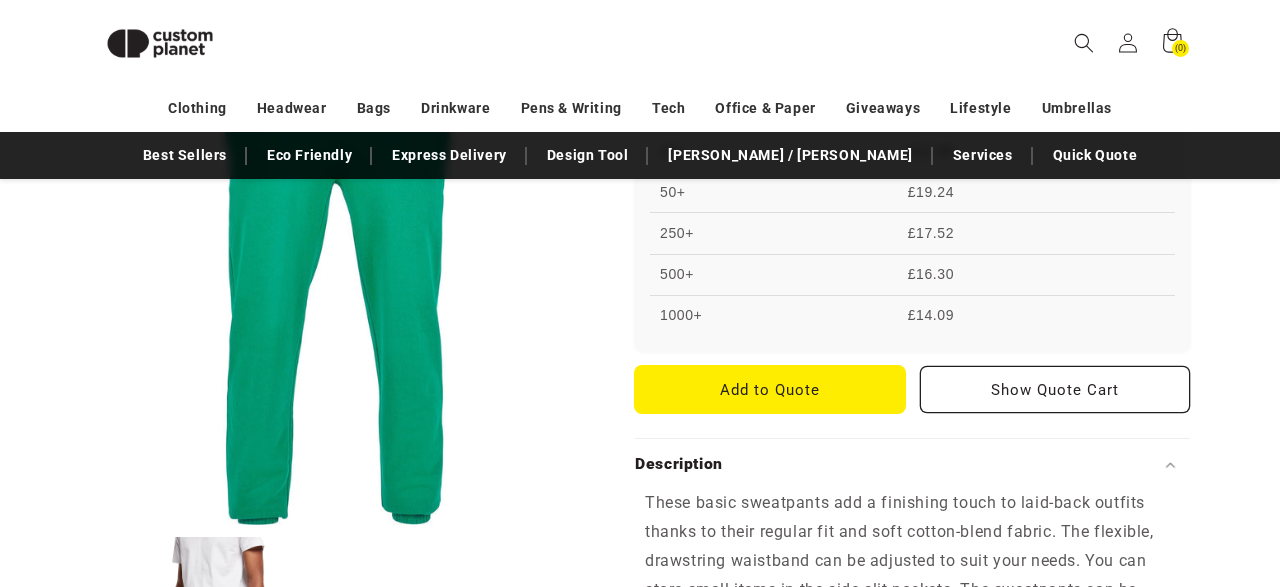 click on "Add to Quote" at bounding box center (770, 389) 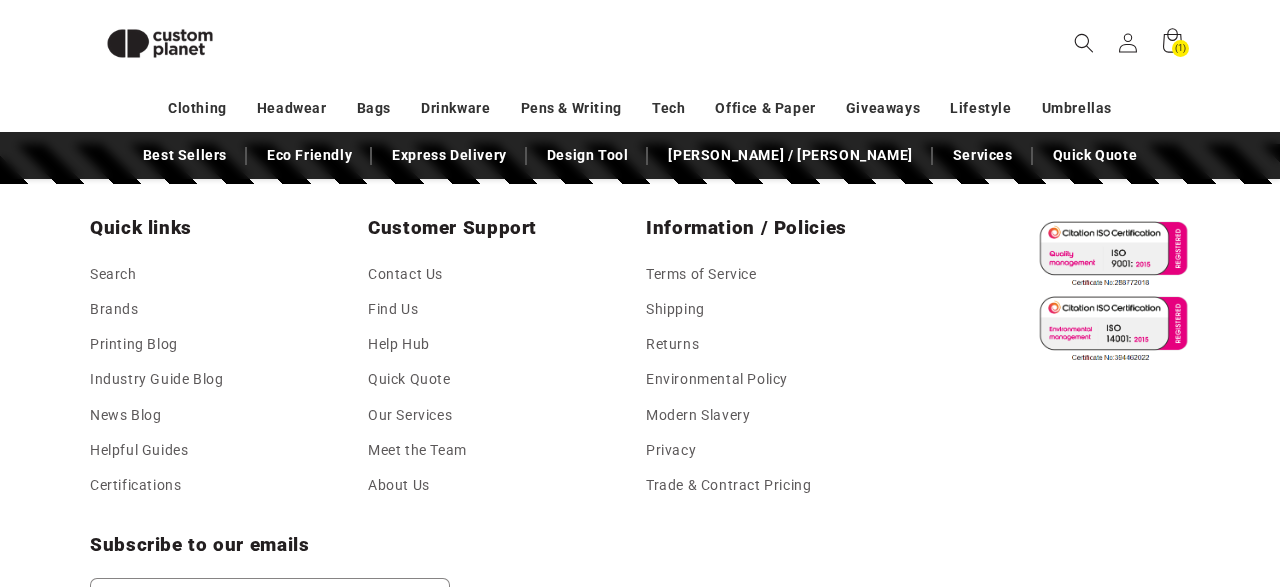 scroll, scrollTop: 2010, scrollLeft: 0, axis: vertical 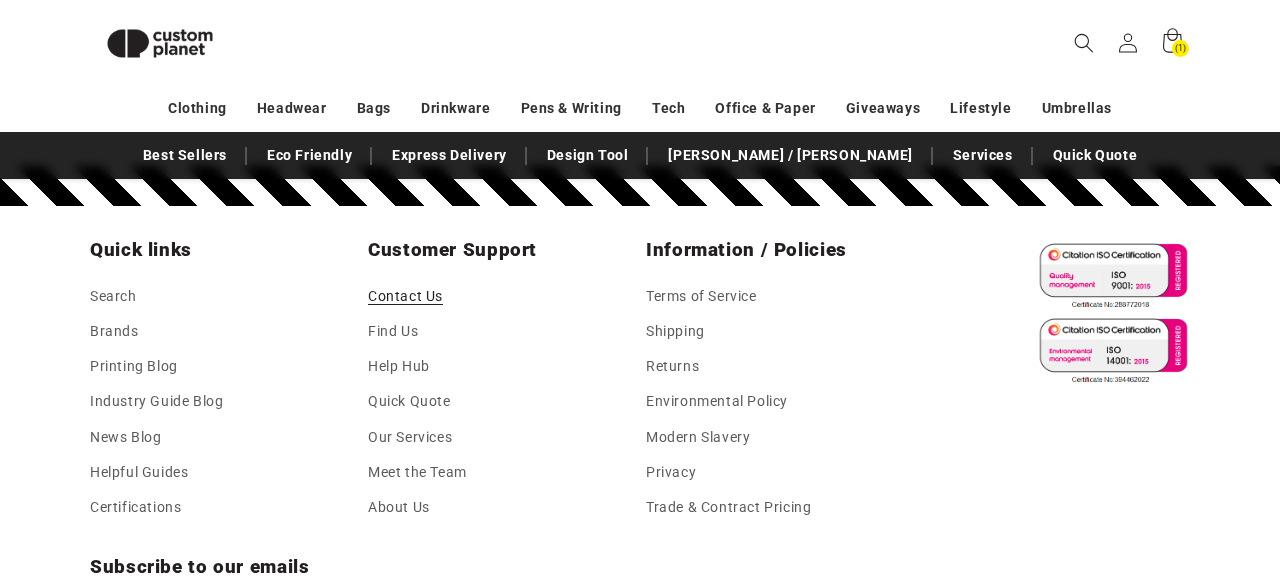 click on "Contact Us" at bounding box center [405, 299] 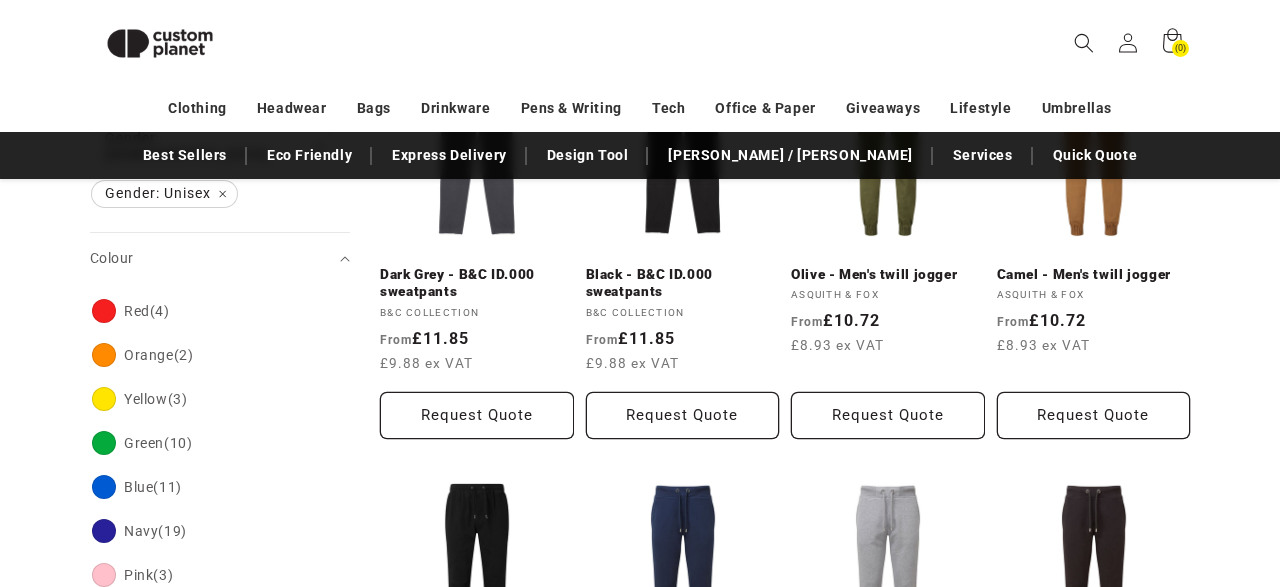 scroll, scrollTop: 104, scrollLeft: 0, axis: vertical 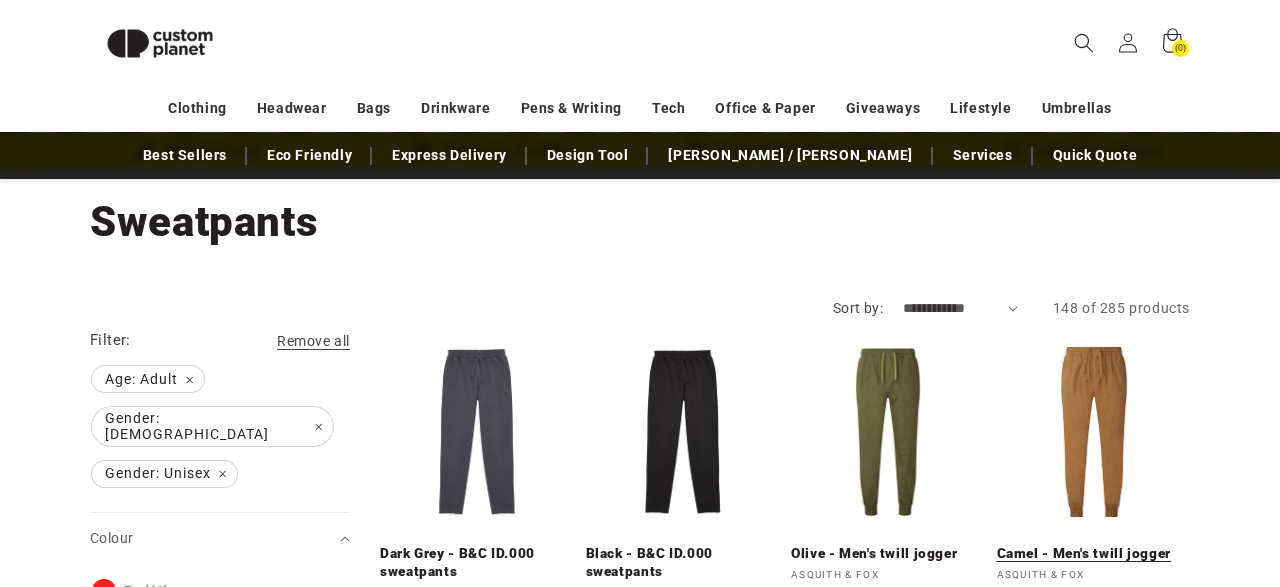 click on "Camel - Men's twill jogger" at bounding box center (1094, 554) 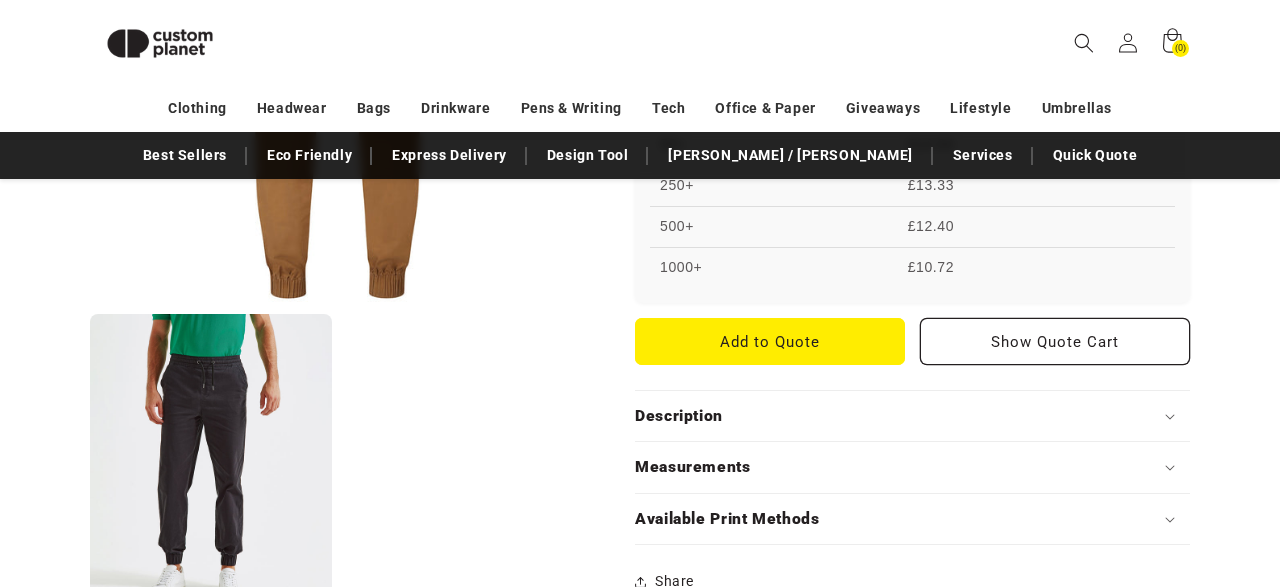 scroll, scrollTop: 703, scrollLeft: 0, axis: vertical 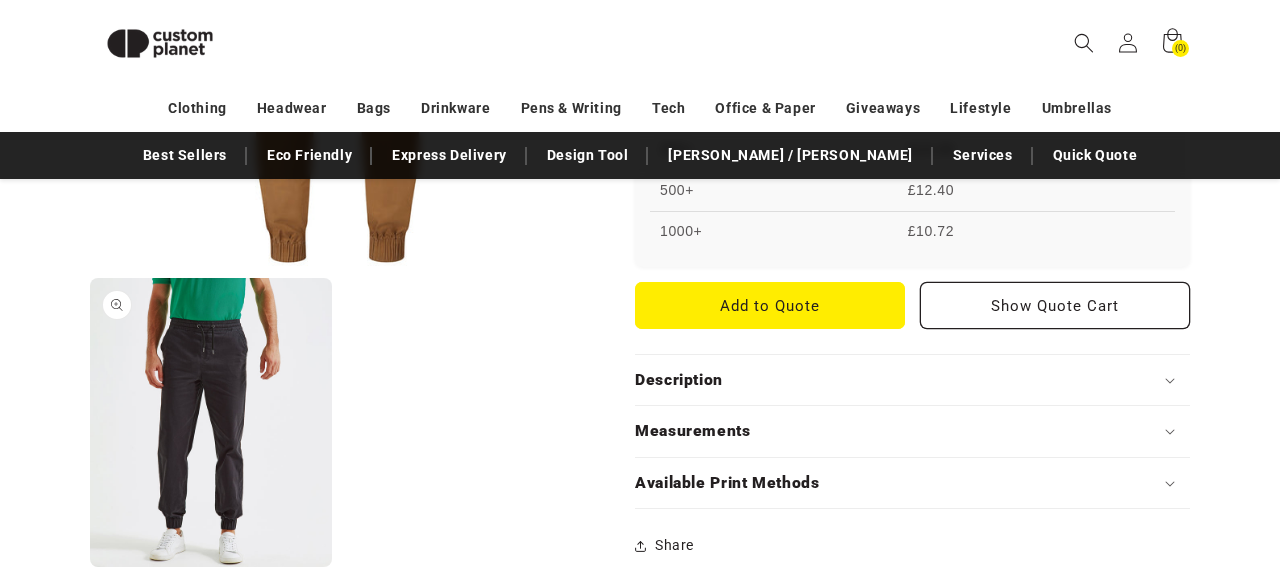 click on "Open media 2 in modal" at bounding box center [90, 568] 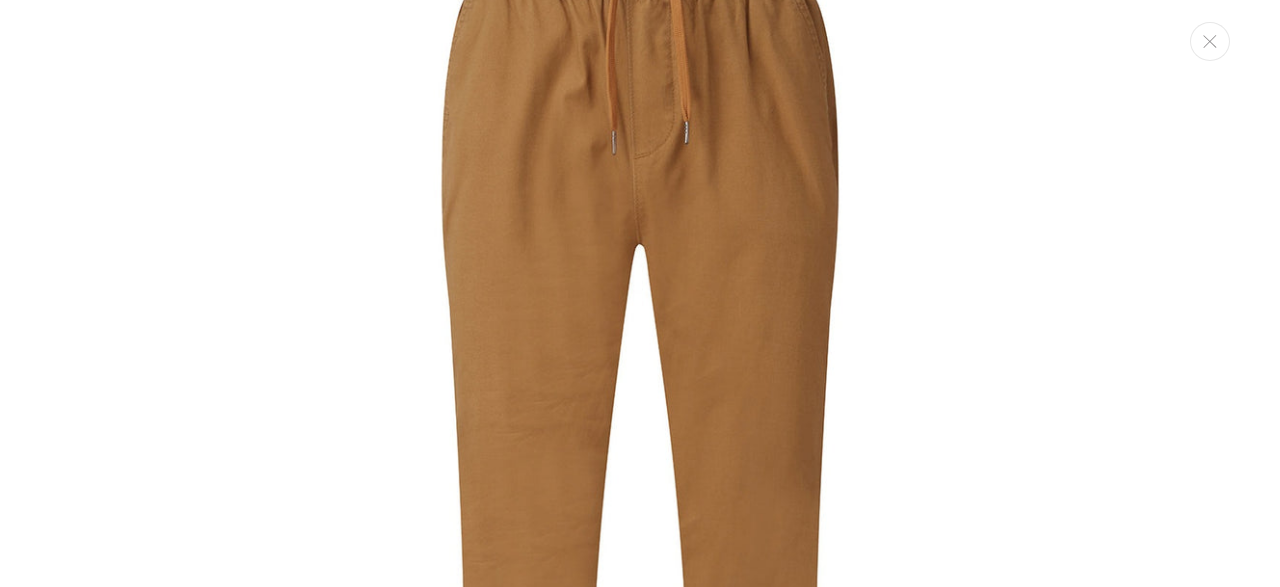 scroll, scrollTop: 0, scrollLeft: 0, axis: both 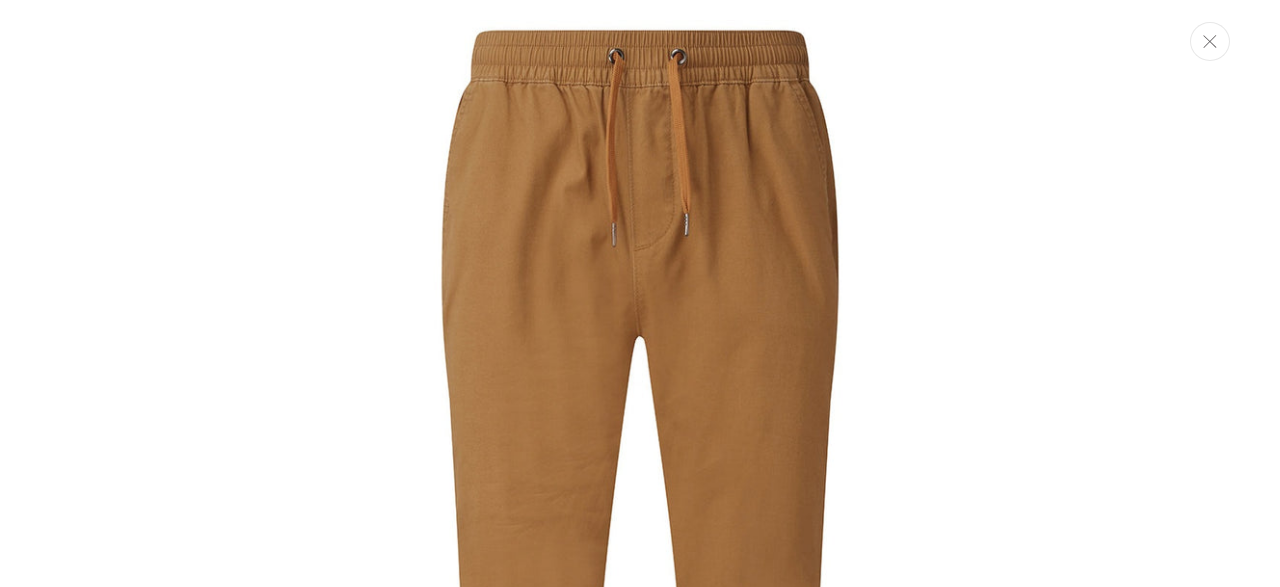 click 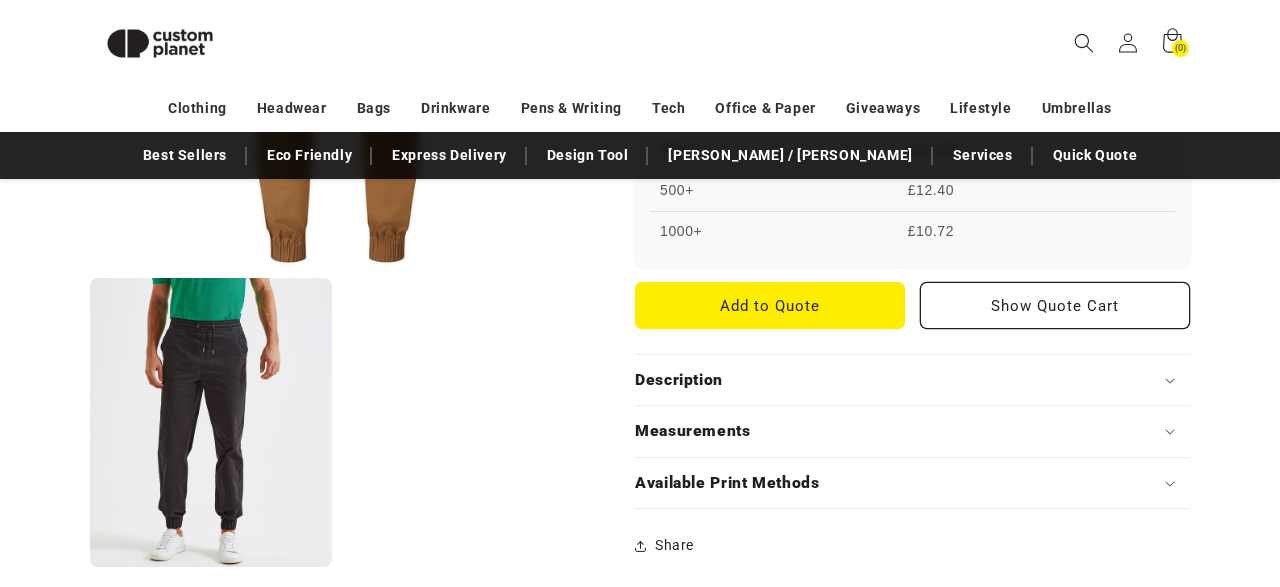 scroll, scrollTop: 749, scrollLeft: 0, axis: vertical 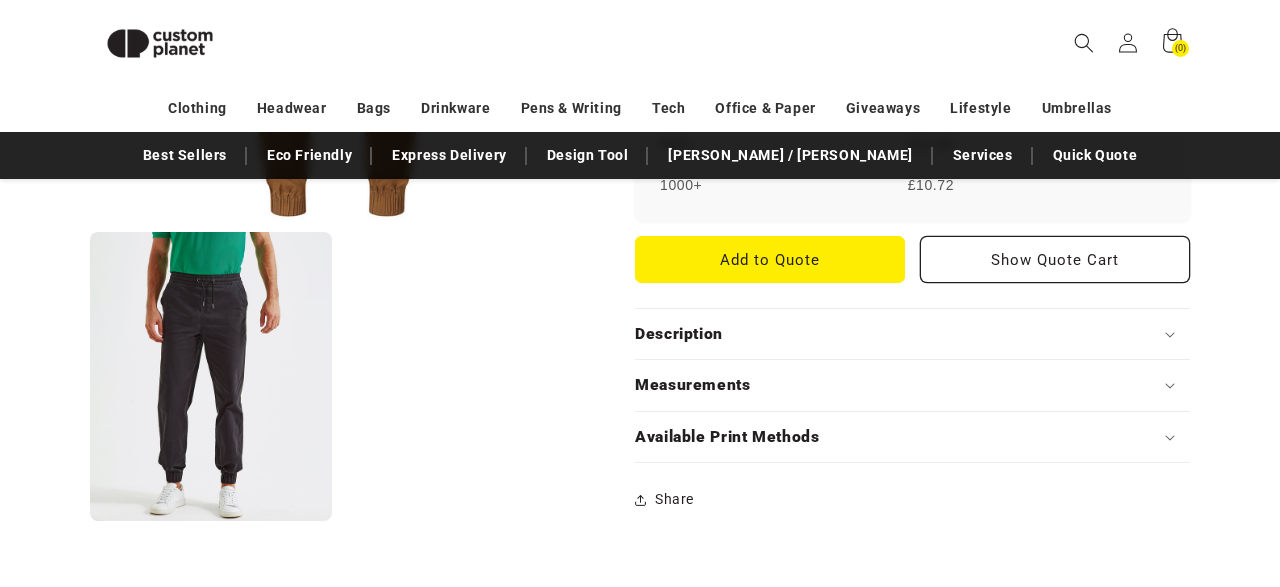 click on "Description" at bounding box center (912, 334) 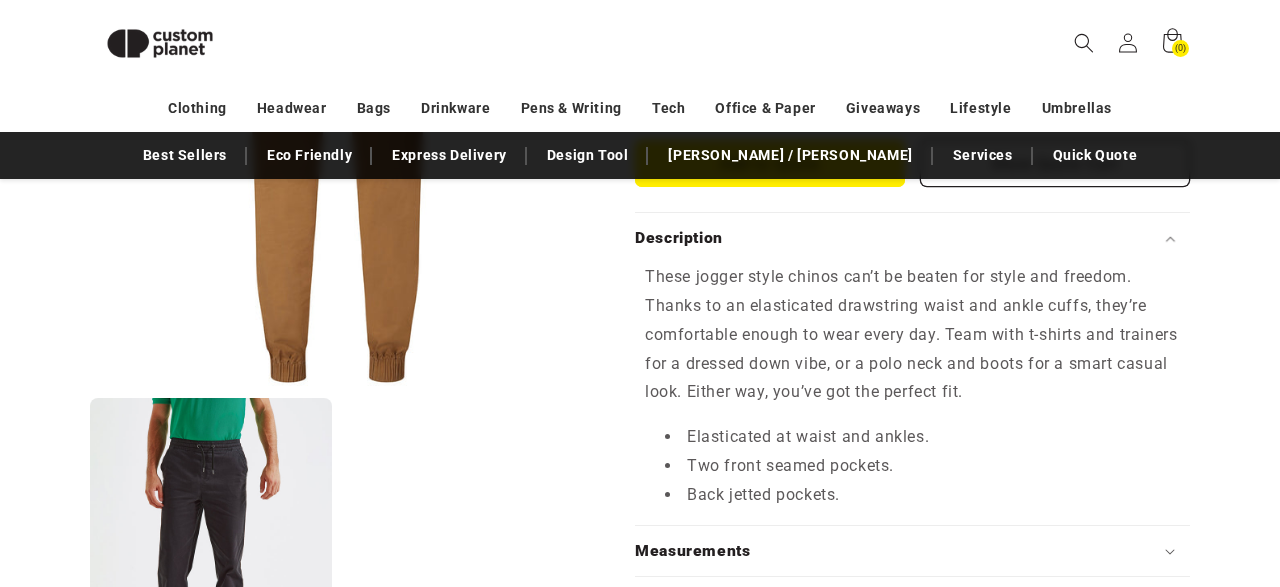 scroll, scrollTop: 1105, scrollLeft: 0, axis: vertical 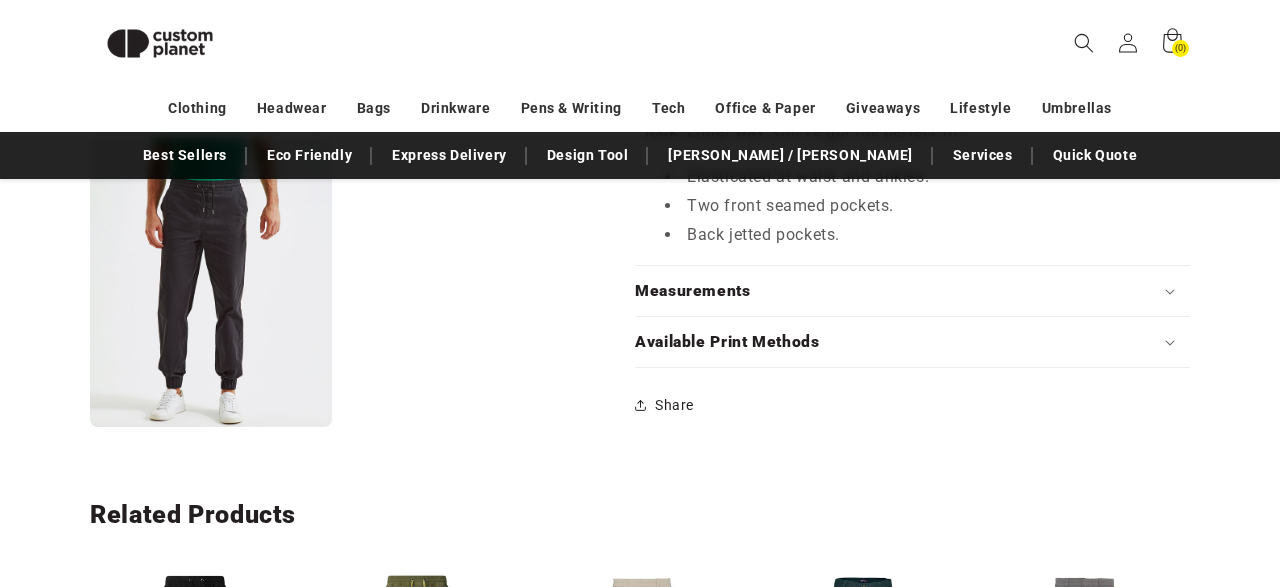 click on "Available Print Methods" at bounding box center (727, 342) 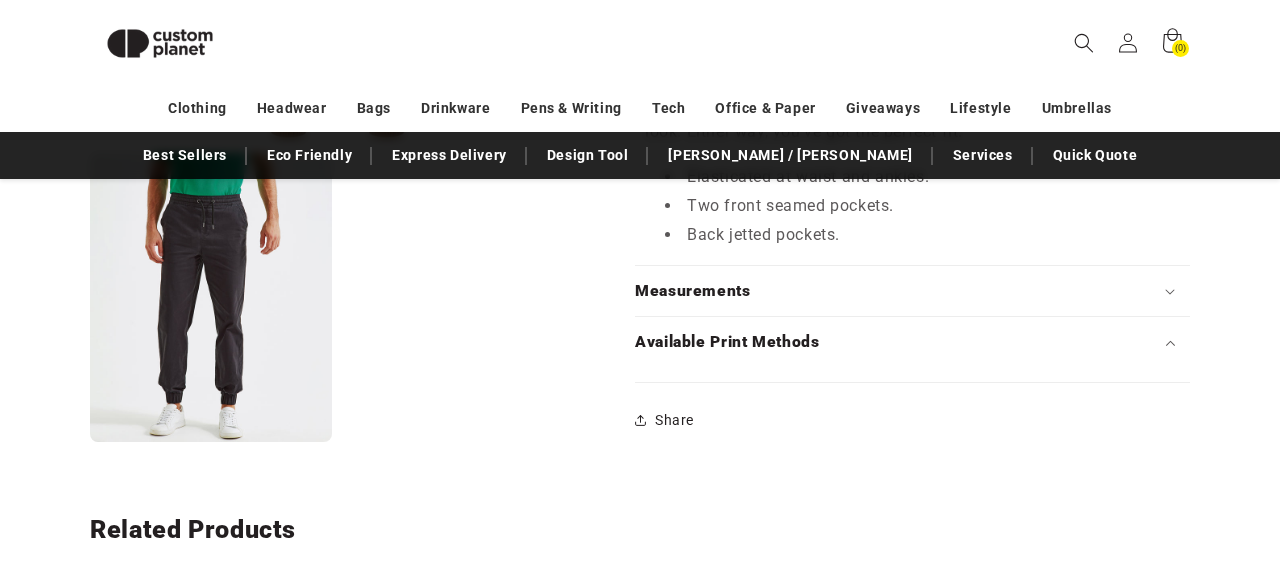 scroll, scrollTop: 1105, scrollLeft: 0, axis: vertical 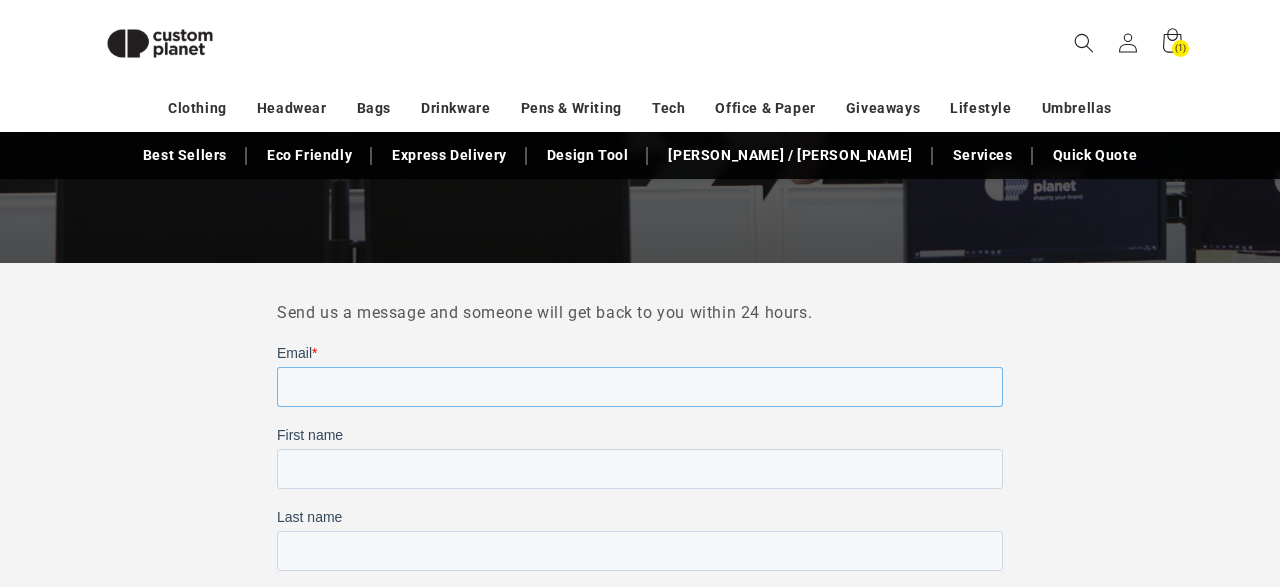 click on "Email *" at bounding box center [640, 387] 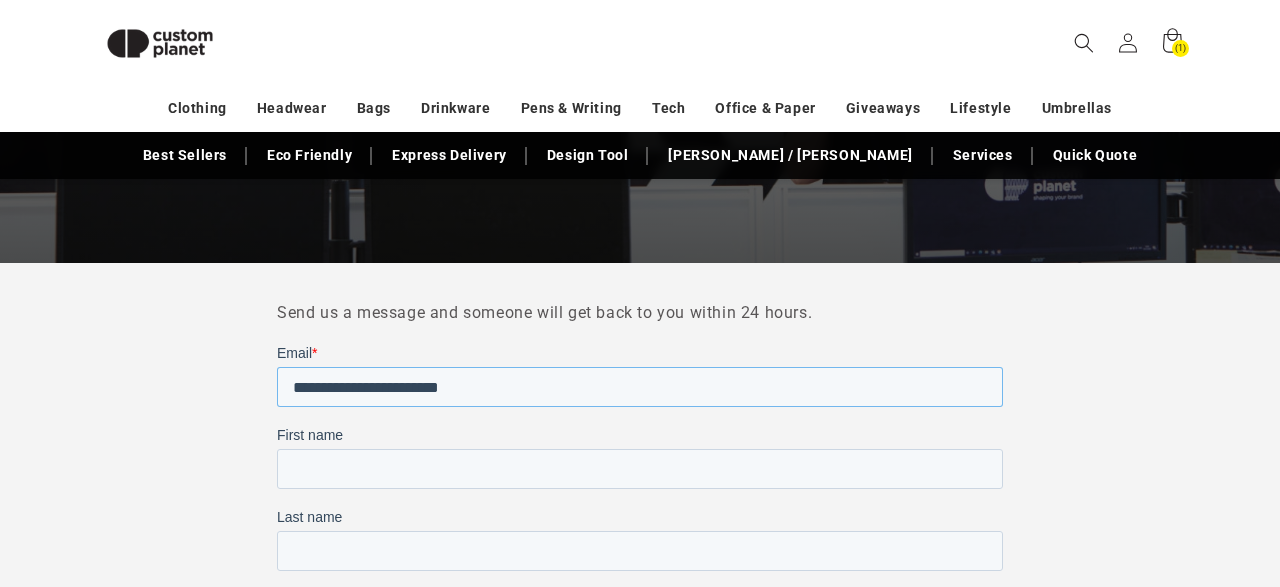 type on "**********" 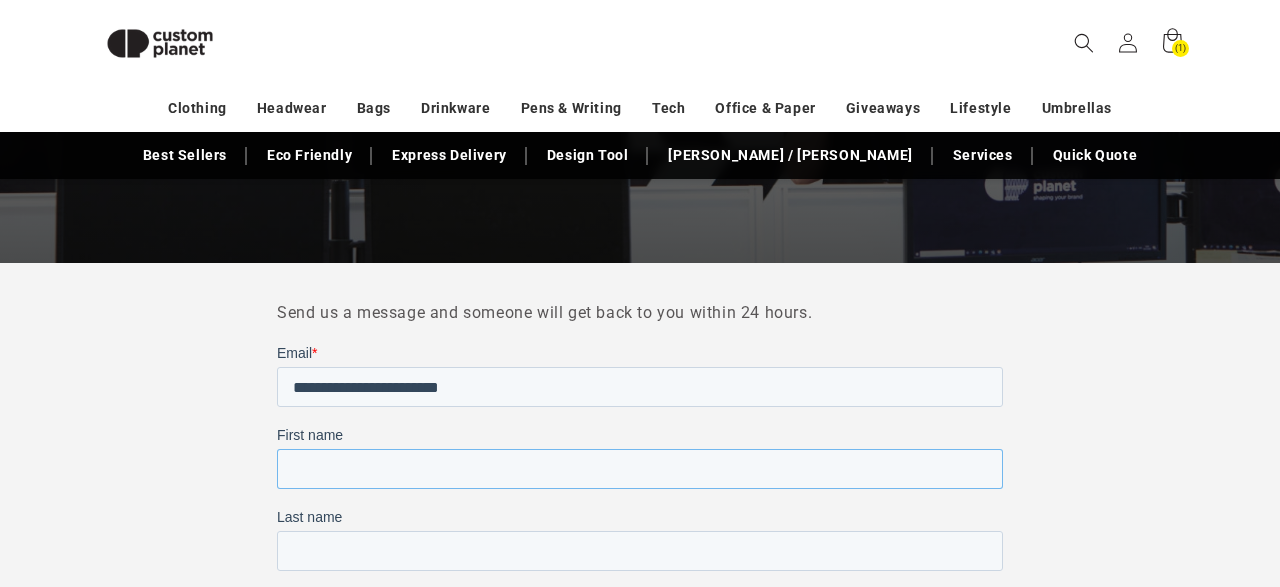 click on "First name" at bounding box center [640, 469] 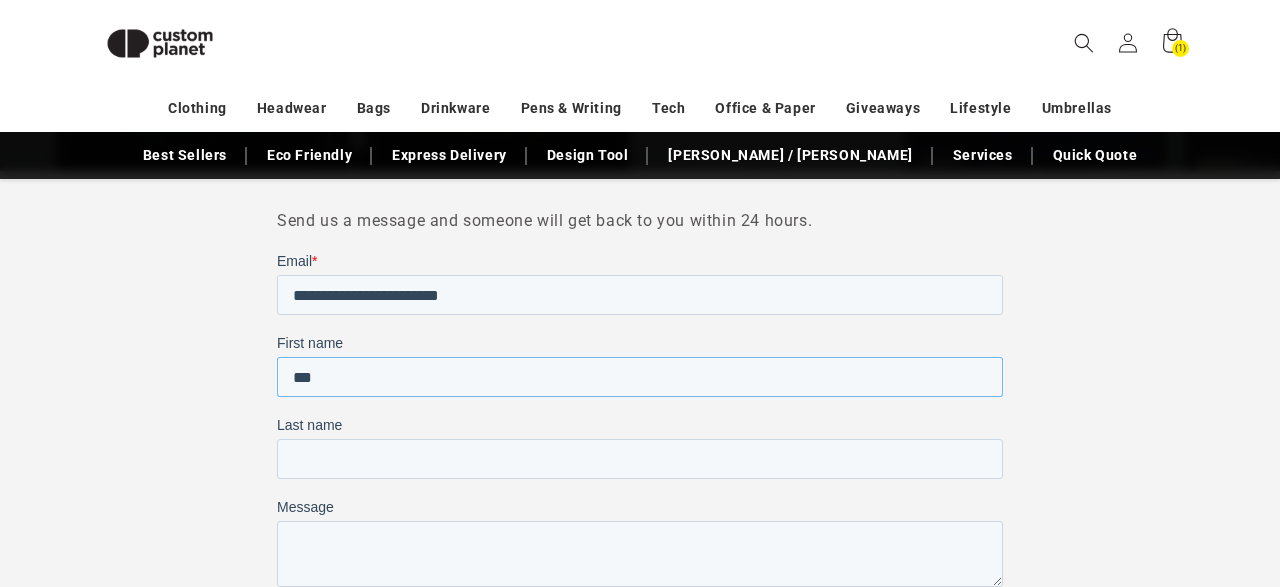 scroll, scrollTop: 566, scrollLeft: 0, axis: vertical 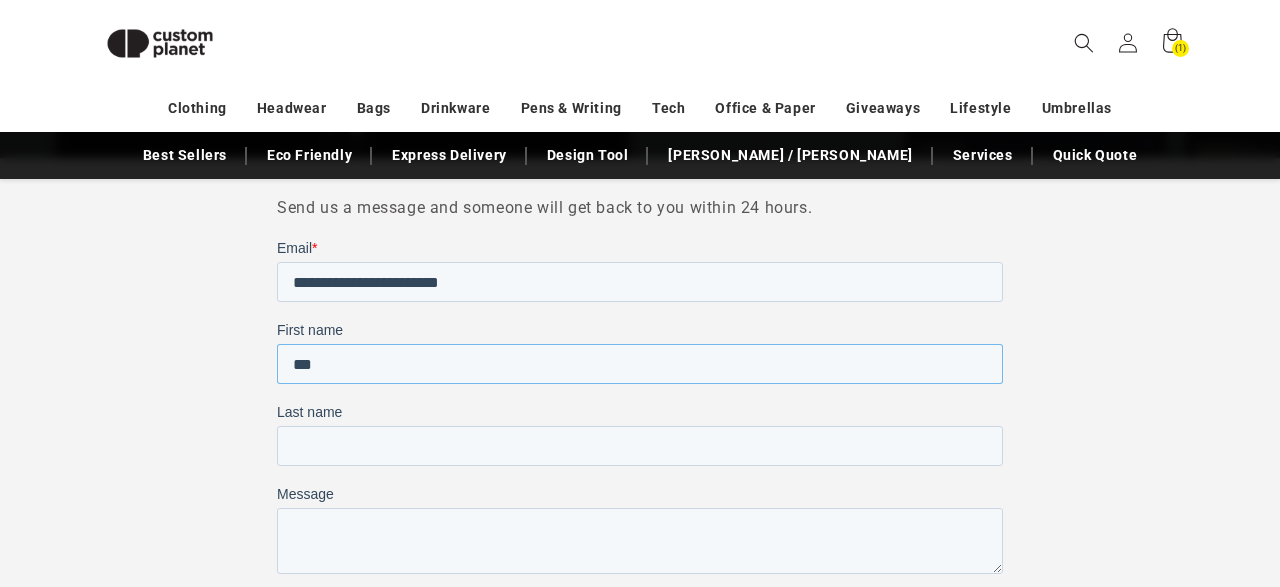 type on "***" 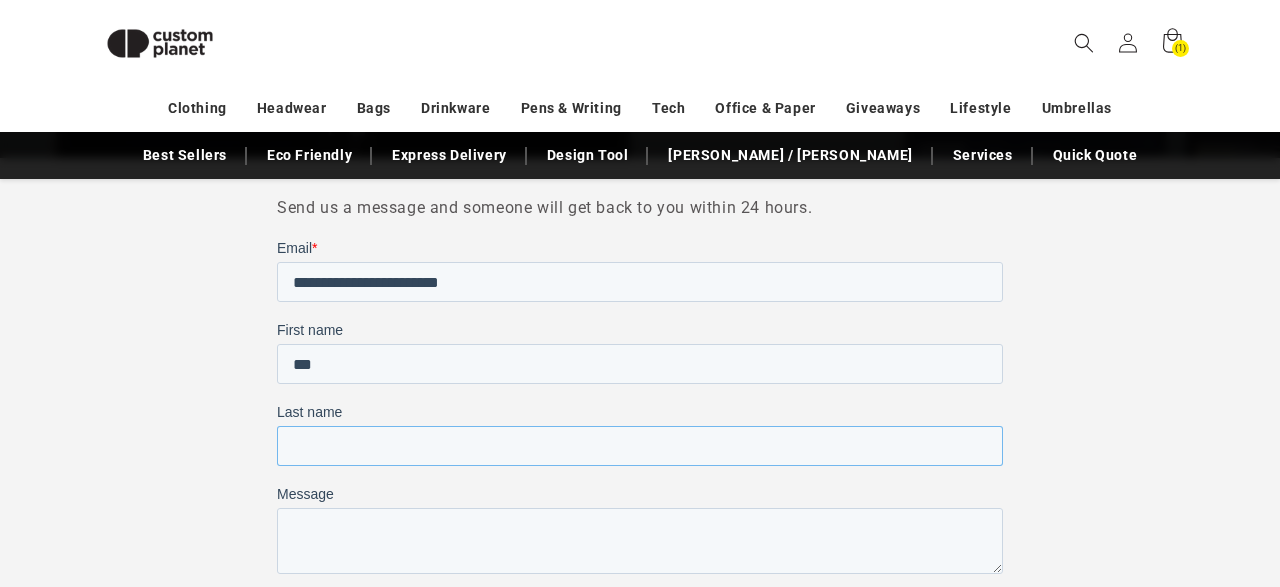 click on "Last name" at bounding box center [640, 446] 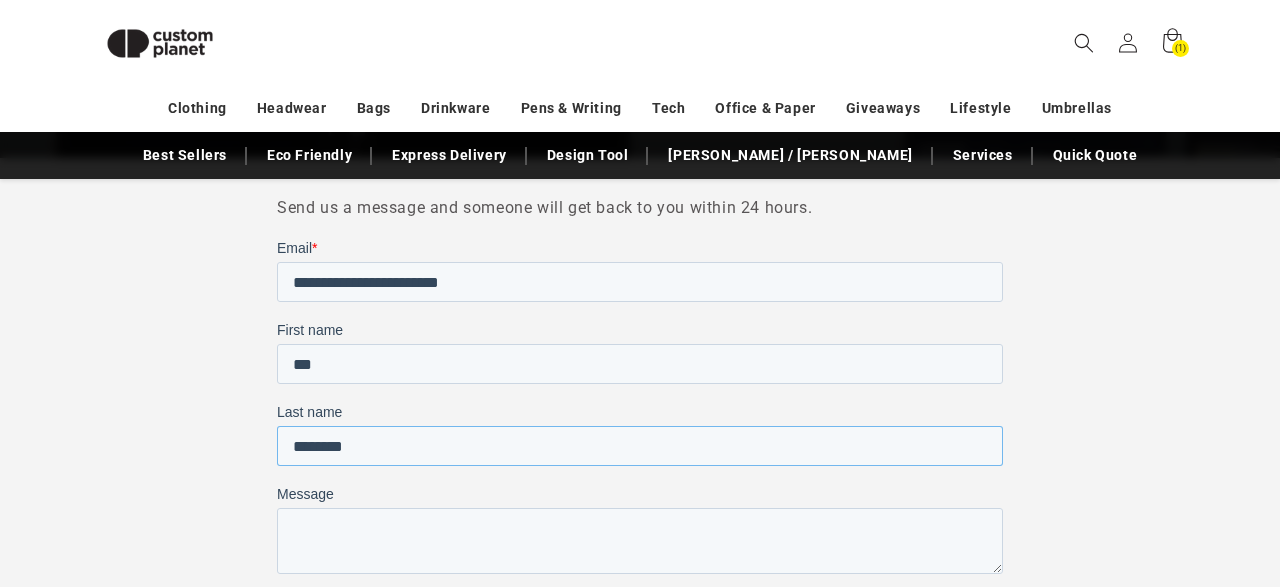 scroll, scrollTop: 677, scrollLeft: 0, axis: vertical 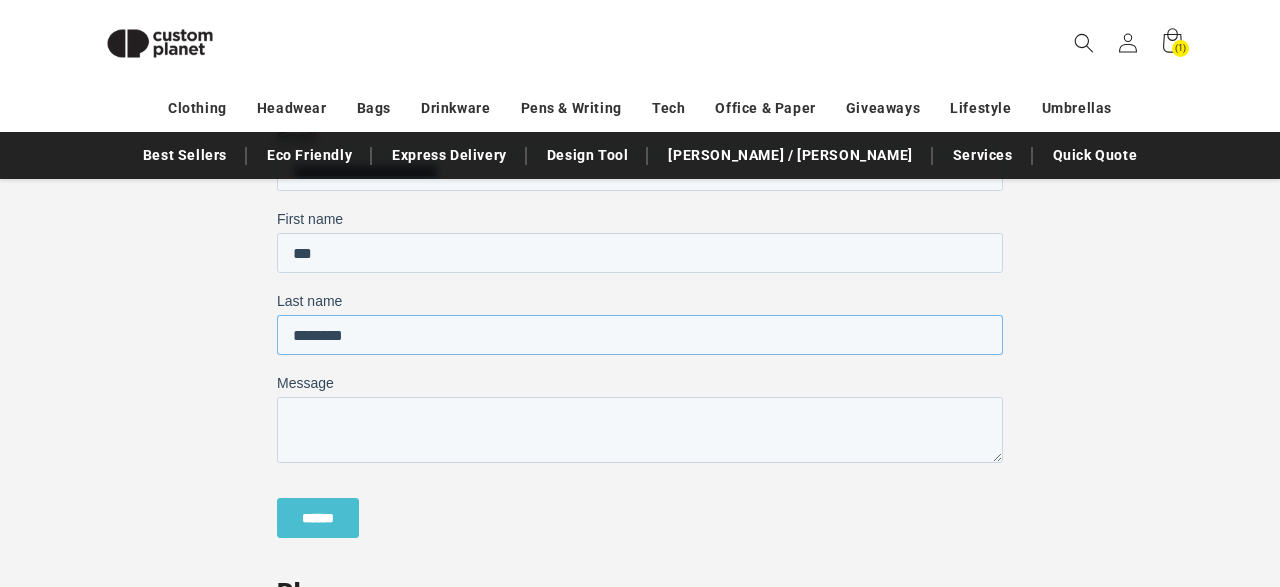 type on "********" 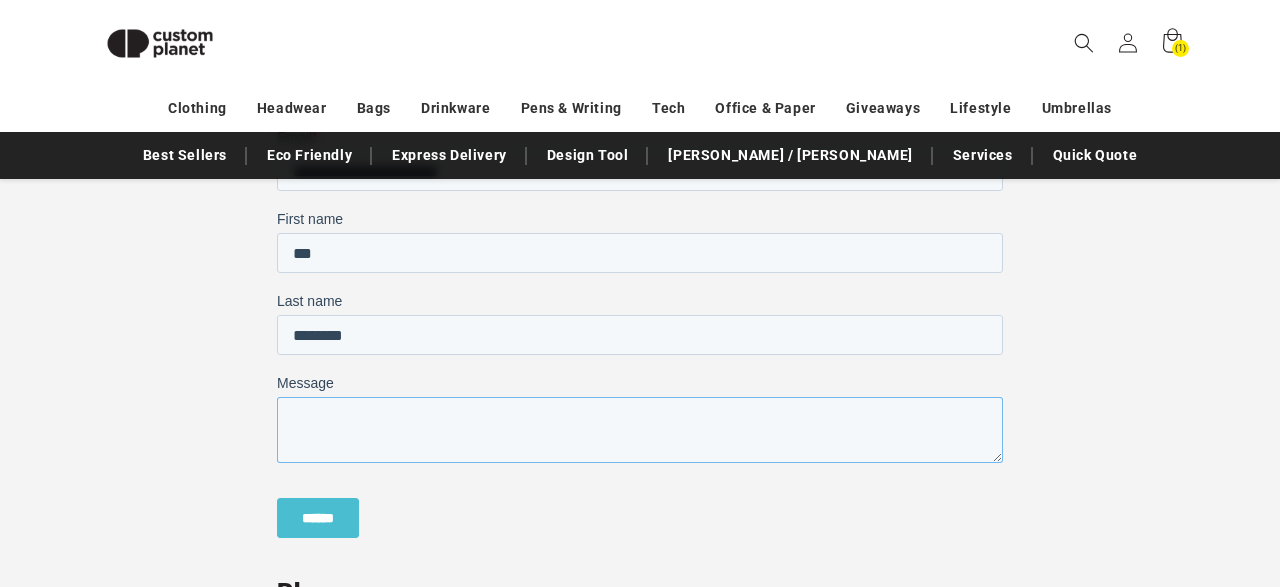 click on "Message" at bounding box center [640, 430] 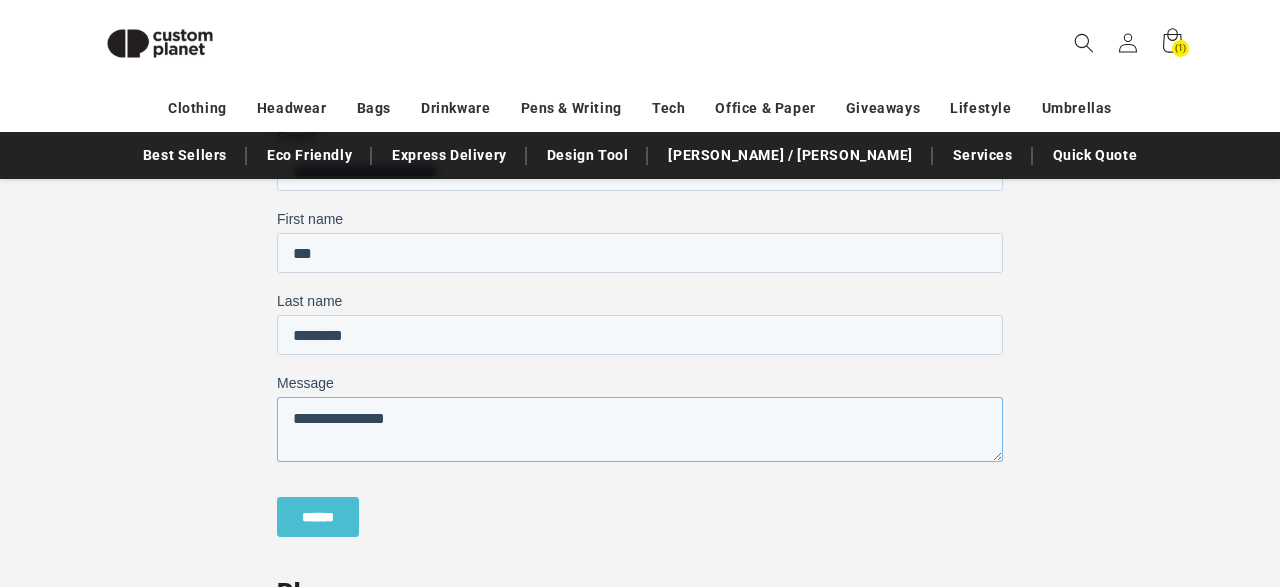 scroll, scrollTop: 12, scrollLeft: 0, axis: vertical 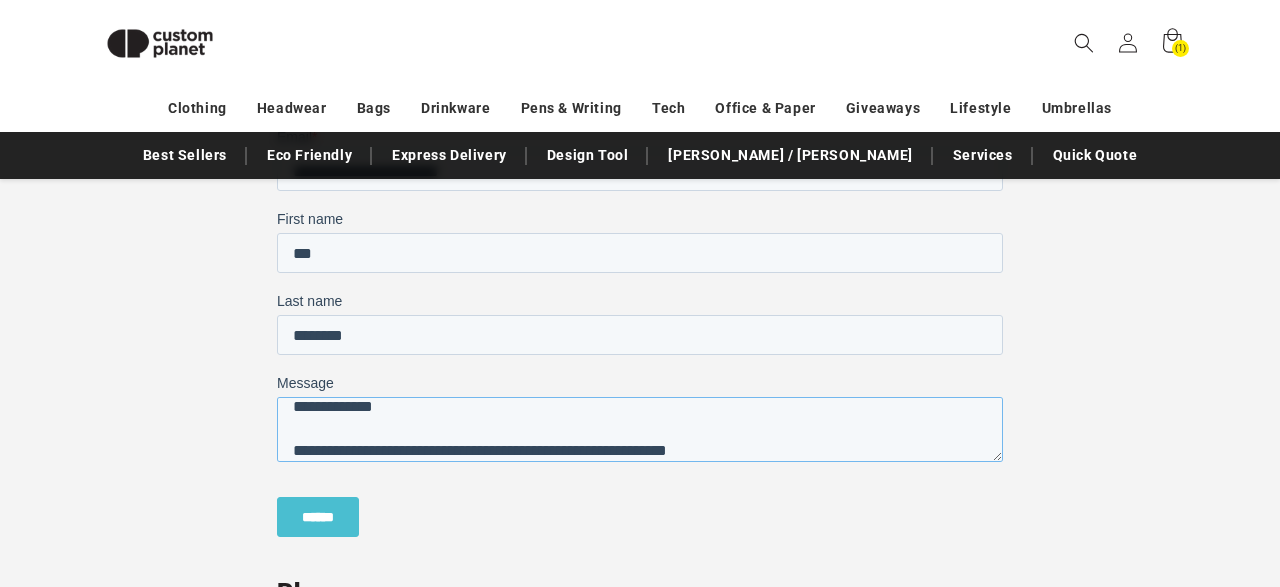 click on "**********" at bounding box center (640, 429) 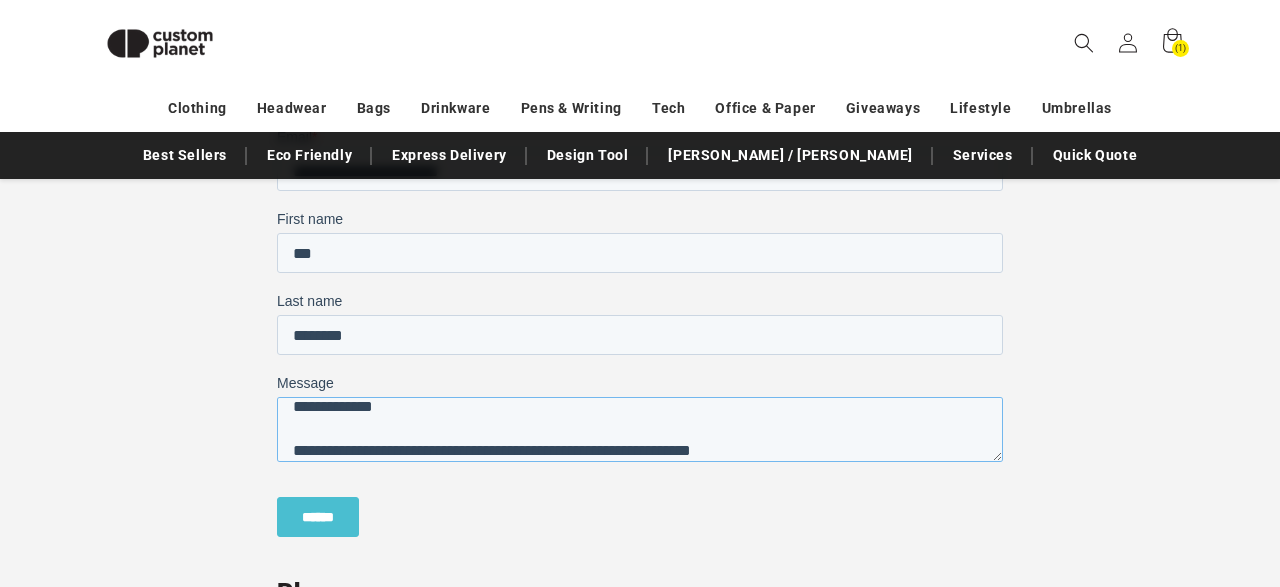 click on "**********" at bounding box center (640, 429) 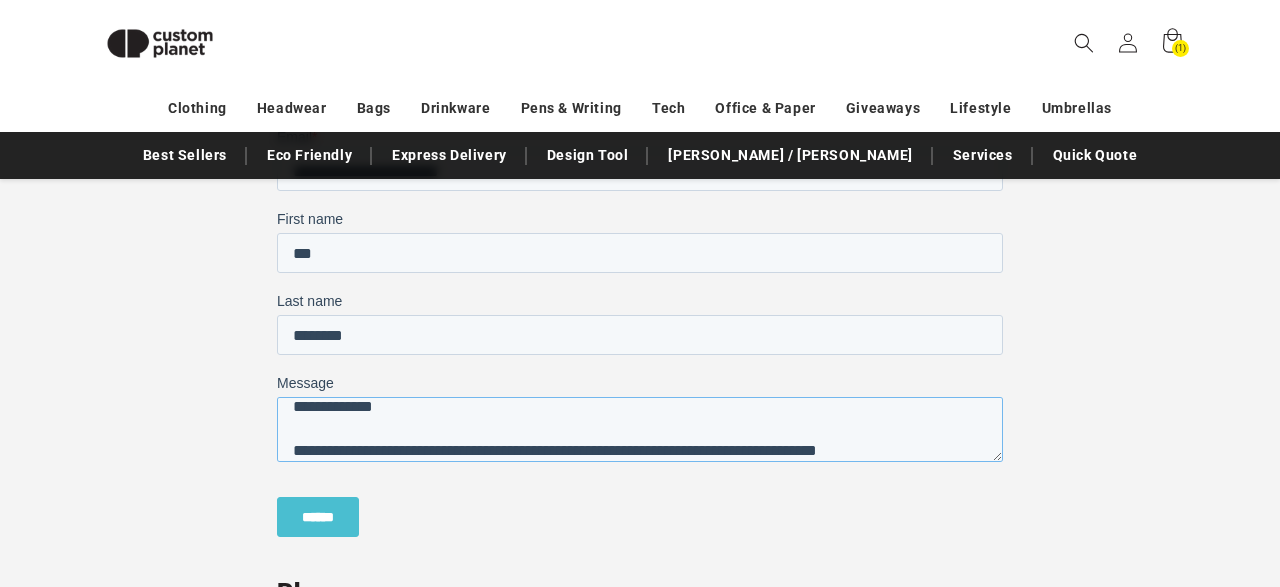 click on "**********" at bounding box center (640, 429) 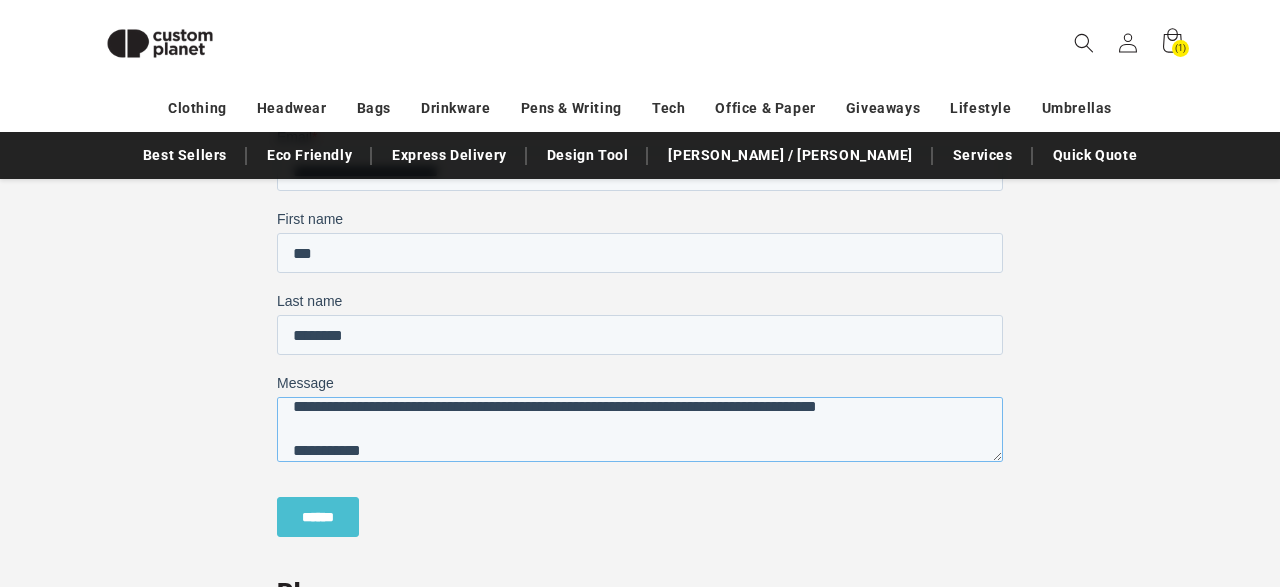 scroll, scrollTop: 100, scrollLeft: 0, axis: vertical 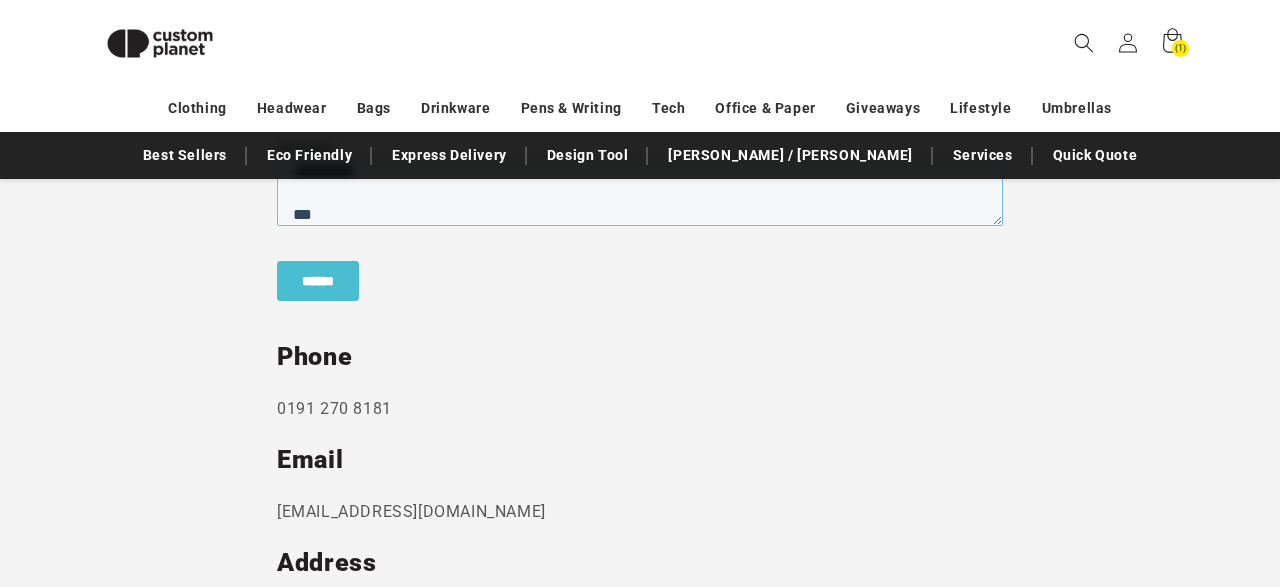 type on "**********" 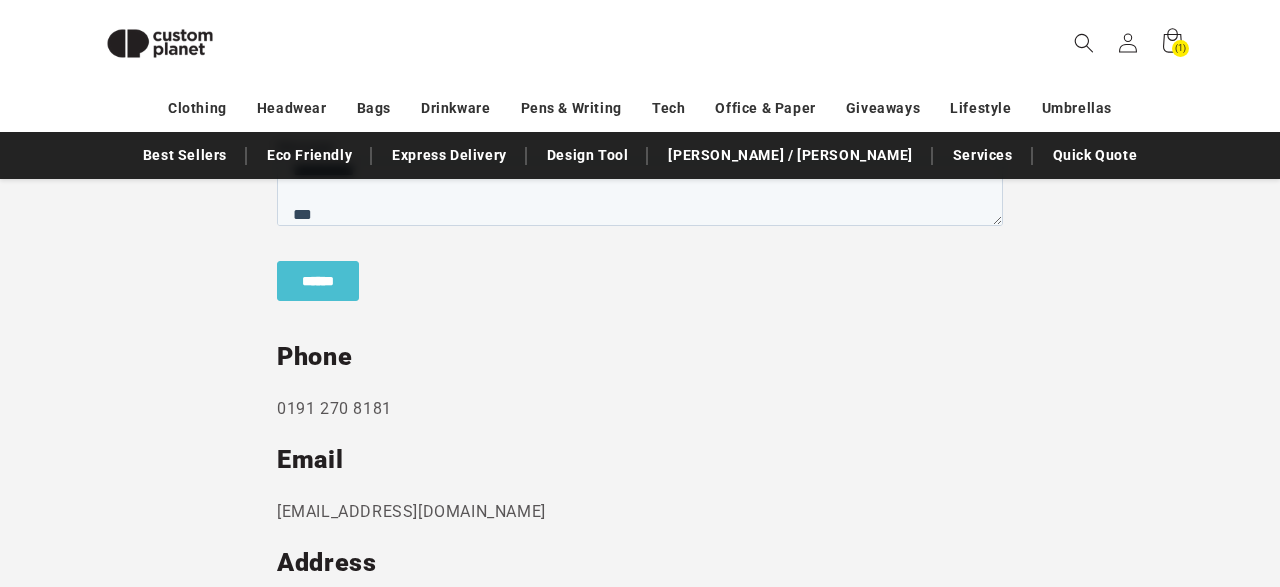 click on "******" at bounding box center (318, 282) 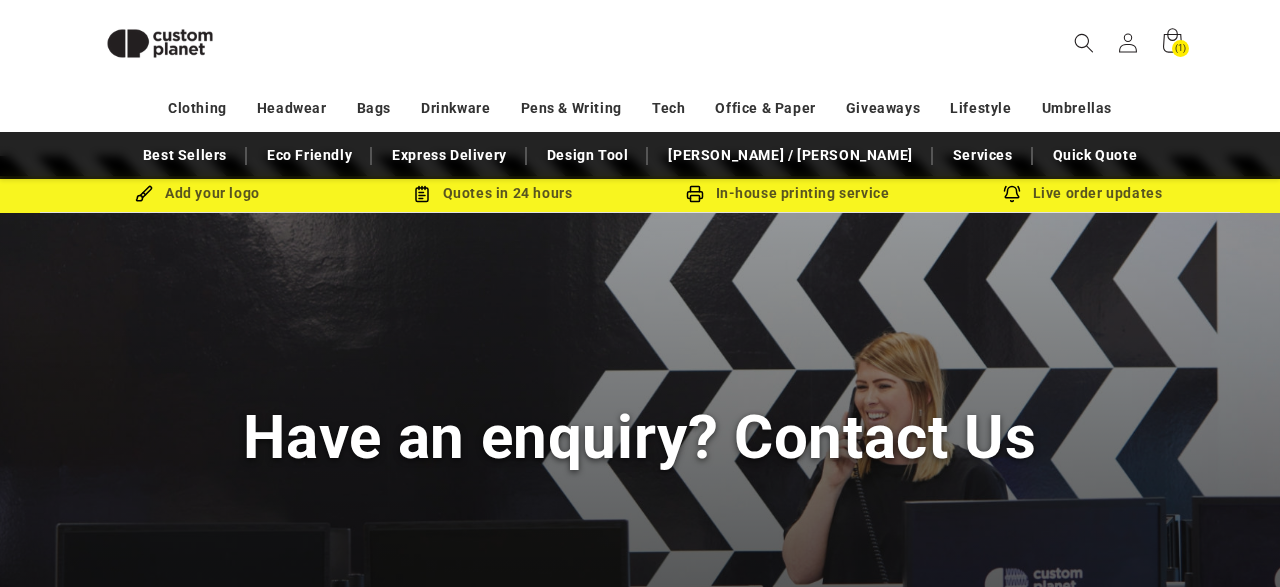 scroll, scrollTop: 0, scrollLeft: 0, axis: both 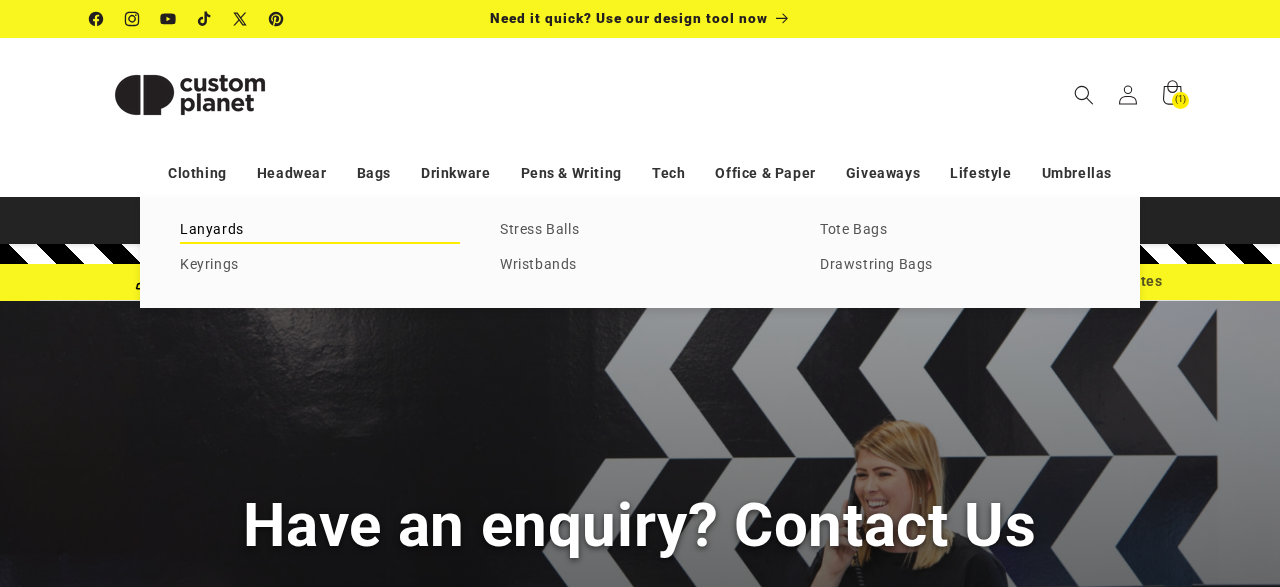 click on "Lanyards" at bounding box center [320, 230] 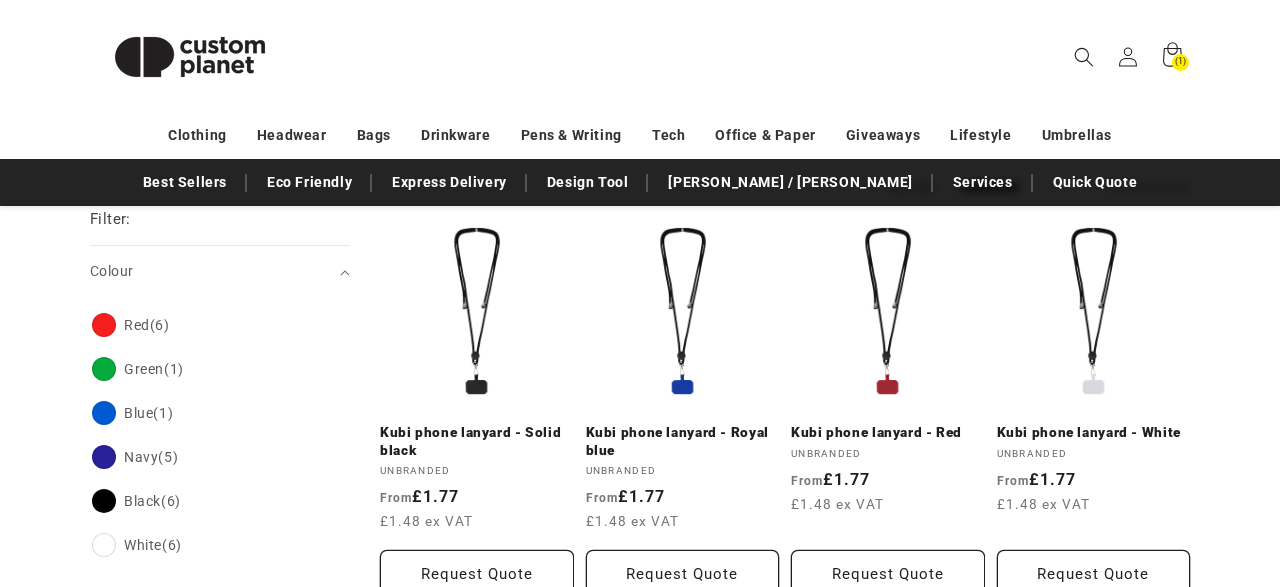 scroll, scrollTop: 308, scrollLeft: 0, axis: vertical 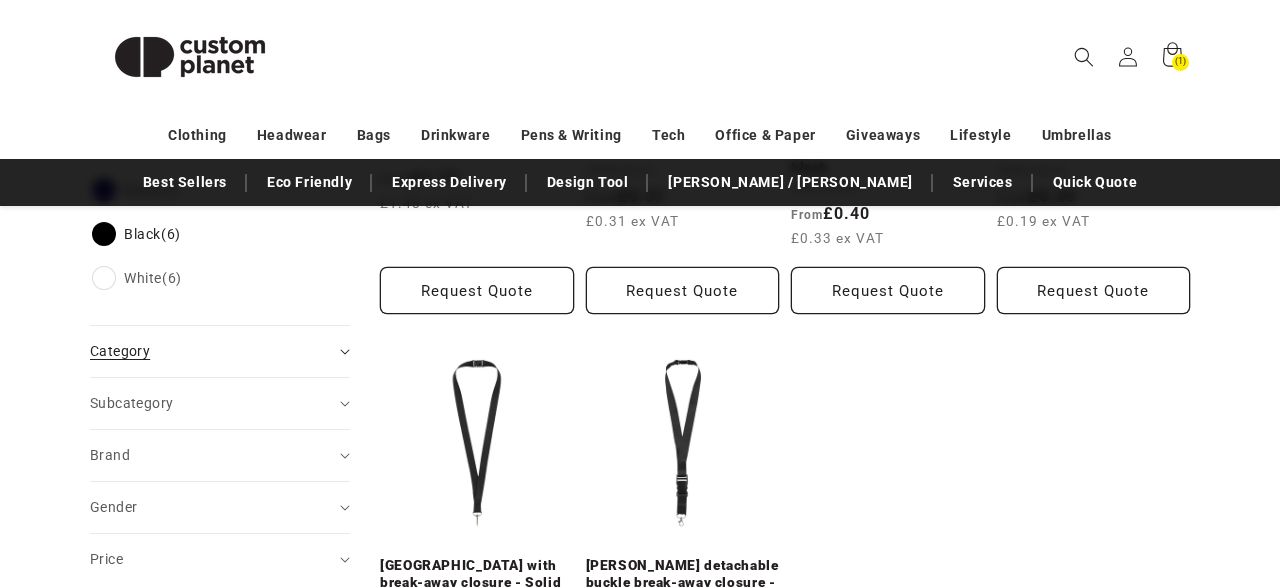 click on "Category
(0)" at bounding box center [211, 351] 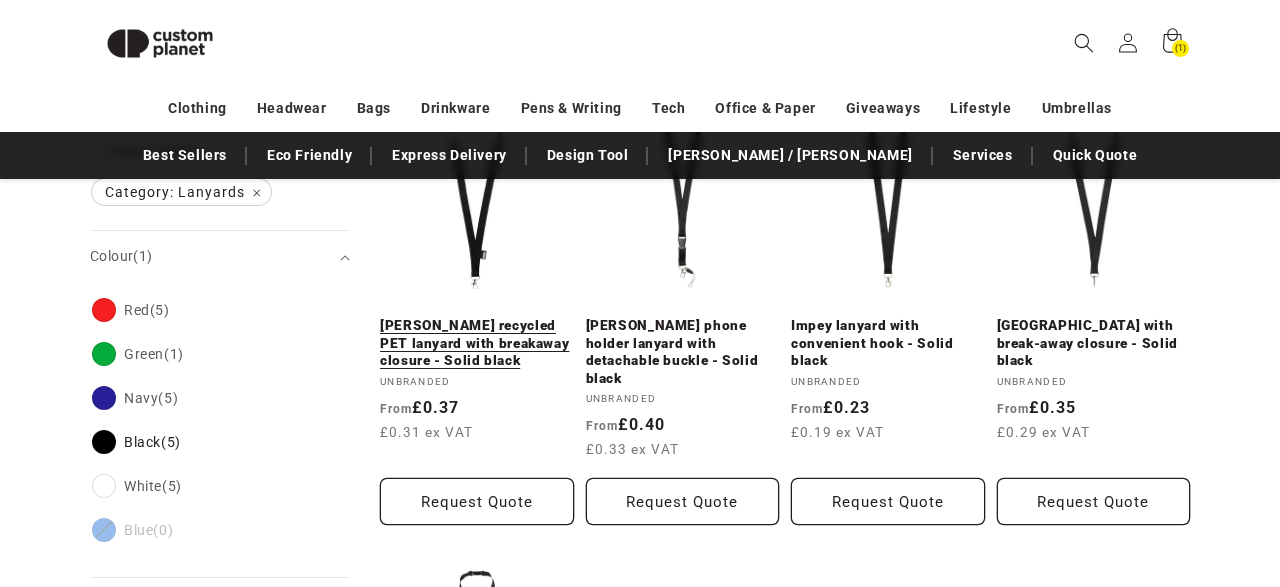 scroll, scrollTop: 189, scrollLeft: 0, axis: vertical 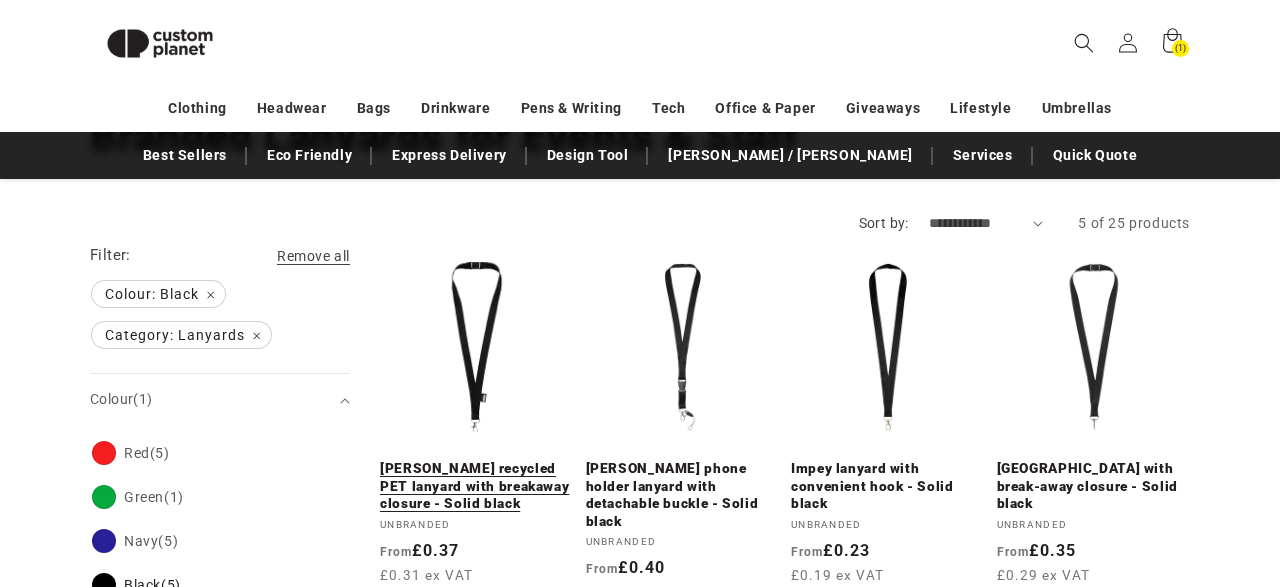 click on "[PERSON_NAME] recycled PET lanyard with breakaway closure - Solid black" at bounding box center (477, 486) 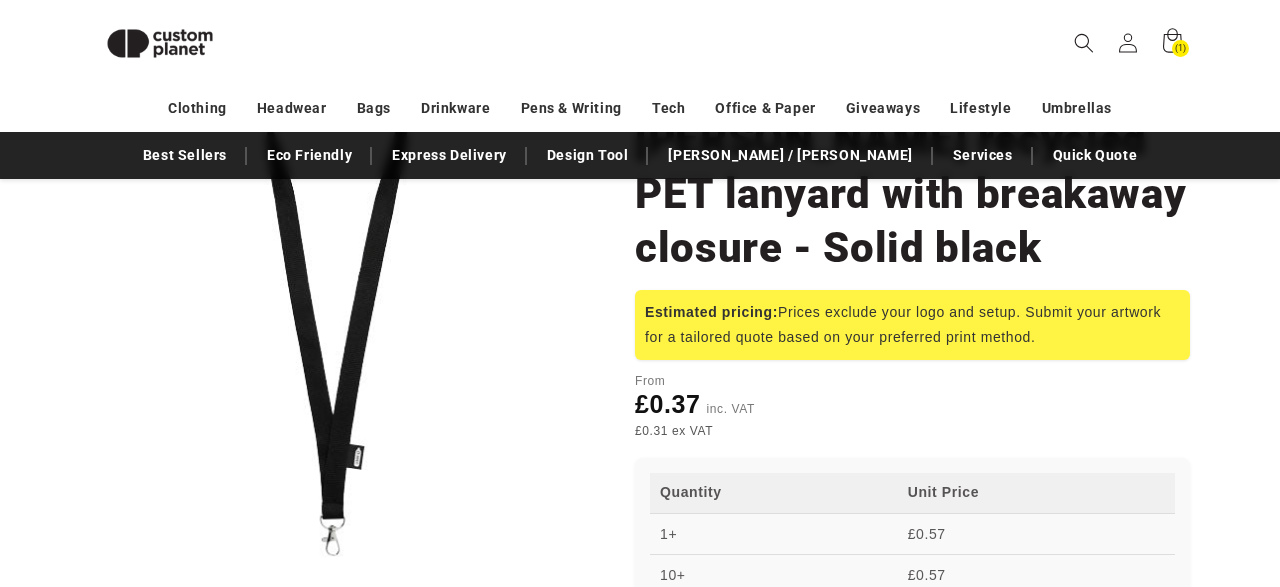 scroll, scrollTop: 231, scrollLeft: 0, axis: vertical 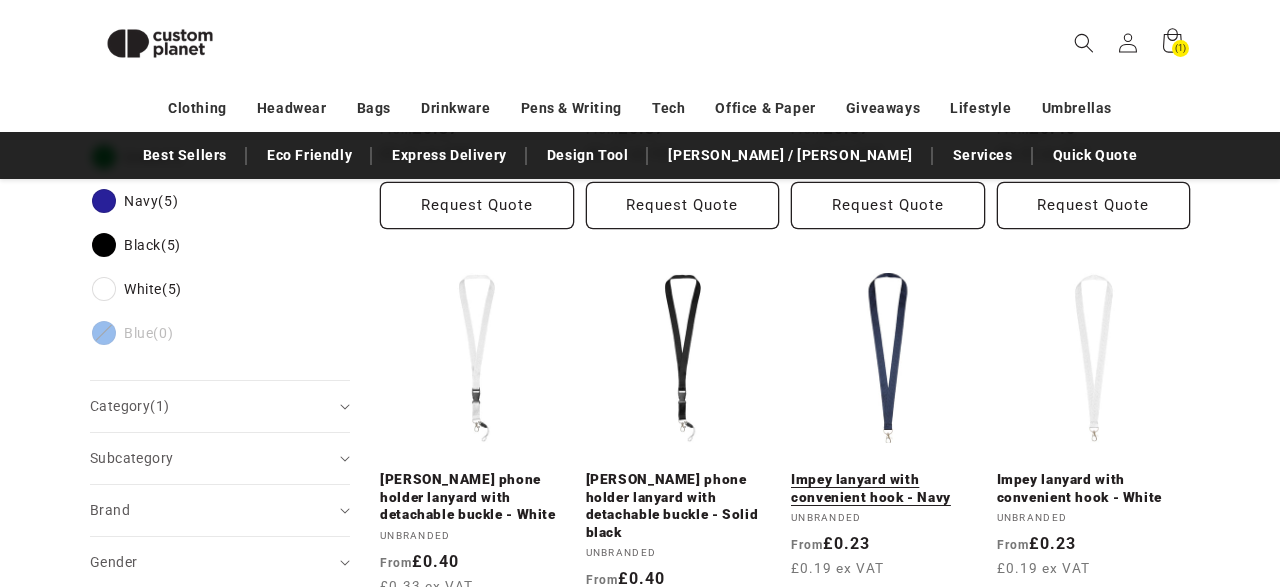 click on "Impey lanyard with convenient hook - Navy" at bounding box center [888, 488] 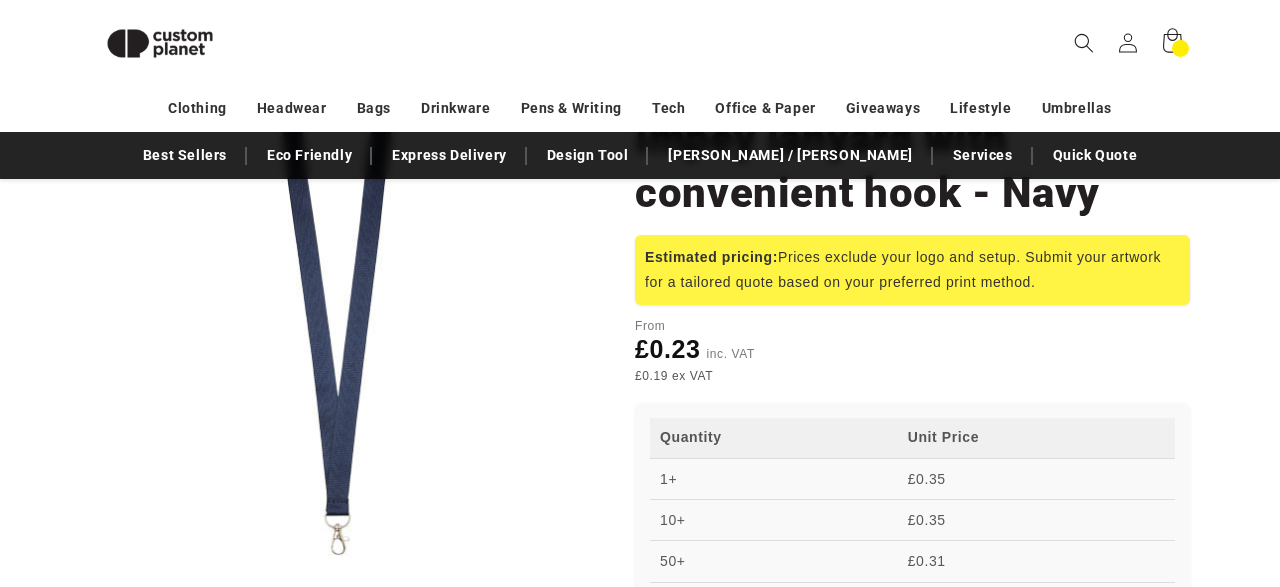 scroll, scrollTop: 245, scrollLeft: 0, axis: vertical 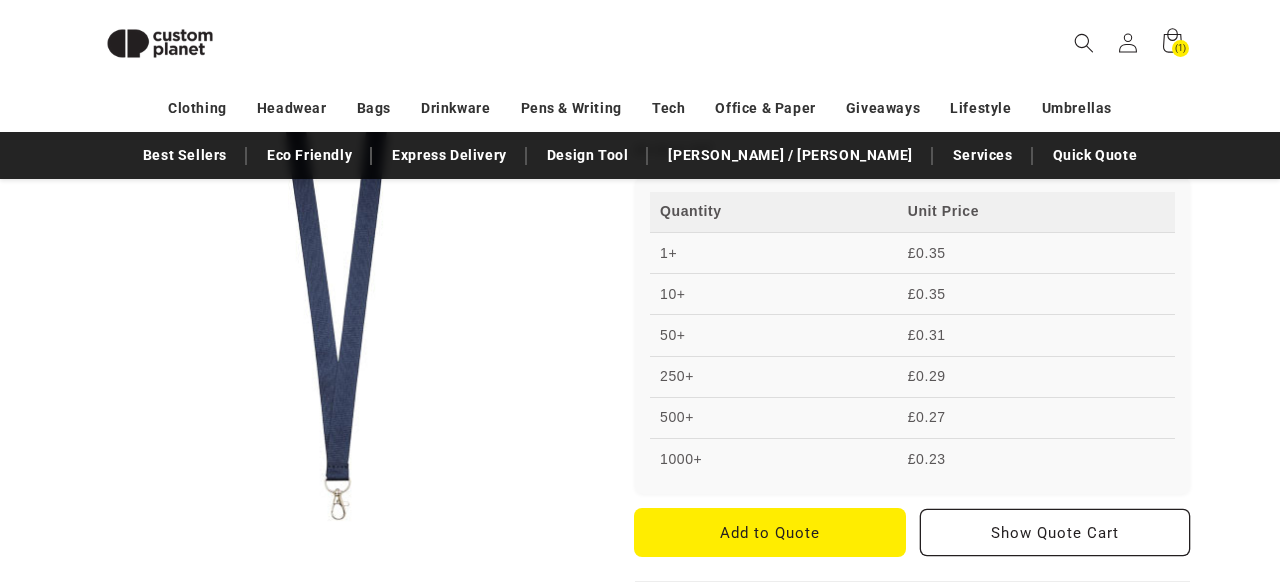 click on "Add to Quote" at bounding box center [770, 532] 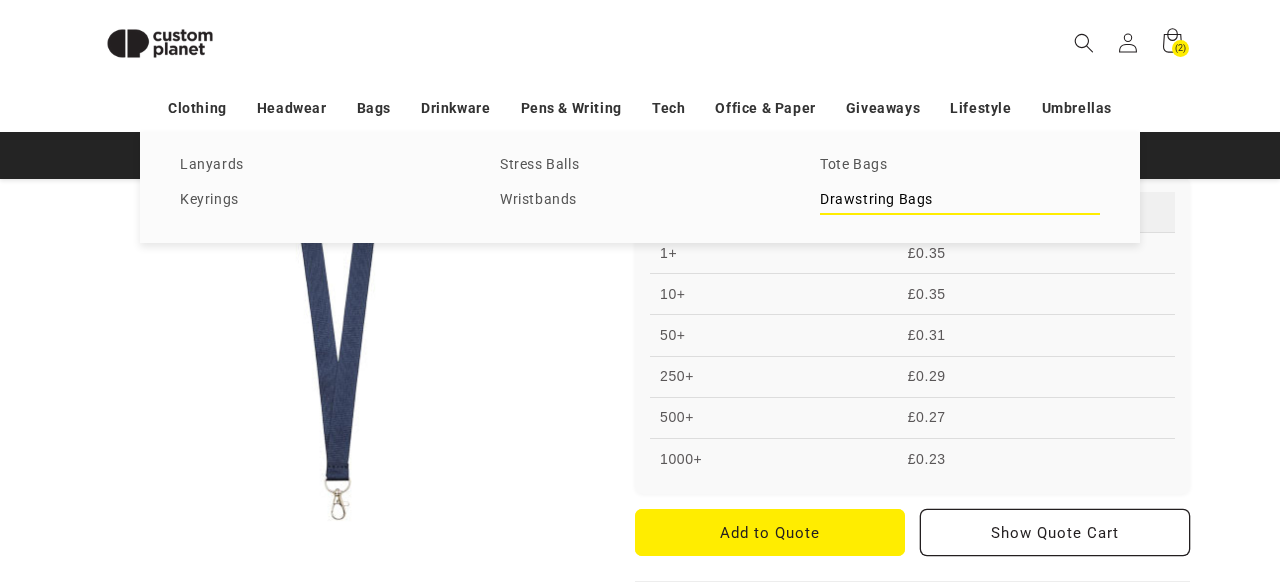 click on "Drawstring Bags" at bounding box center (960, 200) 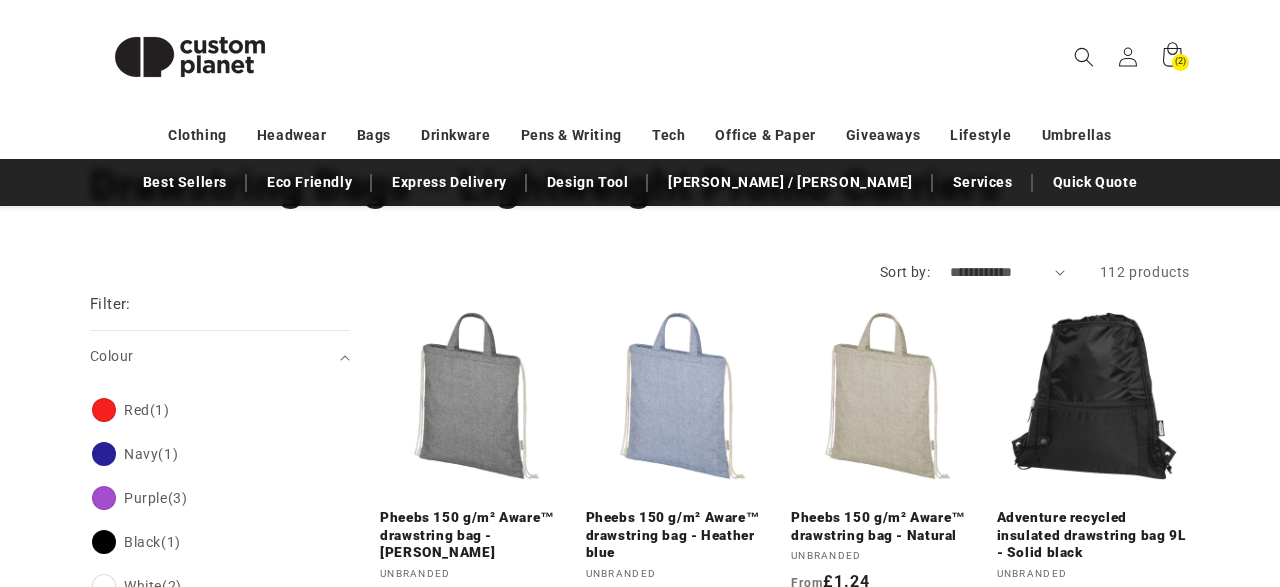 scroll, scrollTop: 0, scrollLeft: 0, axis: both 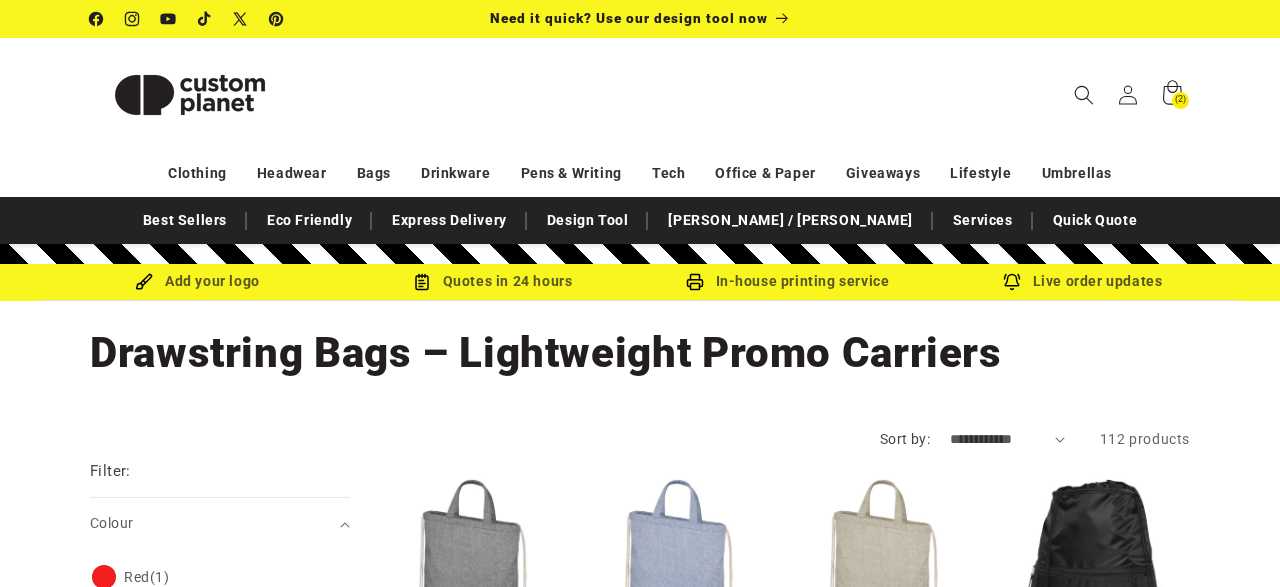 select on "**********" 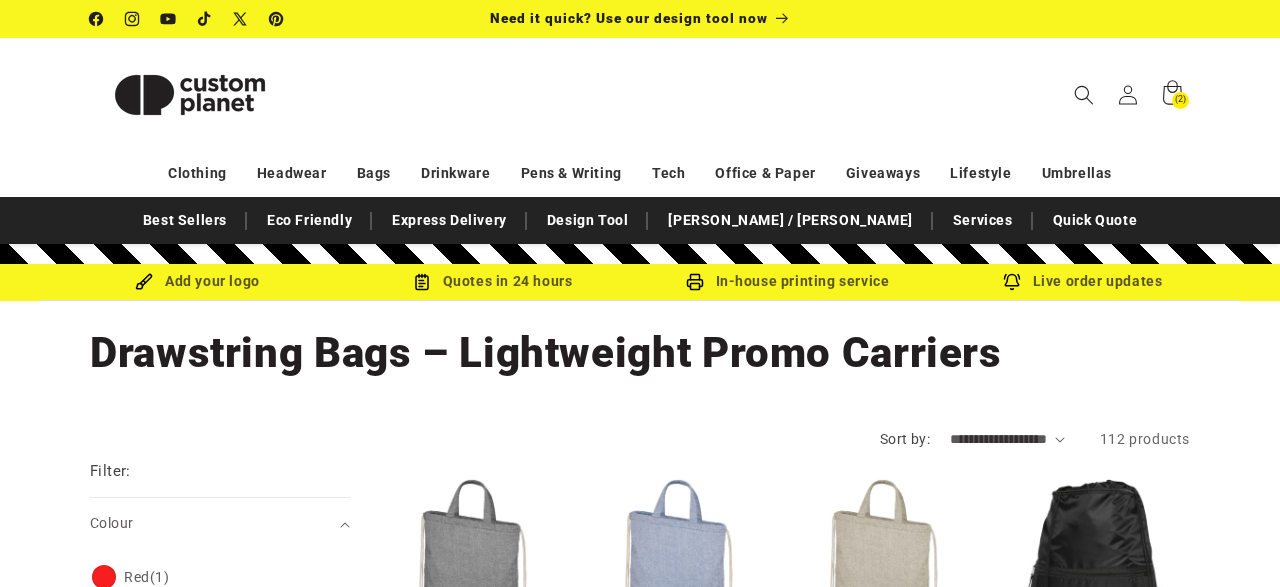 click on "**********" at bounding box center [0, 0] 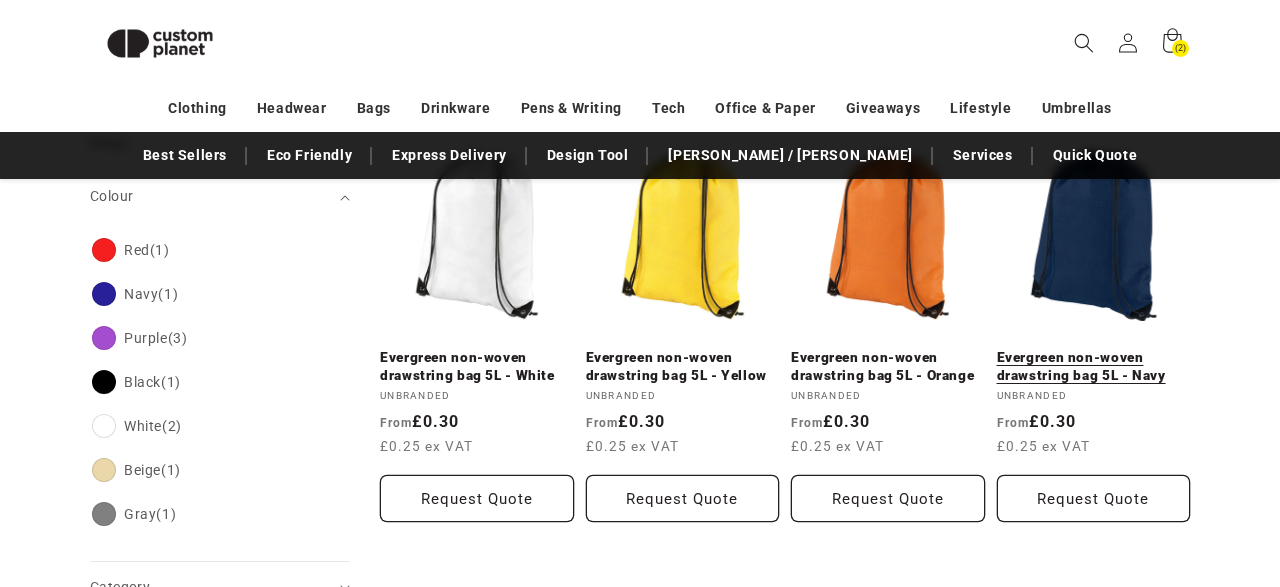 scroll, scrollTop: 219, scrollLeft: 0, axis: vertical 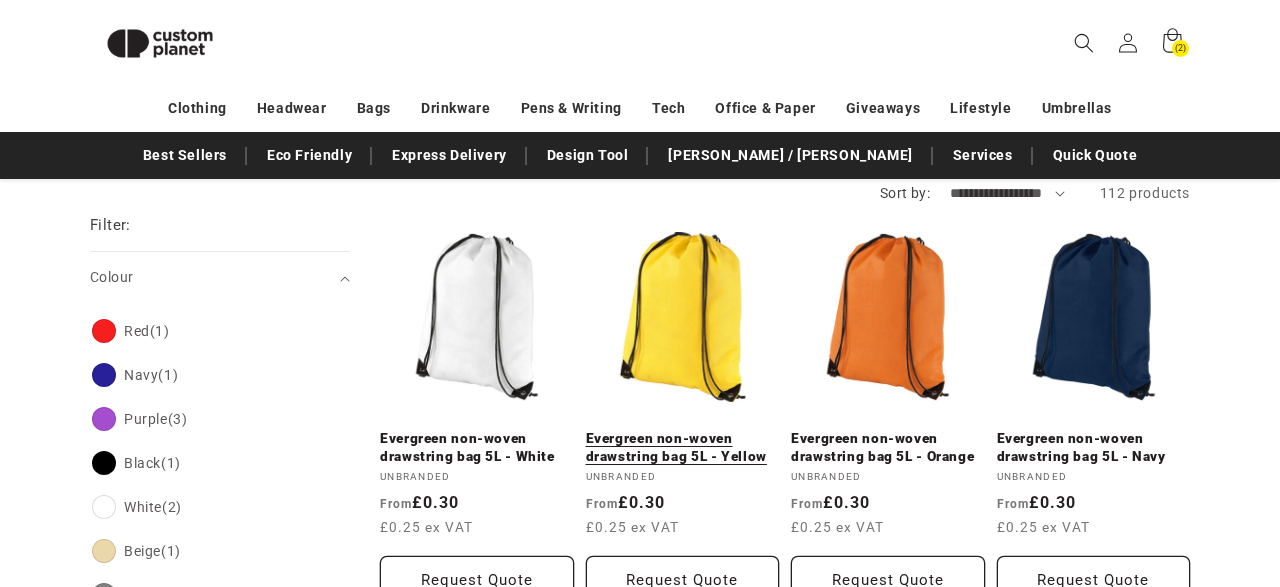 click on "Evergreen non-woven drawstring bag 5L - Yellow" at bounding box center (683, 447) 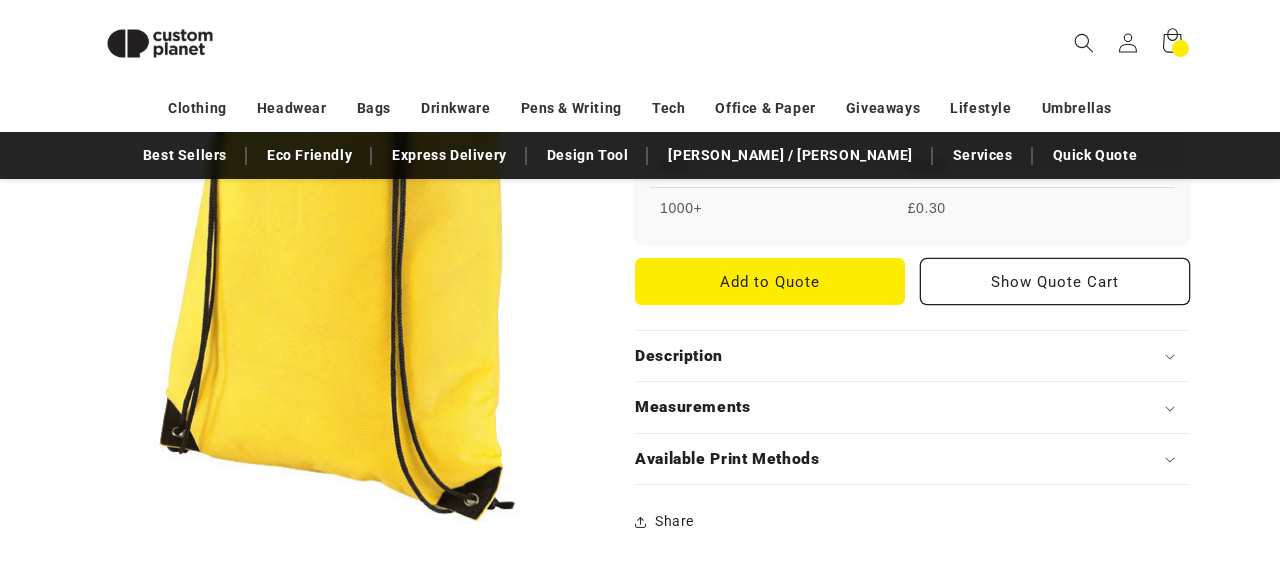 scroll, scrollTop: 738, scrollLeft: 0, axis: vertical 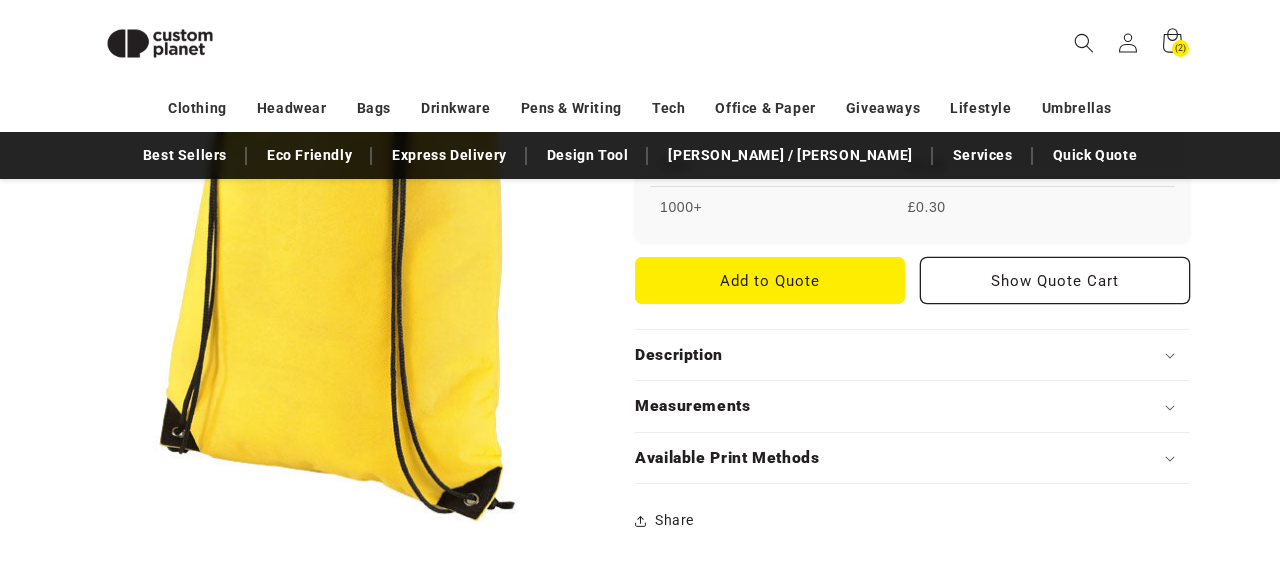 click on "Description" at bounding box center (679, 355) 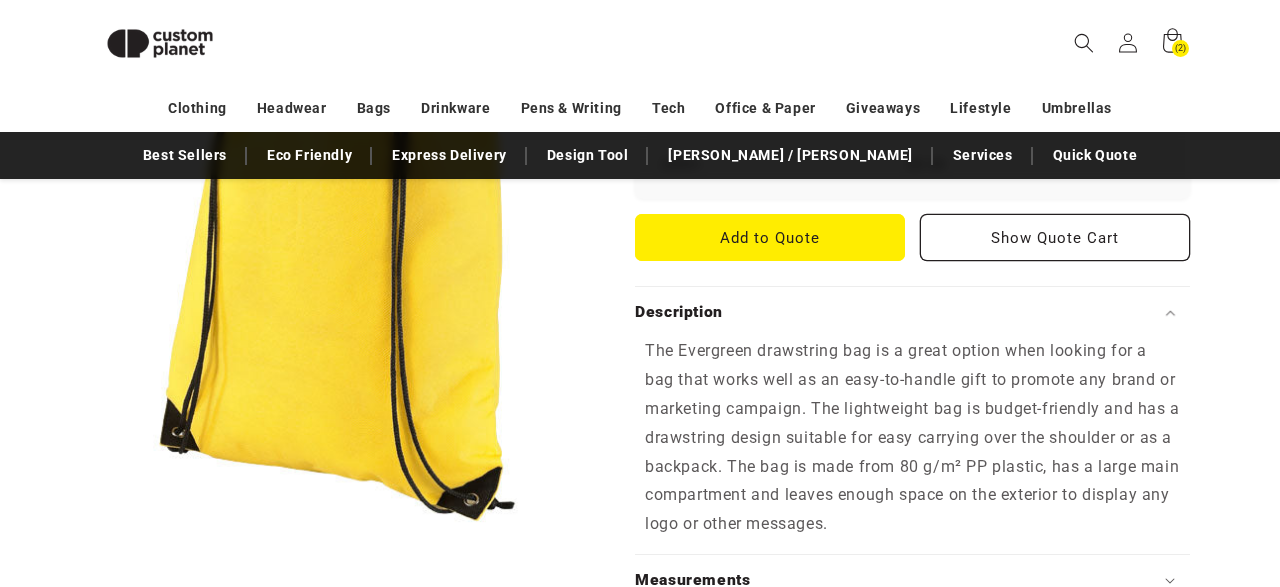 scroll, scrollTop: 782, scrollLeft: 0, axis: vertical 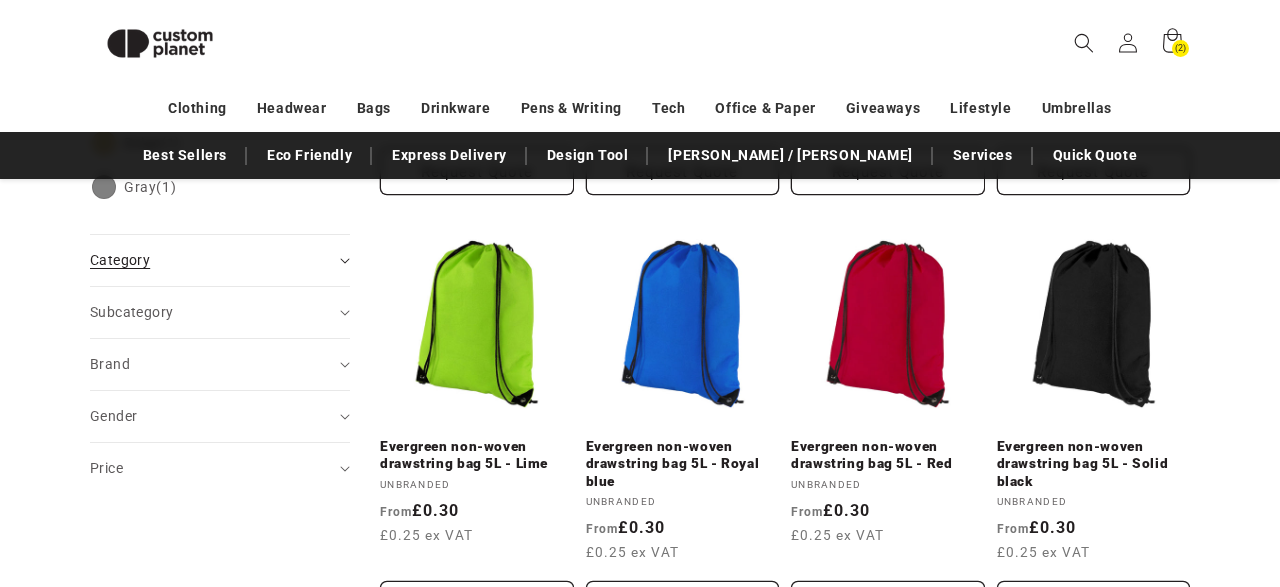 click on "Category
(0)" at bounding box center [220, 260] 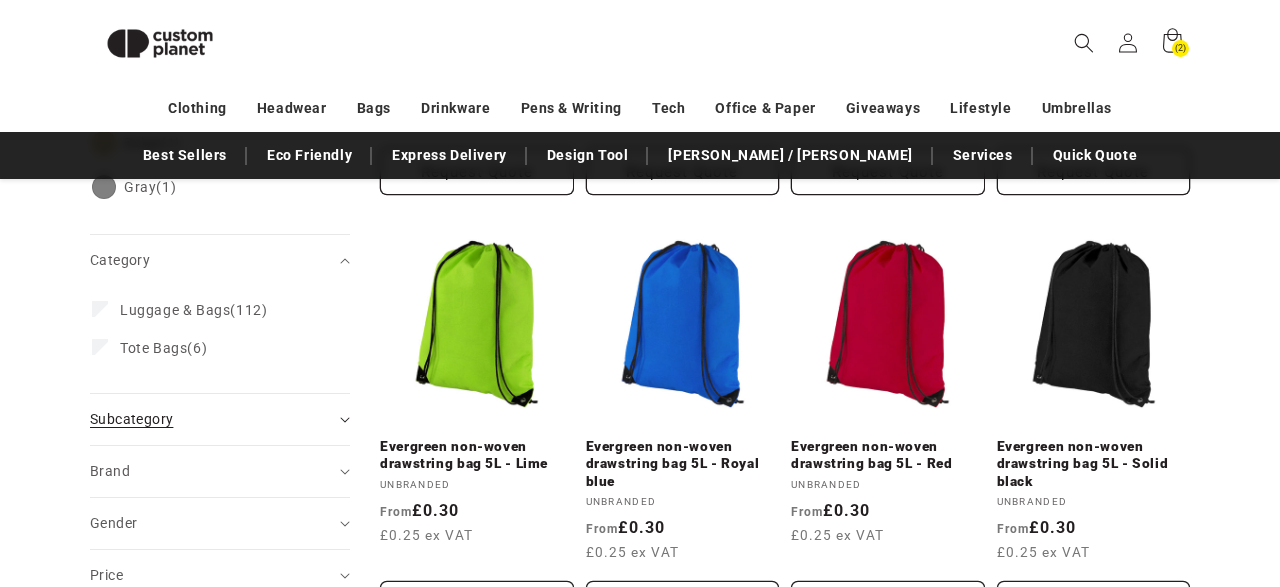 click on "Subcategory
(0)" at bounding box center (211, 419) 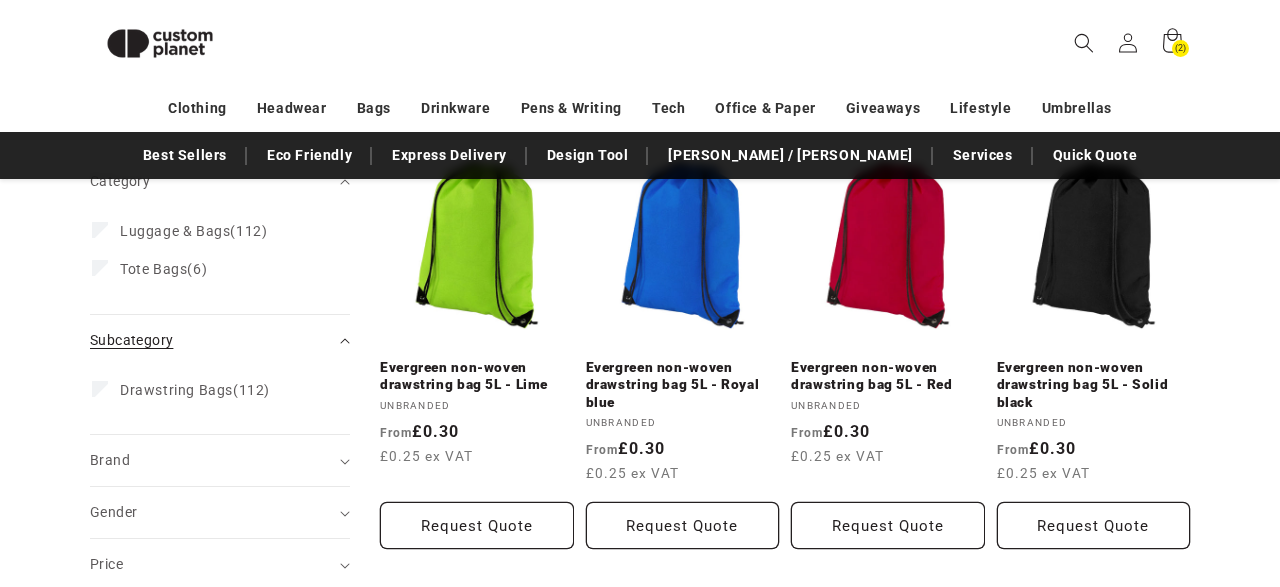 scroll, scrollTop: 716, scrollLeft: 0, axis: vertical 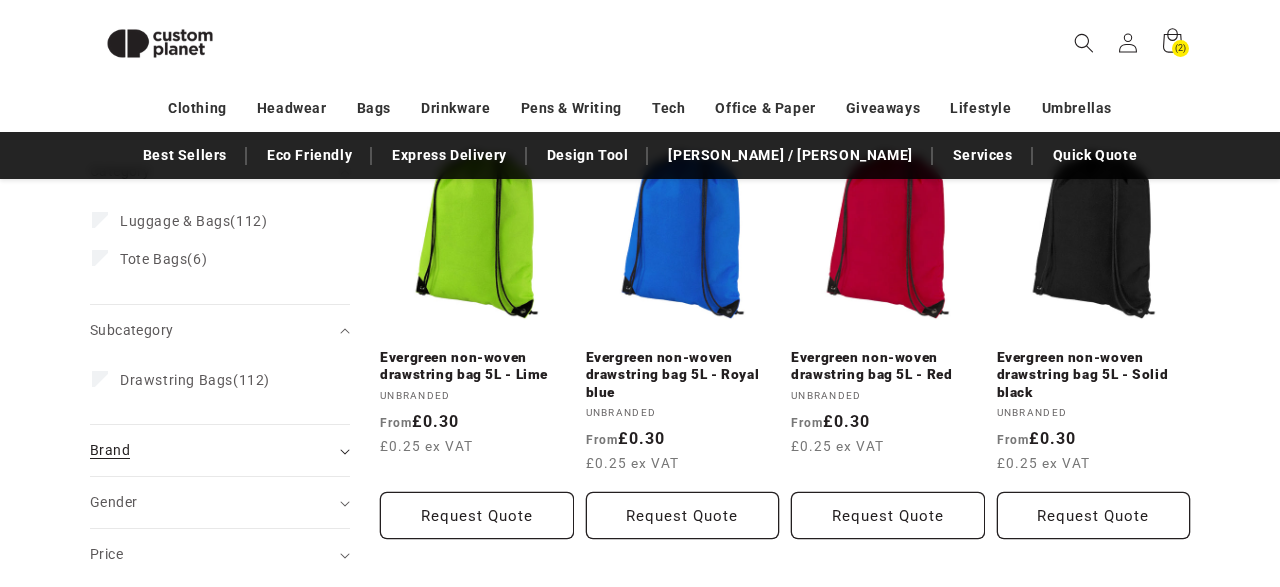 click on "Brand
(0)" at bounding box center (211, 450) 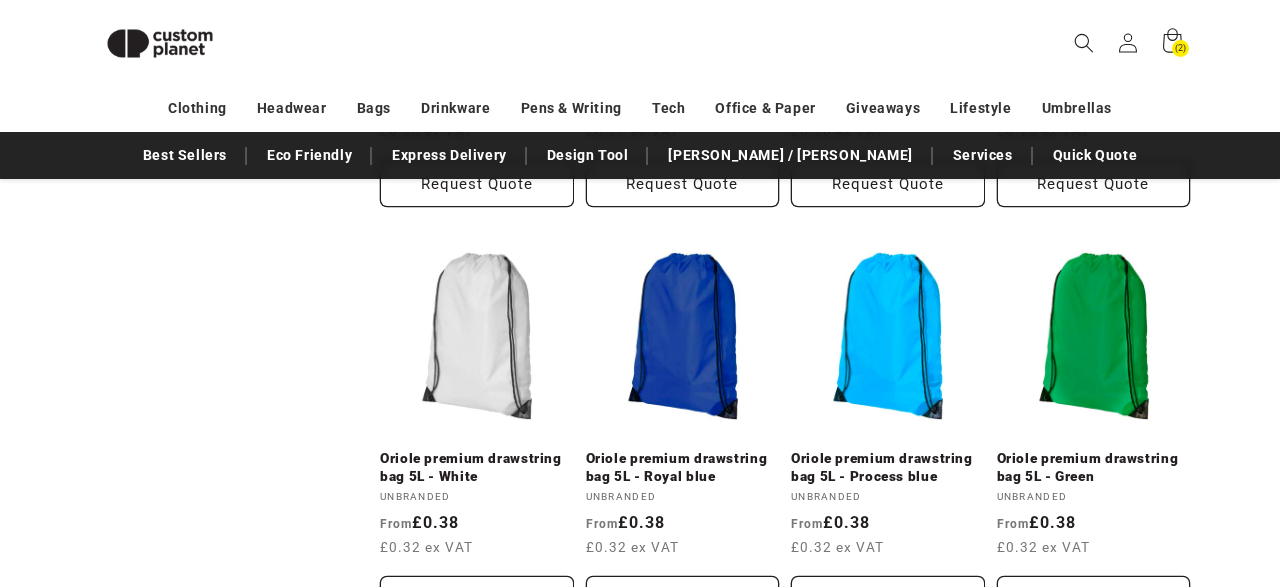 scroll, scrollTop: 2194, scrollLeft: 0, axis: vertical 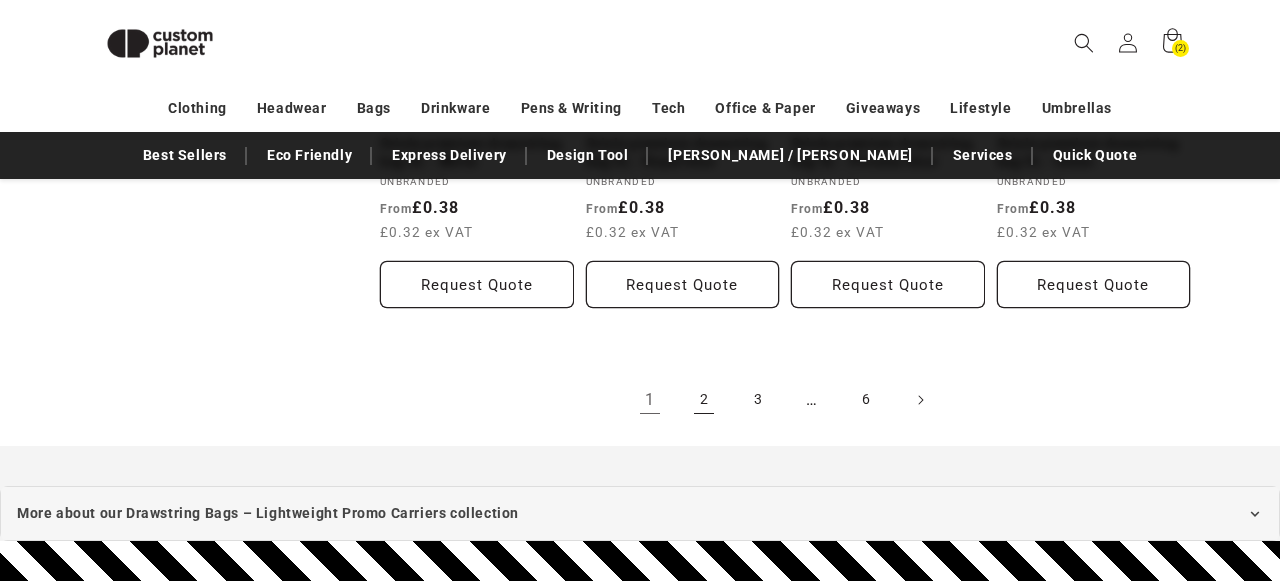click on "2" at bounding box center [704, 400] 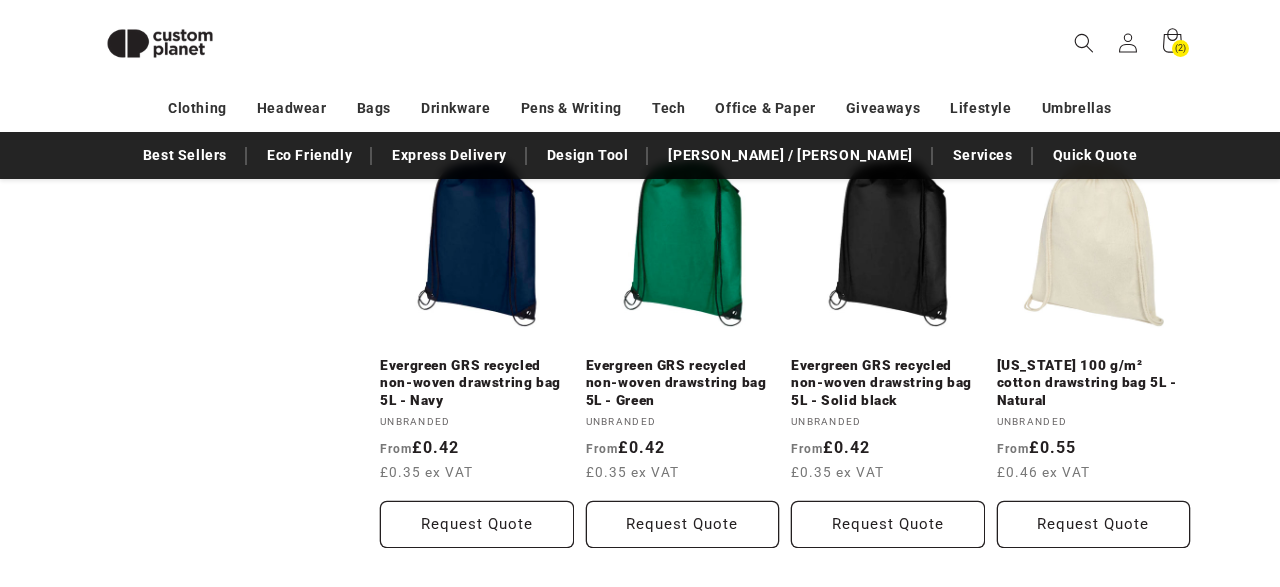 scroll, scrollTop: 1912, scrollLeft: 0, axis: vertical 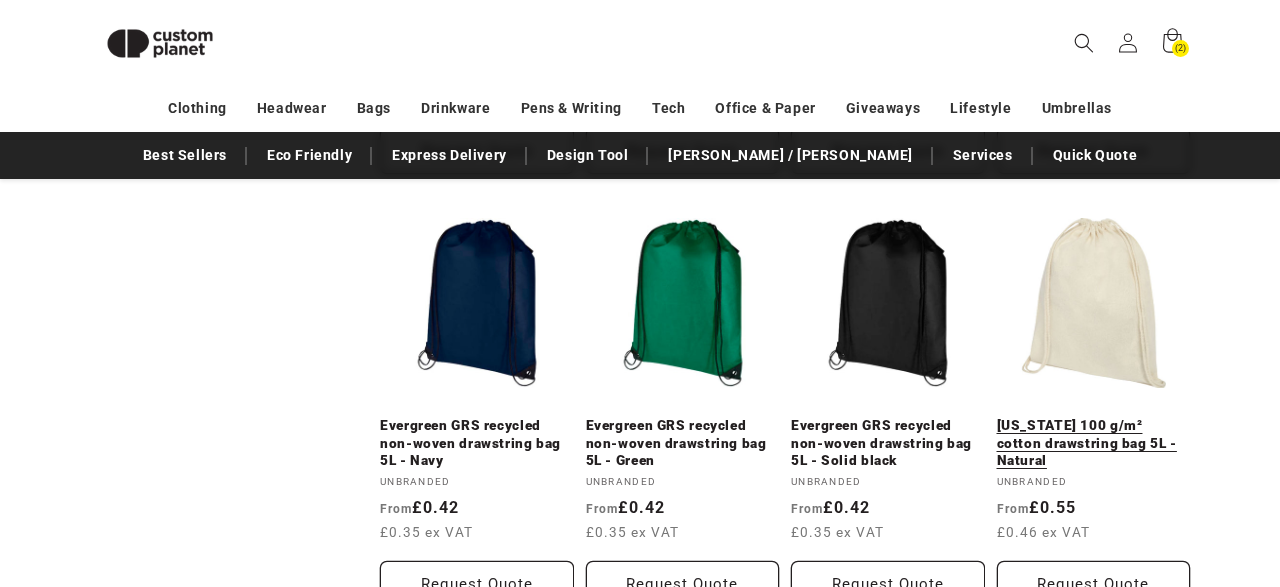 click on "[US_STATE] 100 g/m² cotton drawstring bag 5L - Natural" at bounding box center [1094, 443] 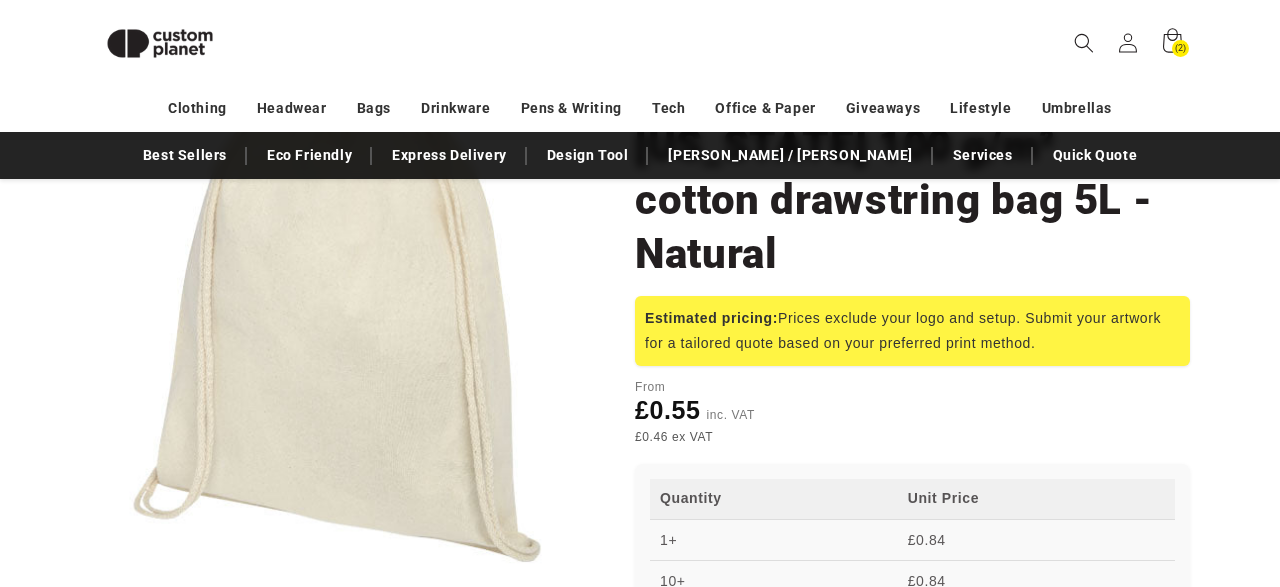 scroll, scrollTop: 0, scrollLeft: 0, axis: both 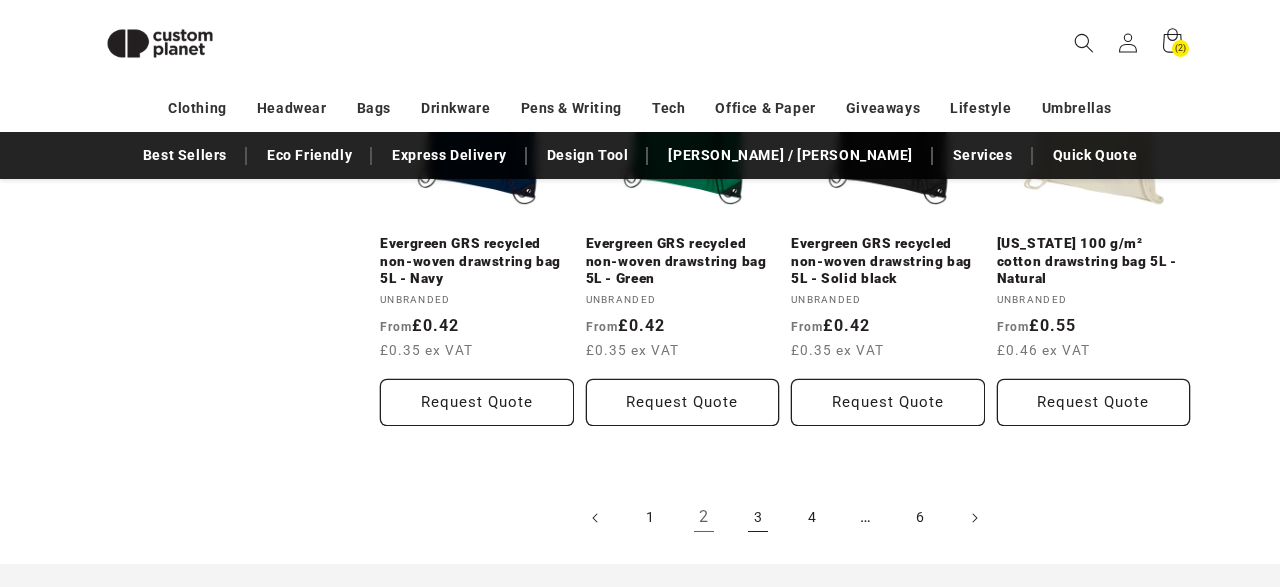 click on "3" at bounding box center (758, 518) 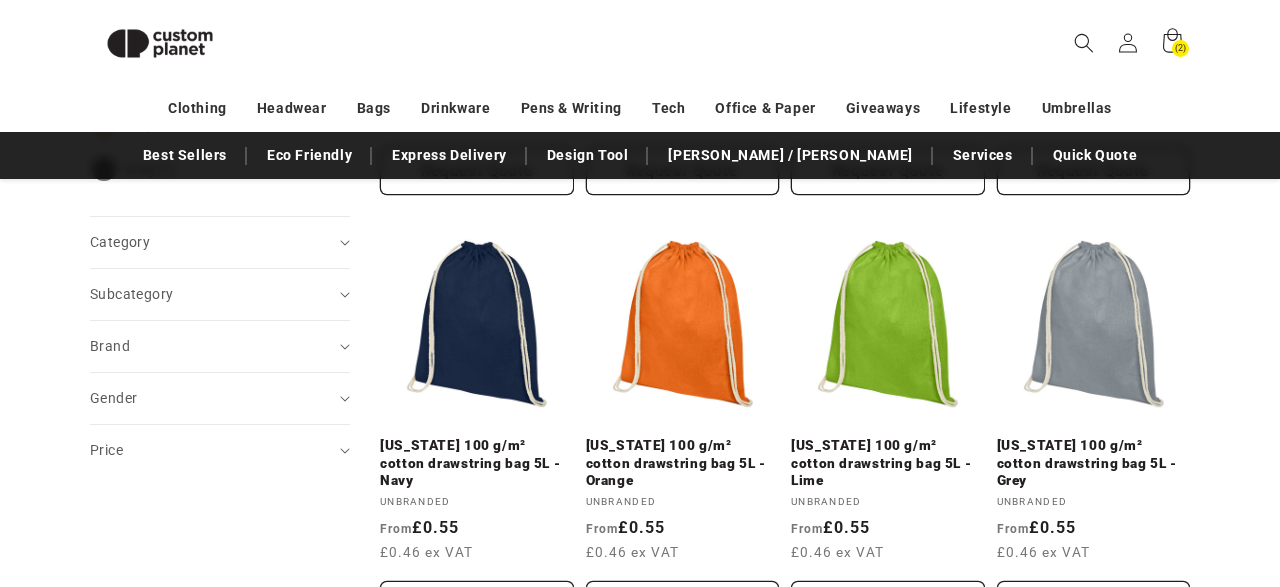 scroll, scrollTop: 0, scrollLeft: 0, axis: both 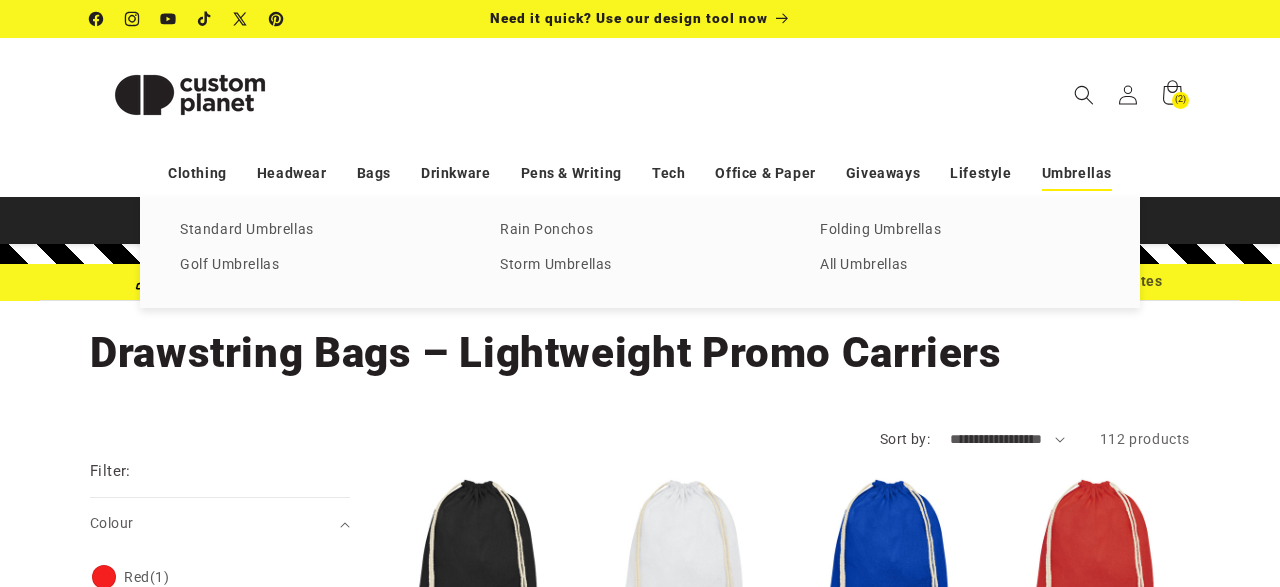 click on "Umbrellas" at bounding box center (1077, 173) 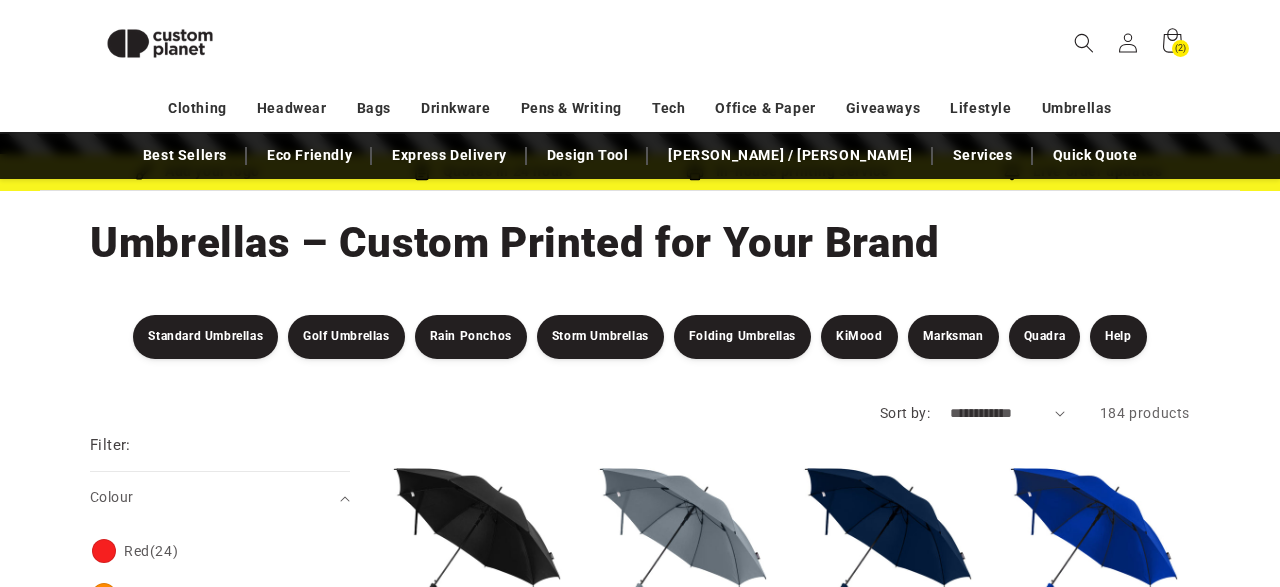 scroll, scrollTop: 82, scrollLeft: 0, axis: vertical 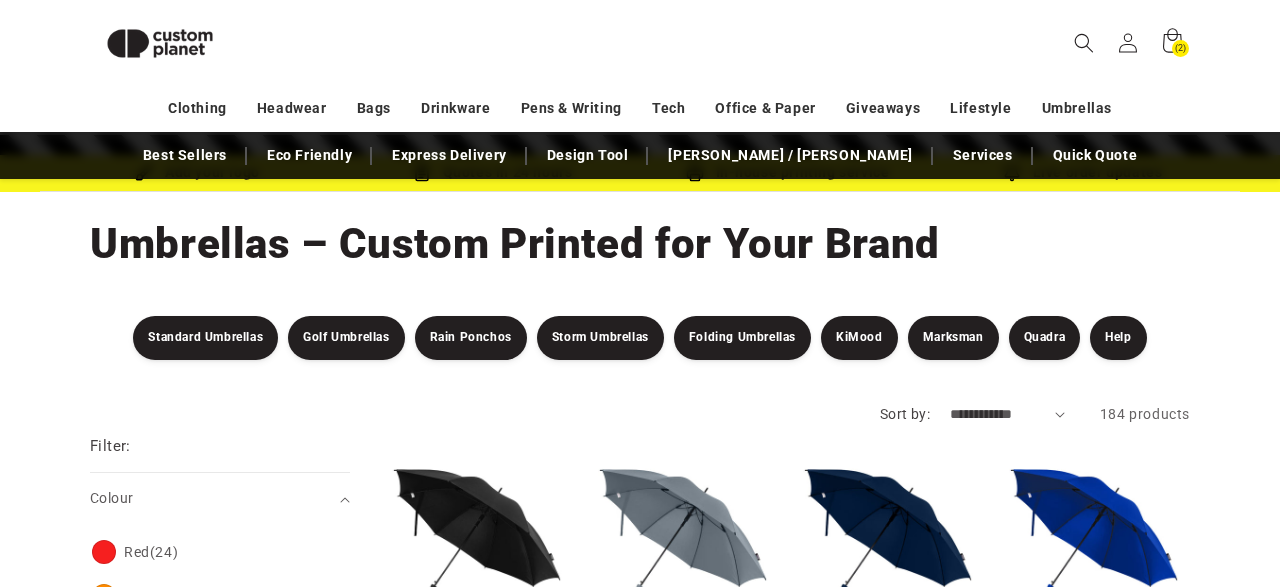 select on "**********" 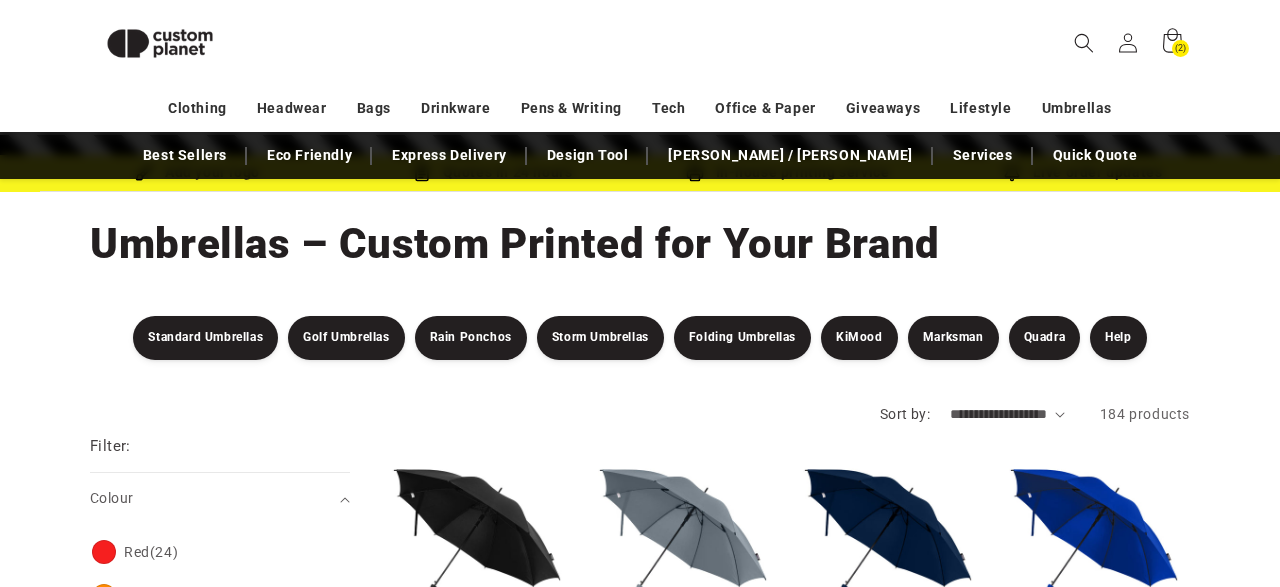 click on "**********" at bounding box center [0, 0] 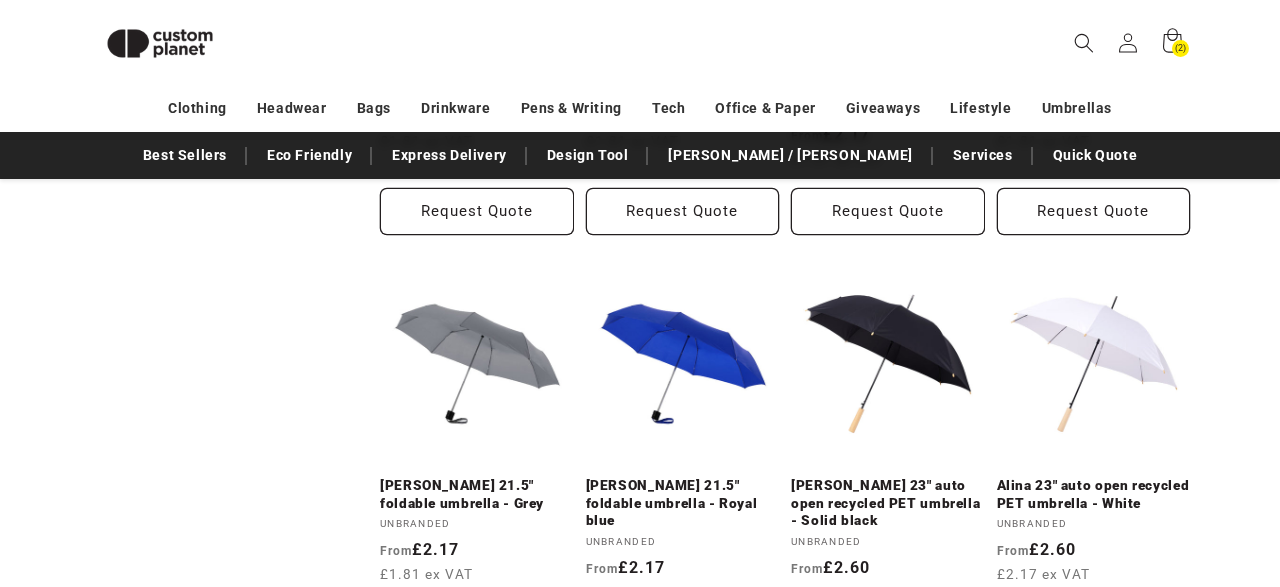 scroll, scrollTop: 2406, scrollLeft: 0, axis: vertical 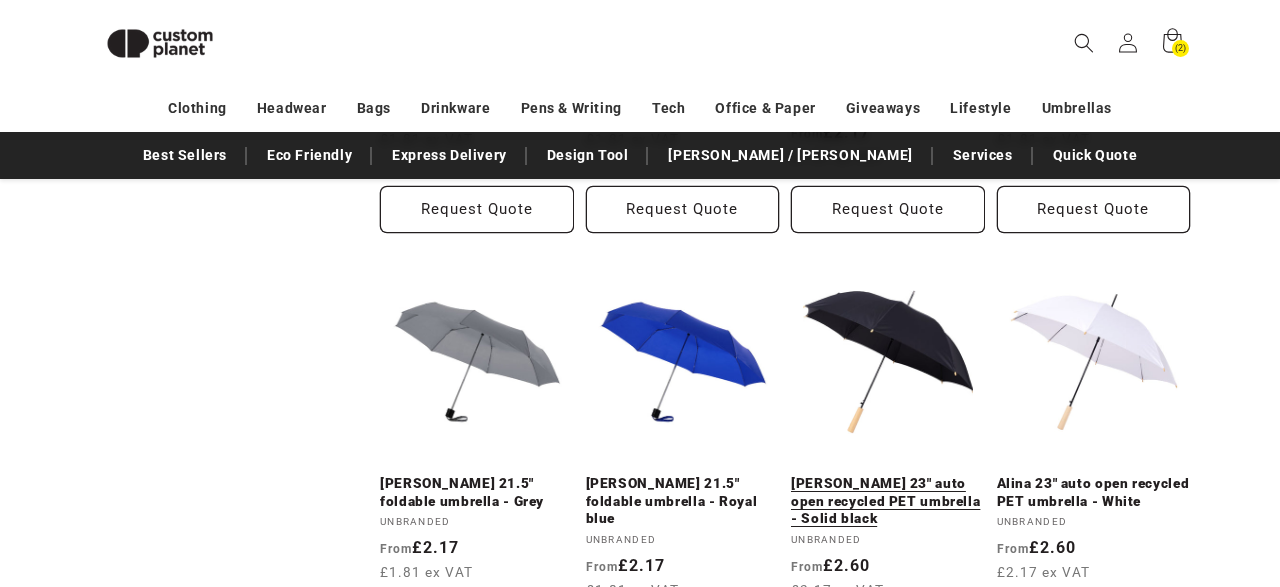 click on "Alina 23" auto open recycled PET umbrella - Solid black" at bounding box center (888, 501) 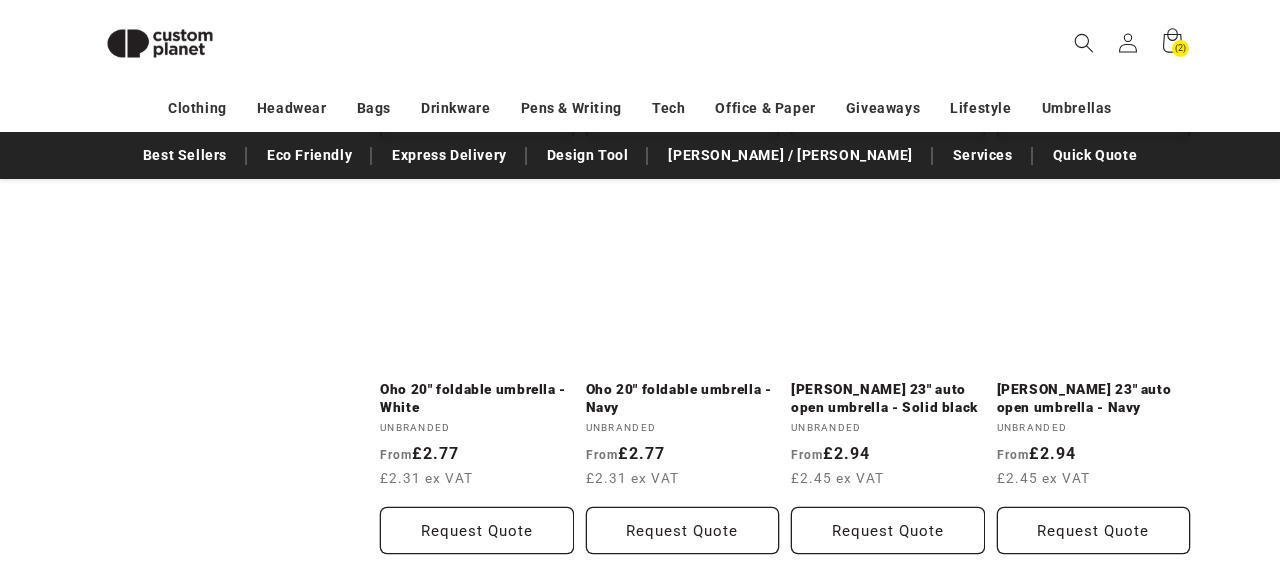 scroll, scrollTop: 3900, scrollLeft: 0, axis: vertical 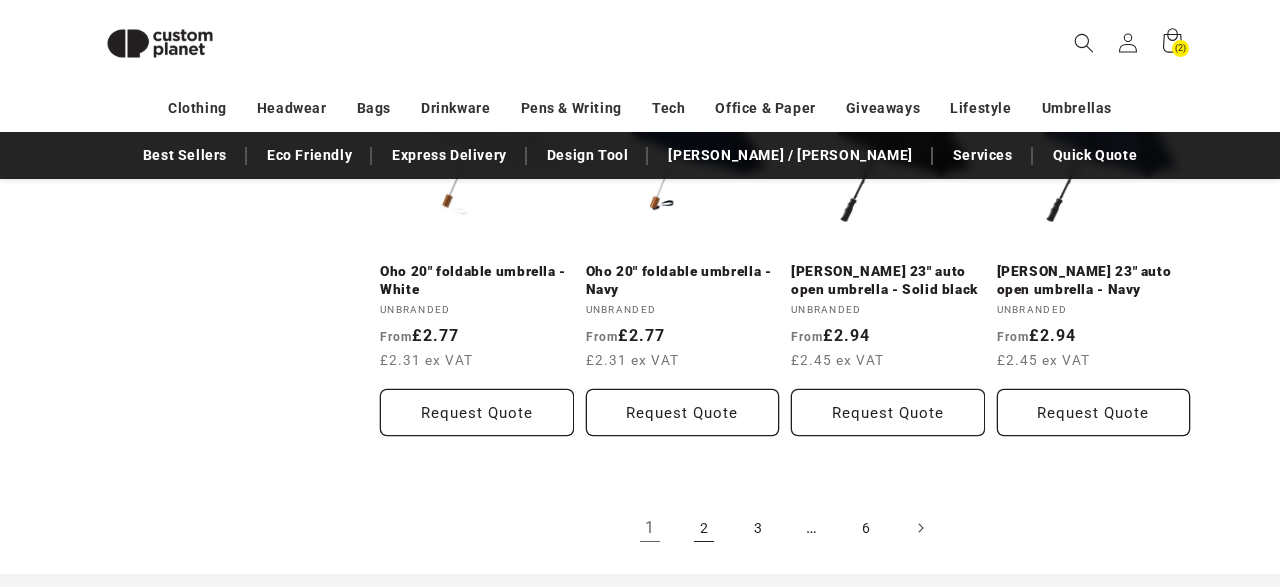 click on "2" at bounding box center (704, 528) 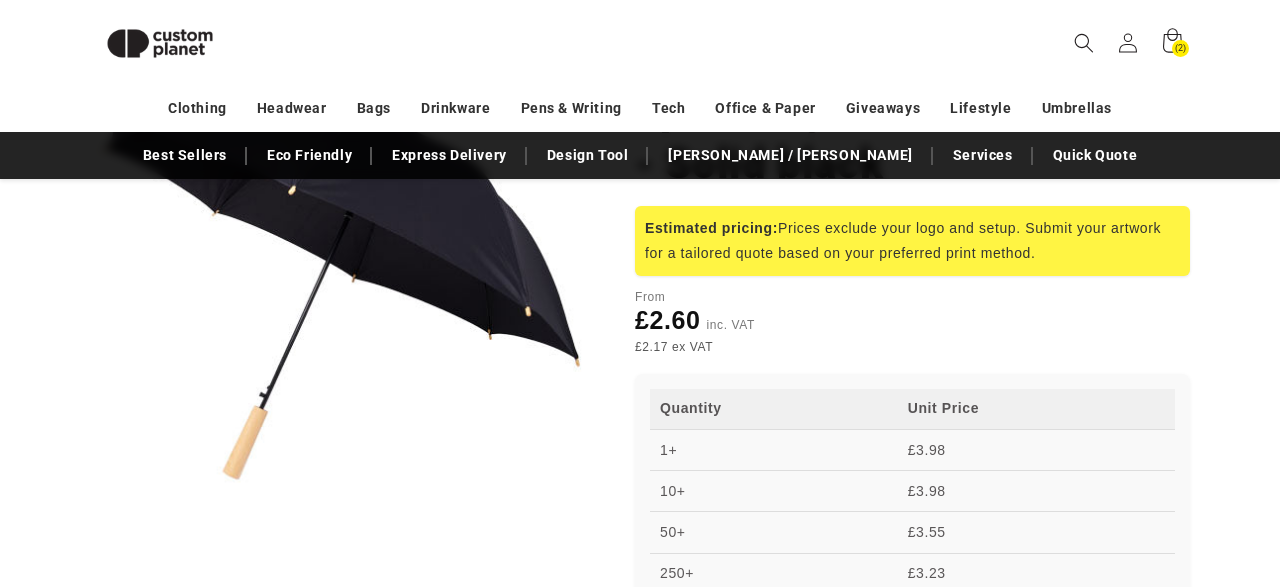 scroll, scrollTop: 342, scrollLeft: 0, axis: vertical 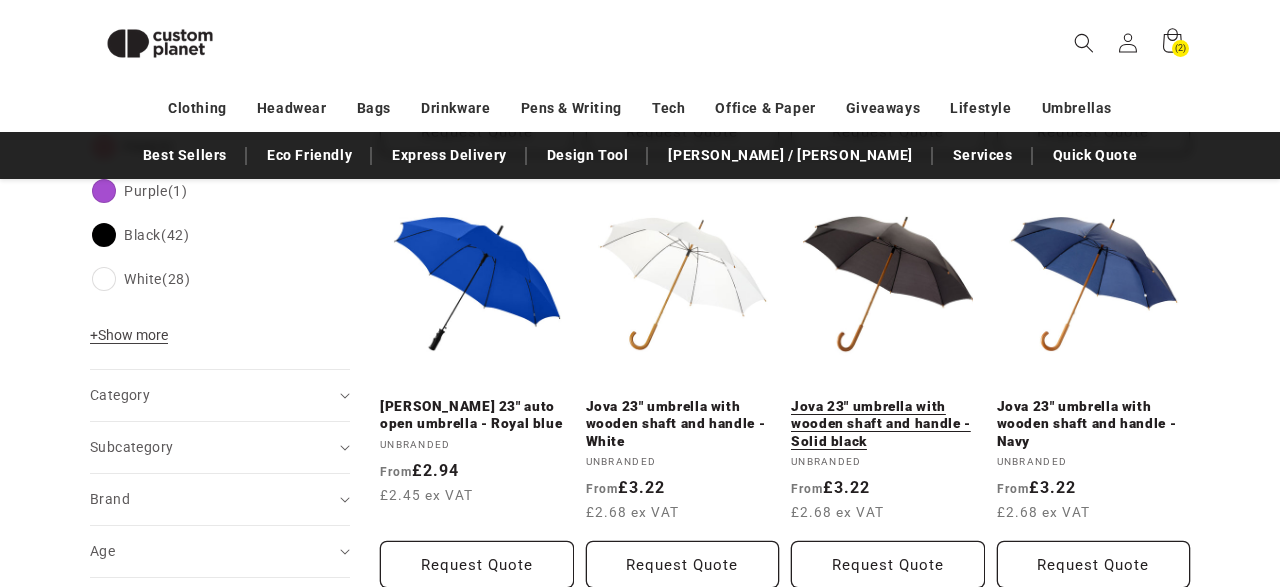 click on "Jova 23" umbrella with wooden shaft and handle - Solid black" at bounding box center [888, 424] 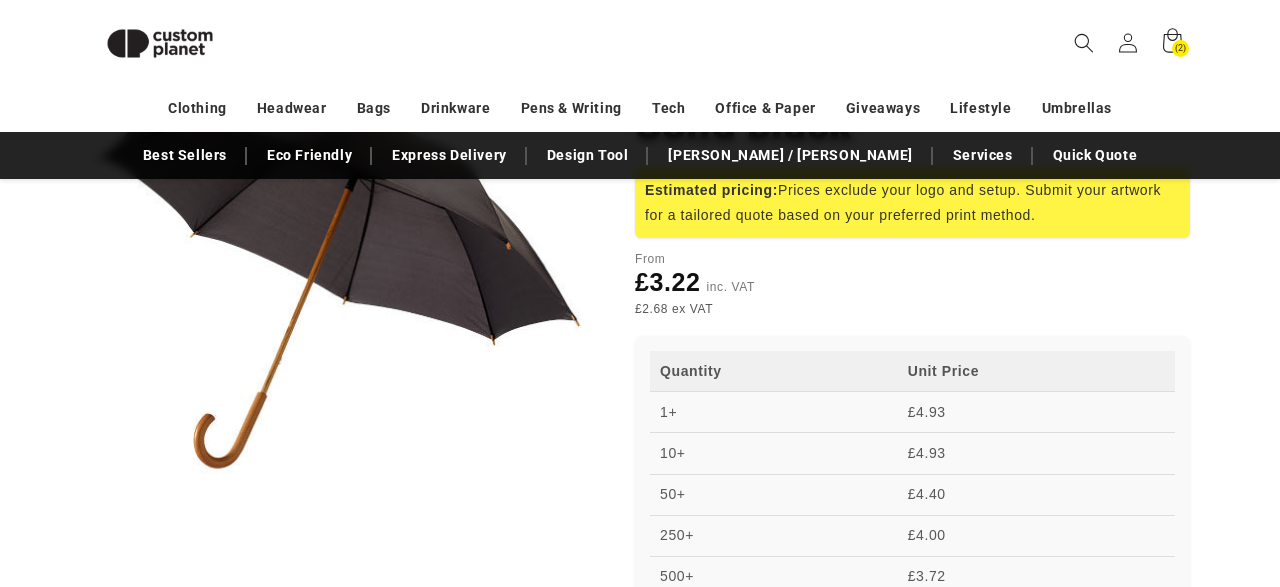 scroll, scrollTop: 621, scrollLeft: 0, axis: vertical 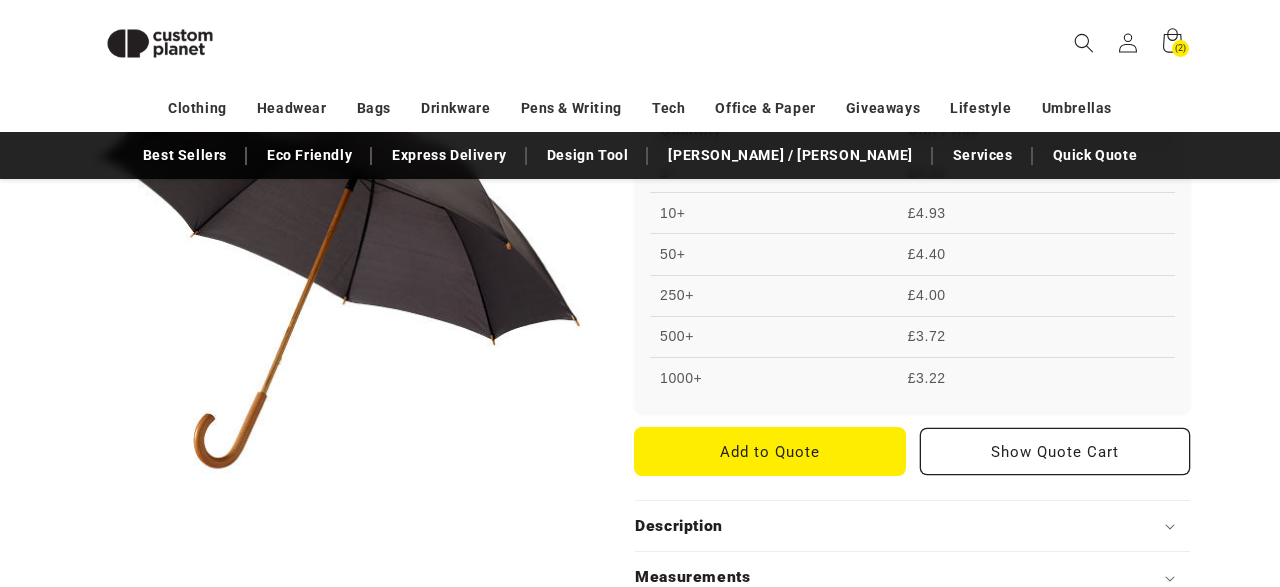 click on "Add to Quote" 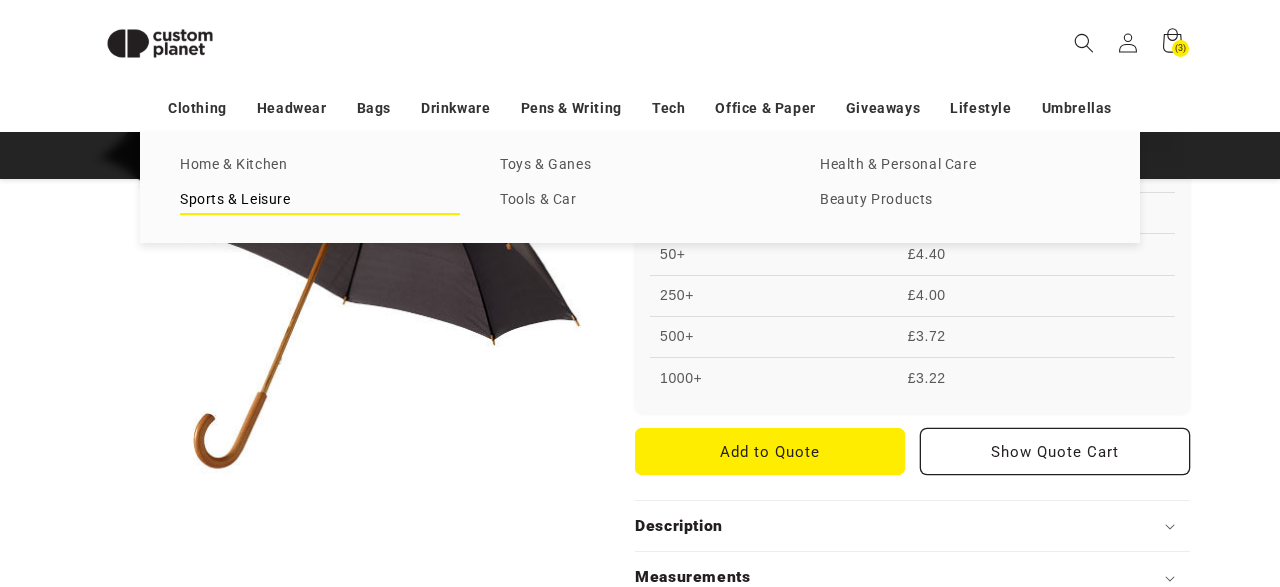 click on "Sports & Leisure" at bounding box center (320, 200) 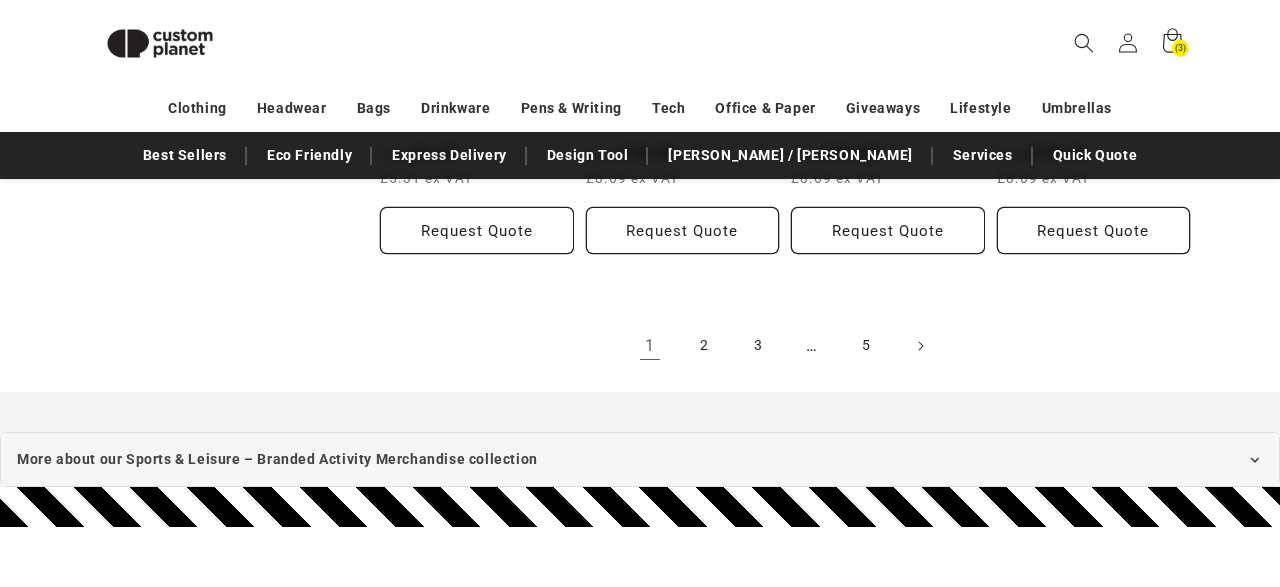 scroll, scrollTop: 2252, scrollLeft: 0, axis: vertical 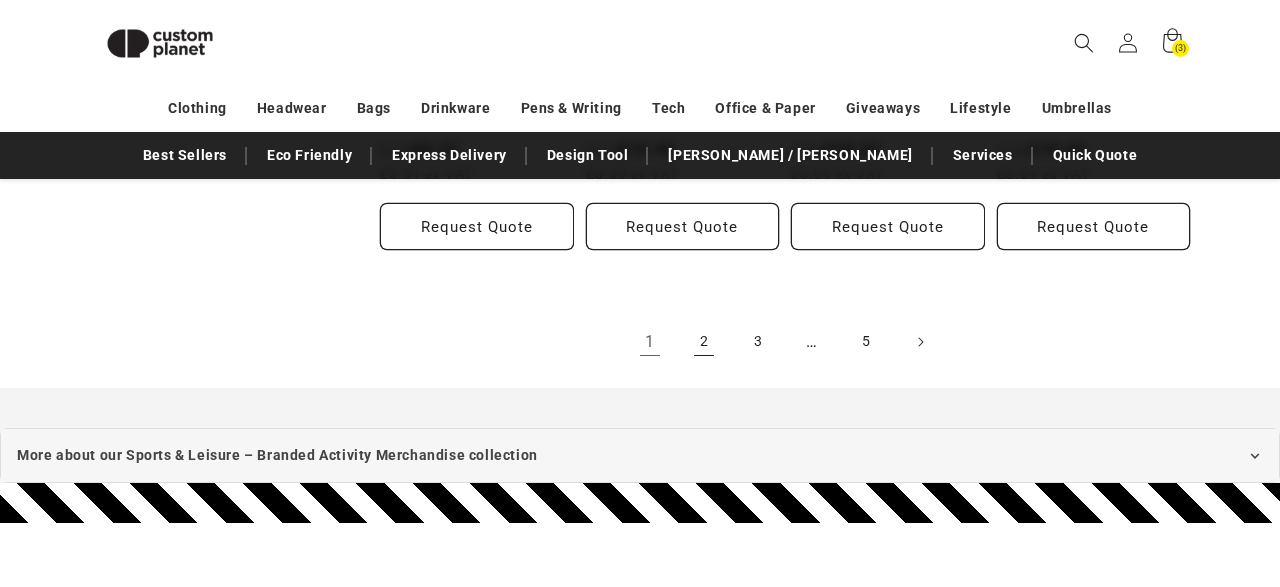 click on "2" at bounding box center (704, 342) 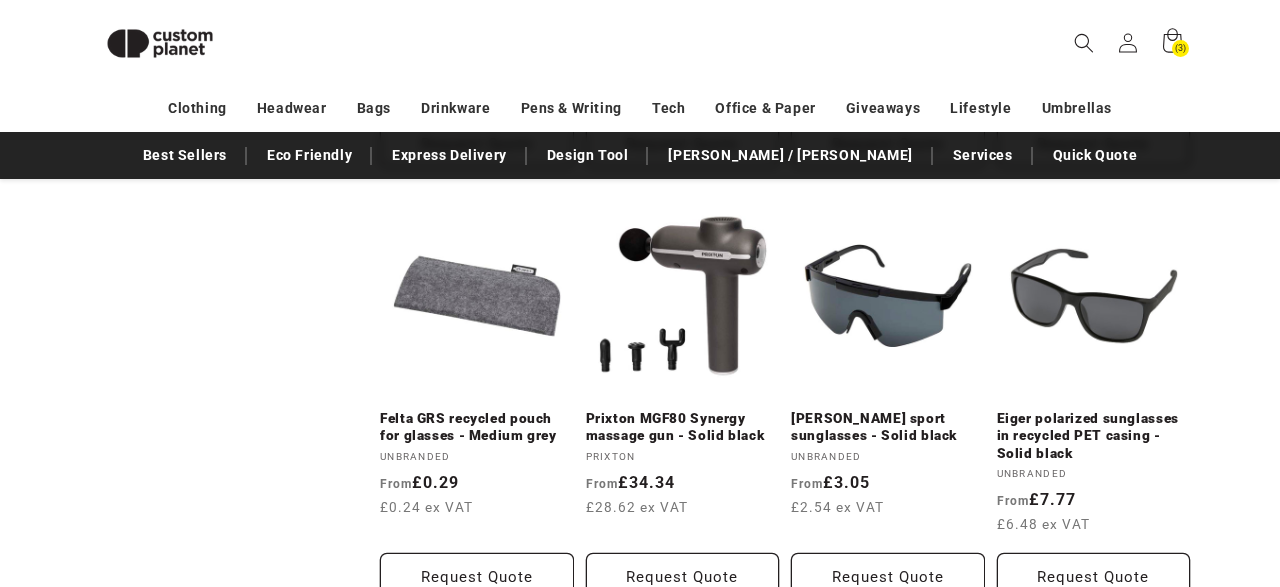 scroll, scrollTop: 2162, scrollLeft: 0, axis: vertical 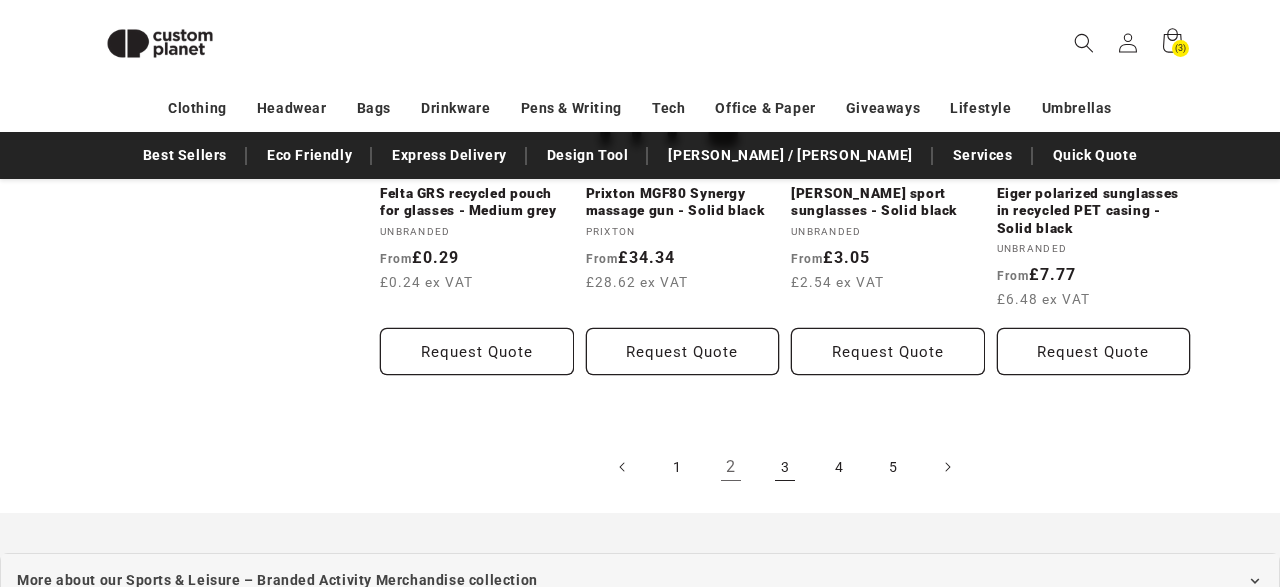 click on "3" at bounding box center [785, 467] 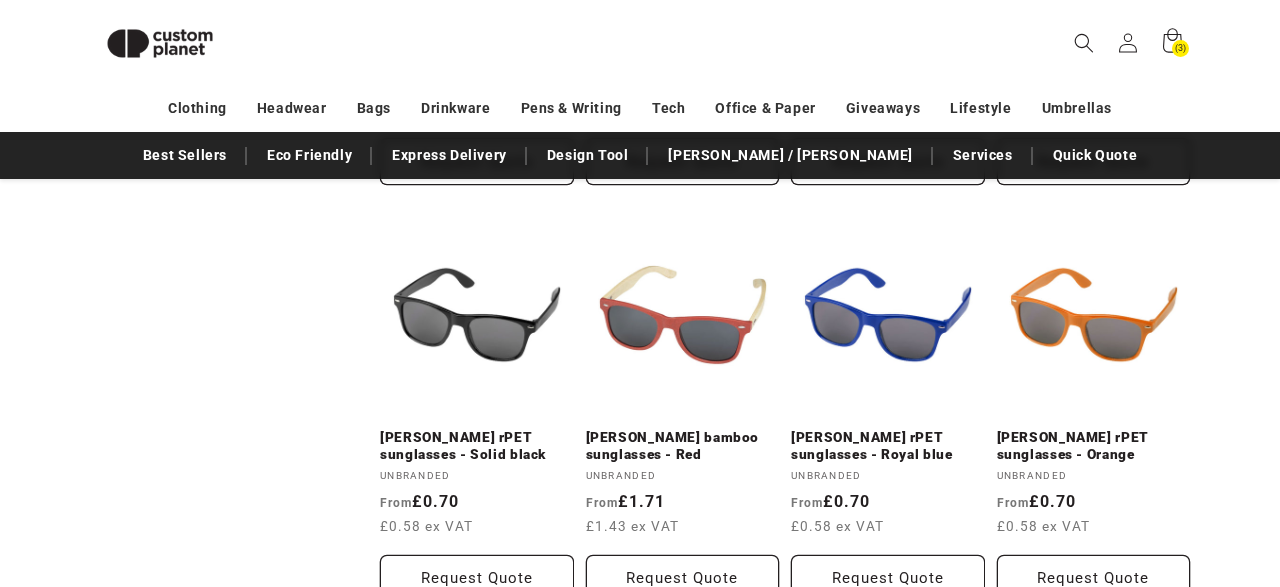scroll, scrollTop: 2241, scrollLeft: 0, axis: vertical 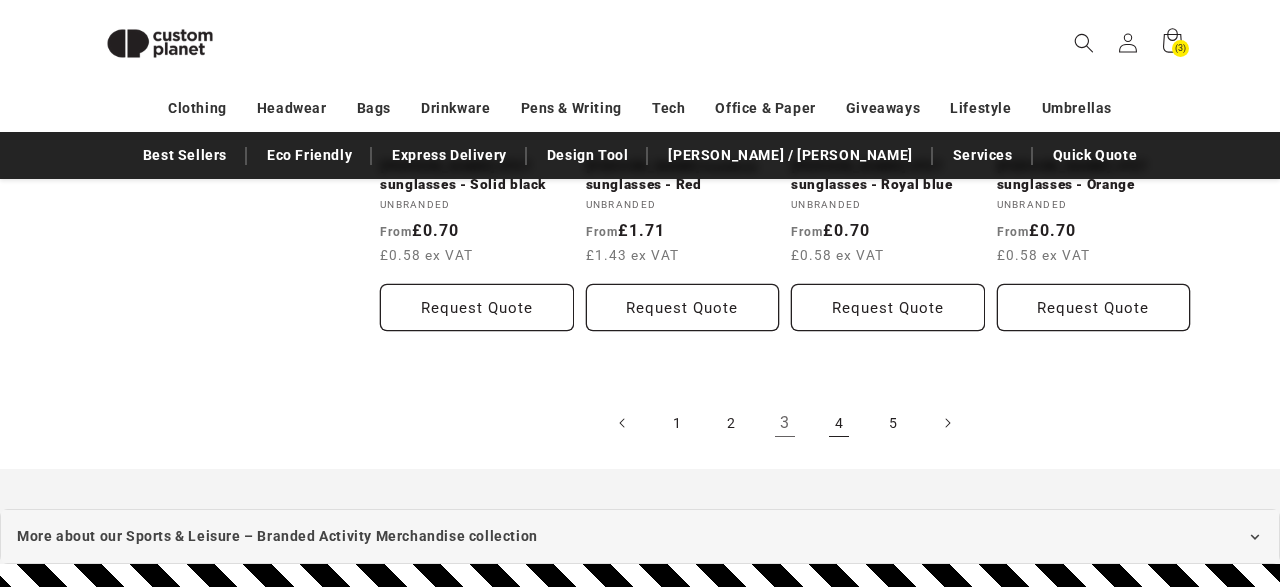 click on "4" at bounding box center [839, 423] 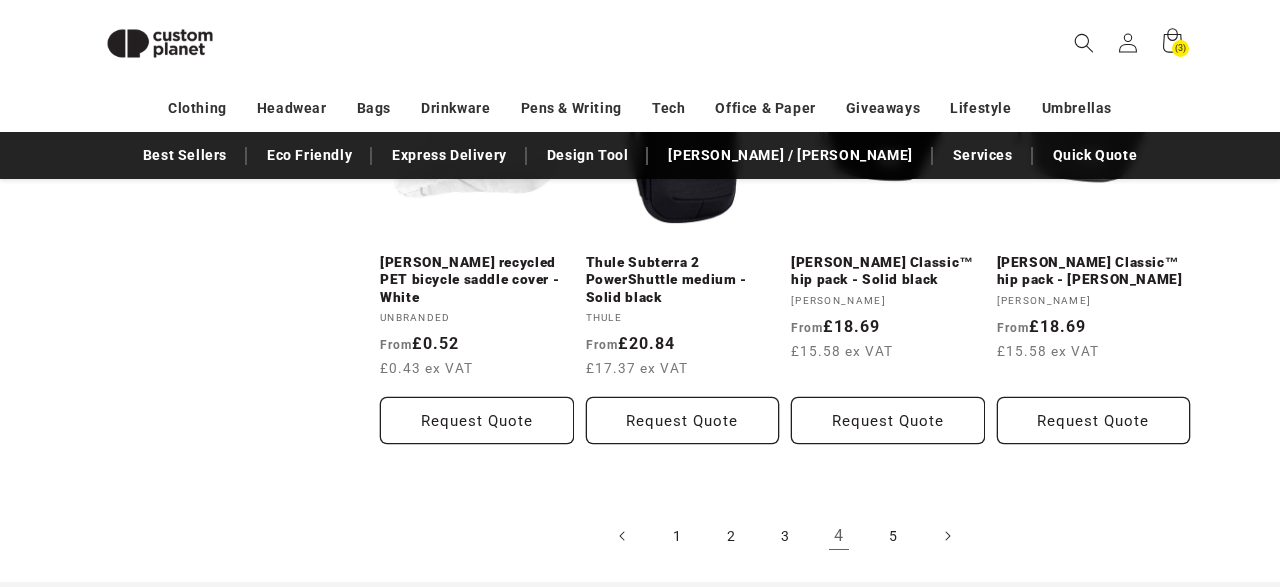 scroll, scrollTop: 2183, scrollLeft: 0, axis: vertical 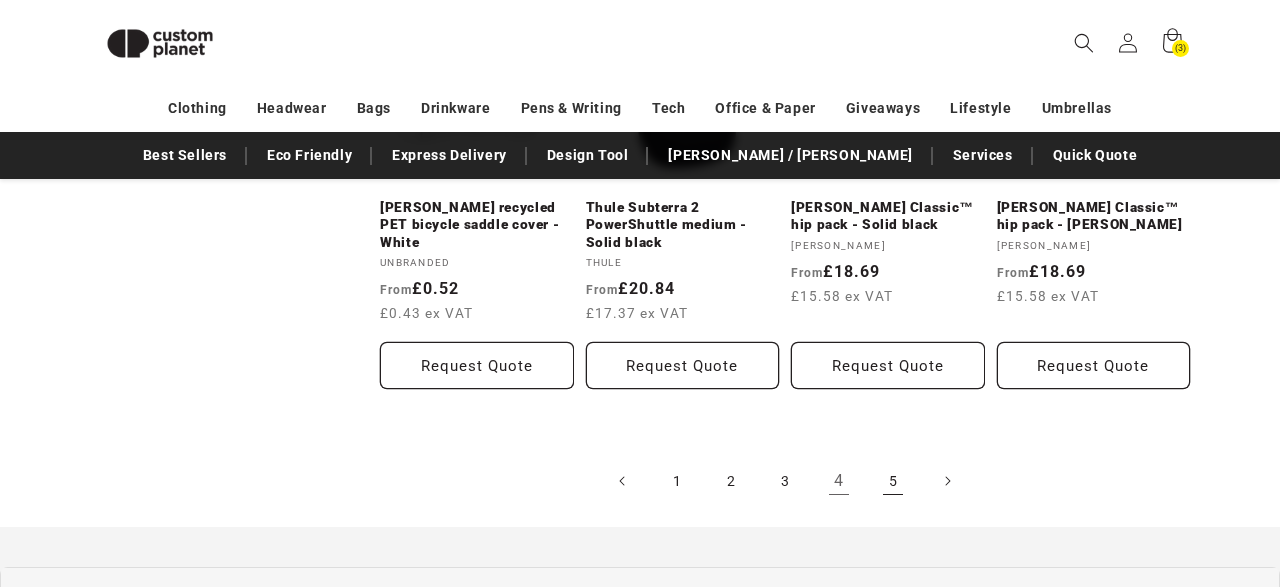 click on "5" at bounding box center [893, 481] 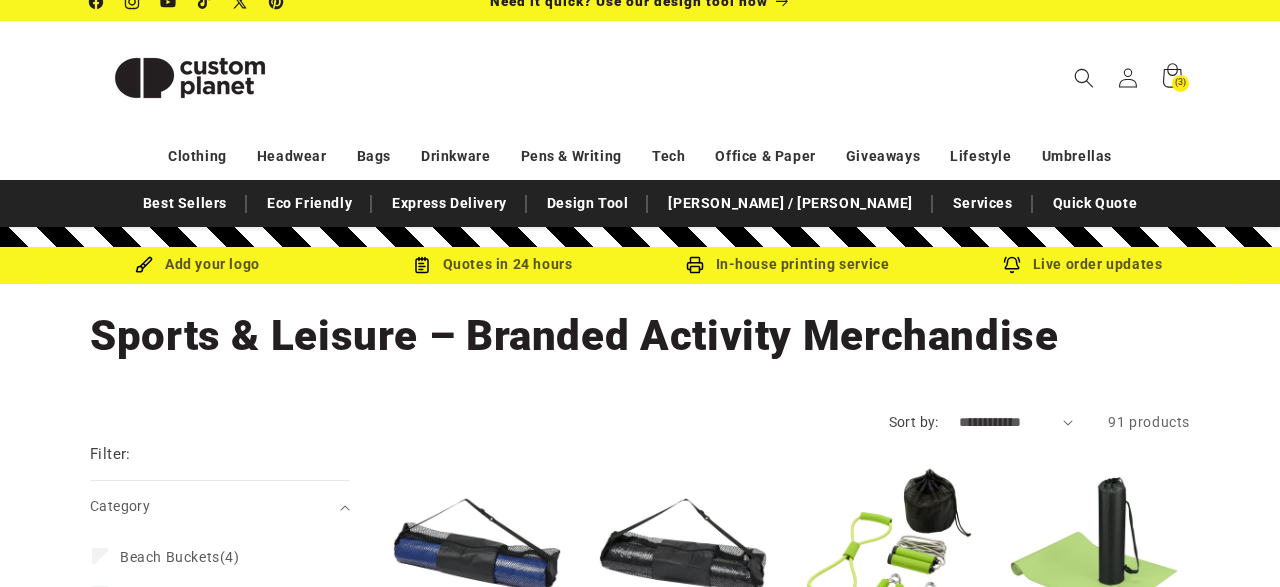 scroll, scrollTop: 0, scrollLeft: 0, axis: both 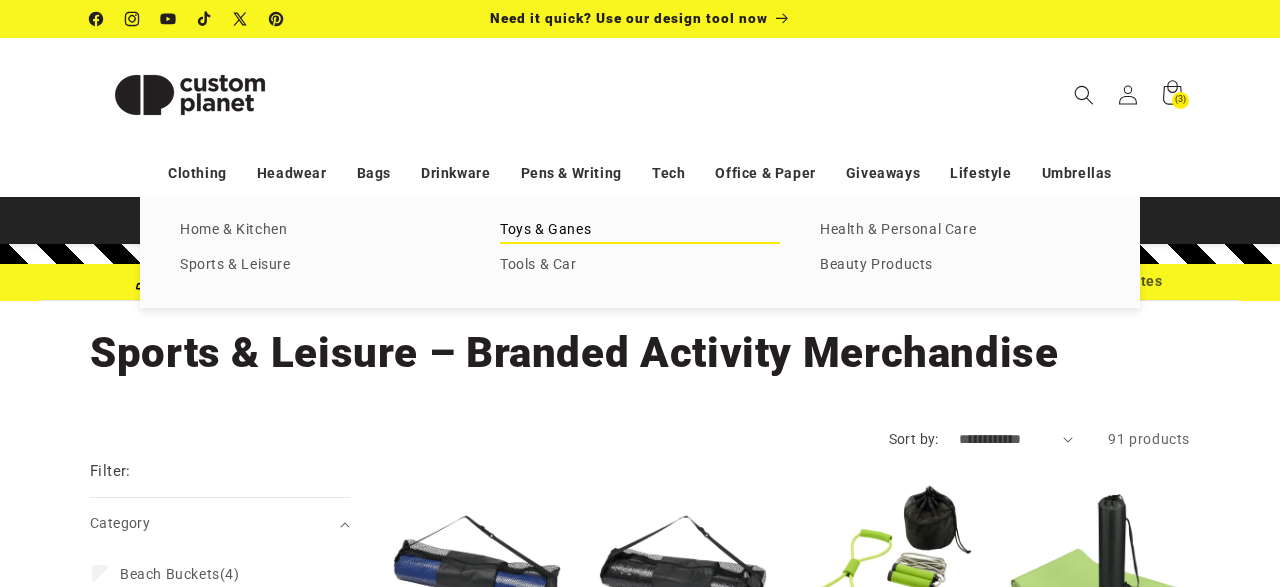 click on "Toys & Ganes" at bounding box center [640, 230] 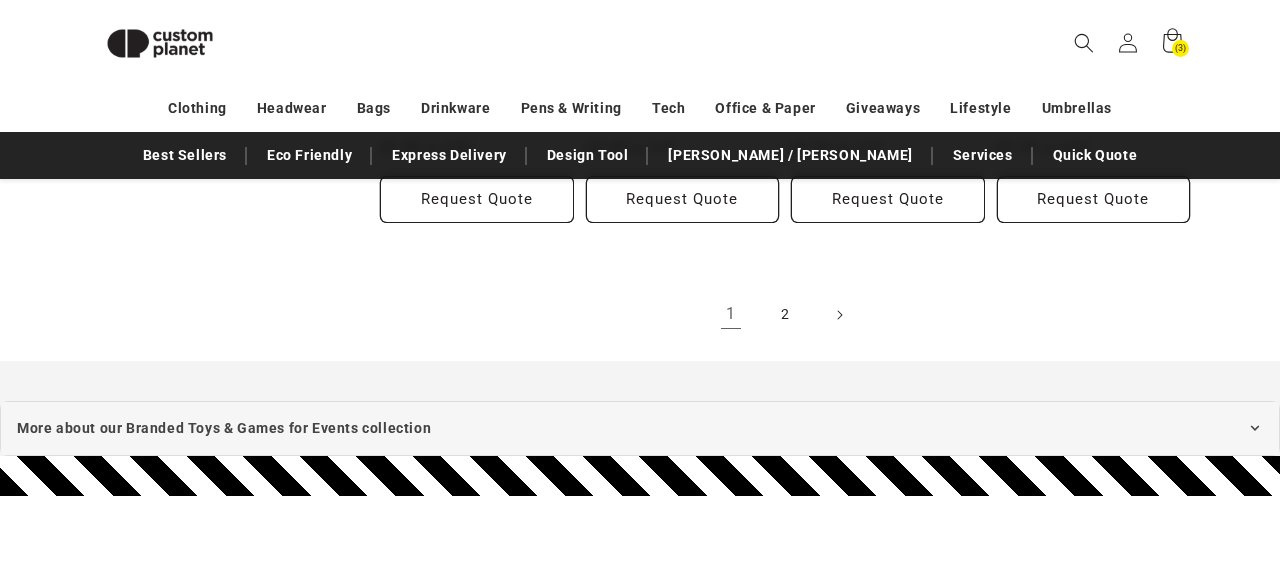 scroll, scrollTop: 2353, scrollLeft: 0, axis: vertical 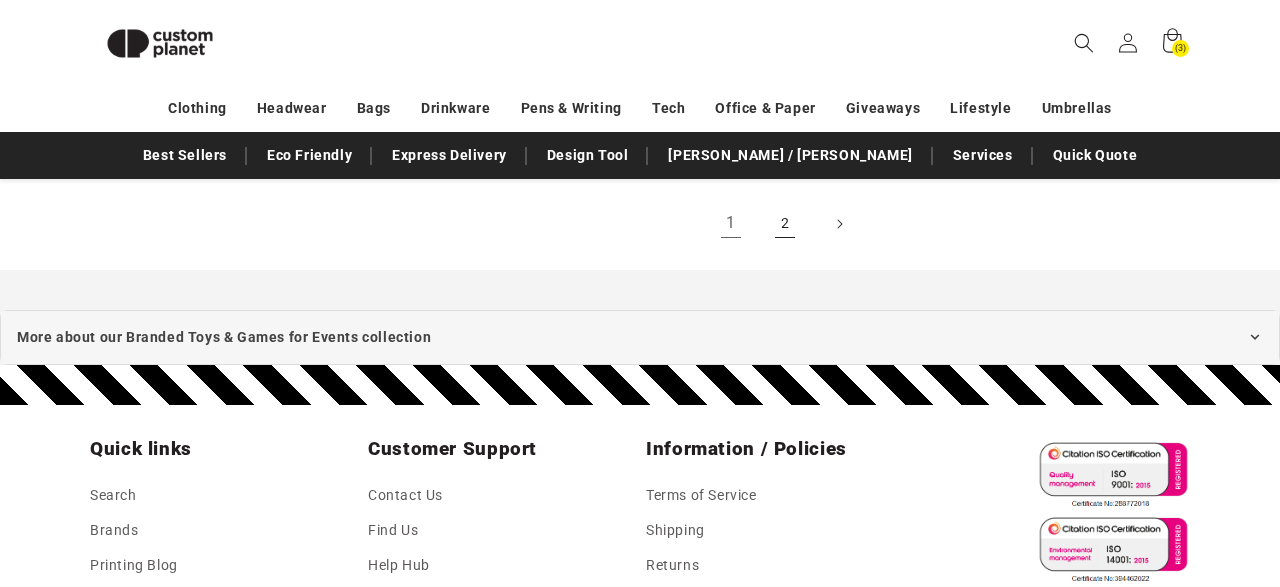 click on "2" at bounding box center (785, 224) 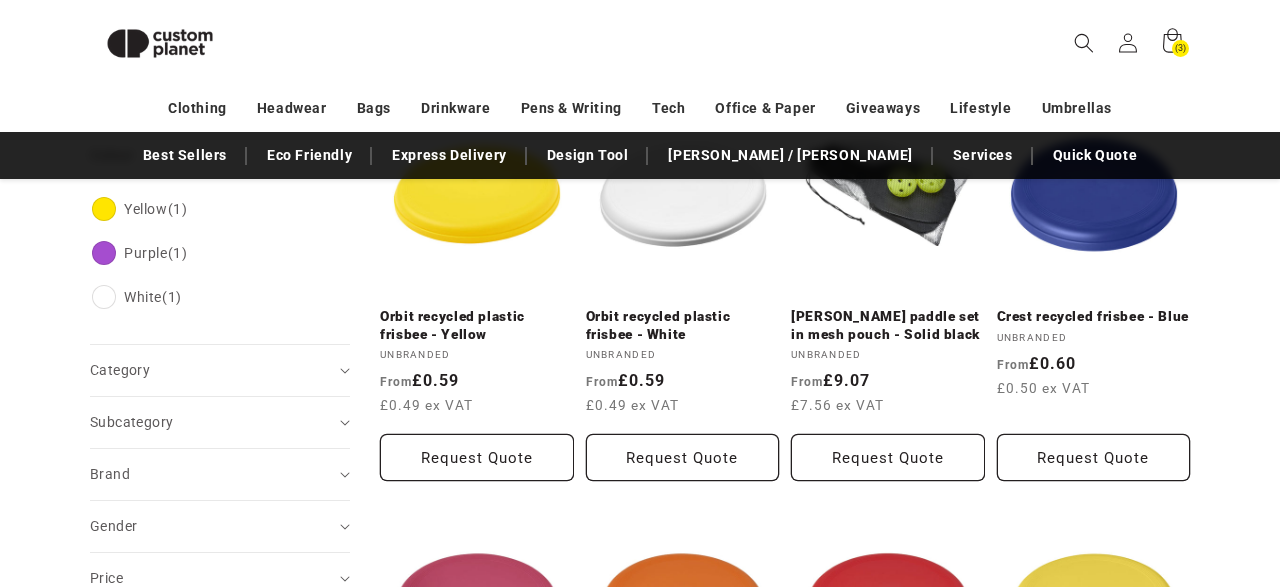 scroll, scrollTop: 0, scrollLeft: 0, axis: both 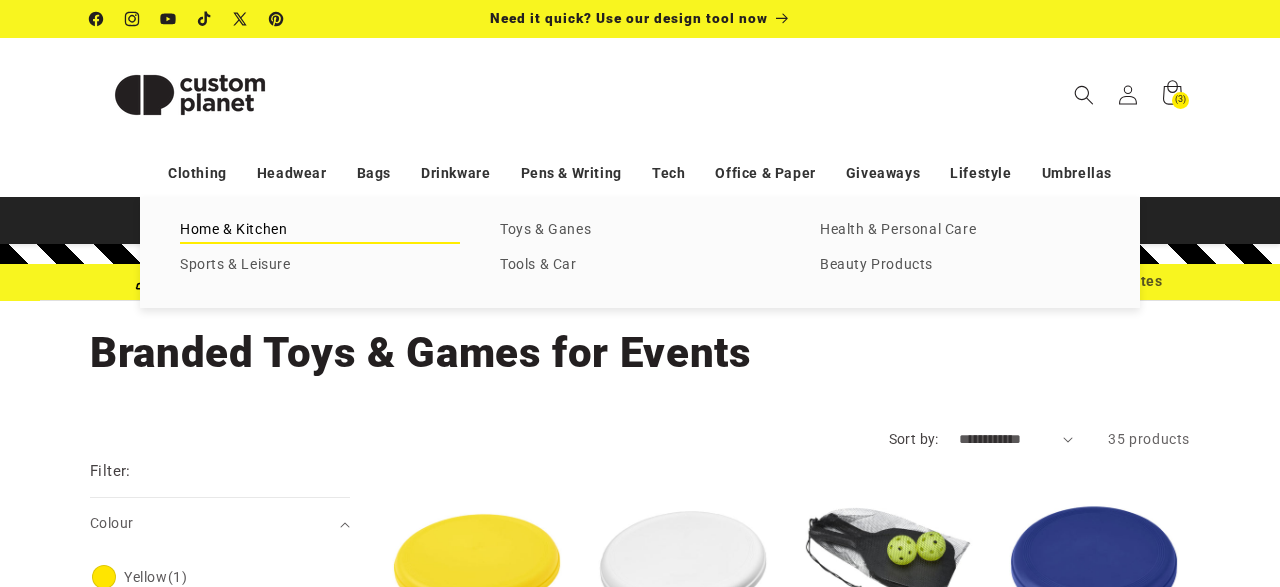 click on "Home & Kitchen" at bounding box center (320, 230) 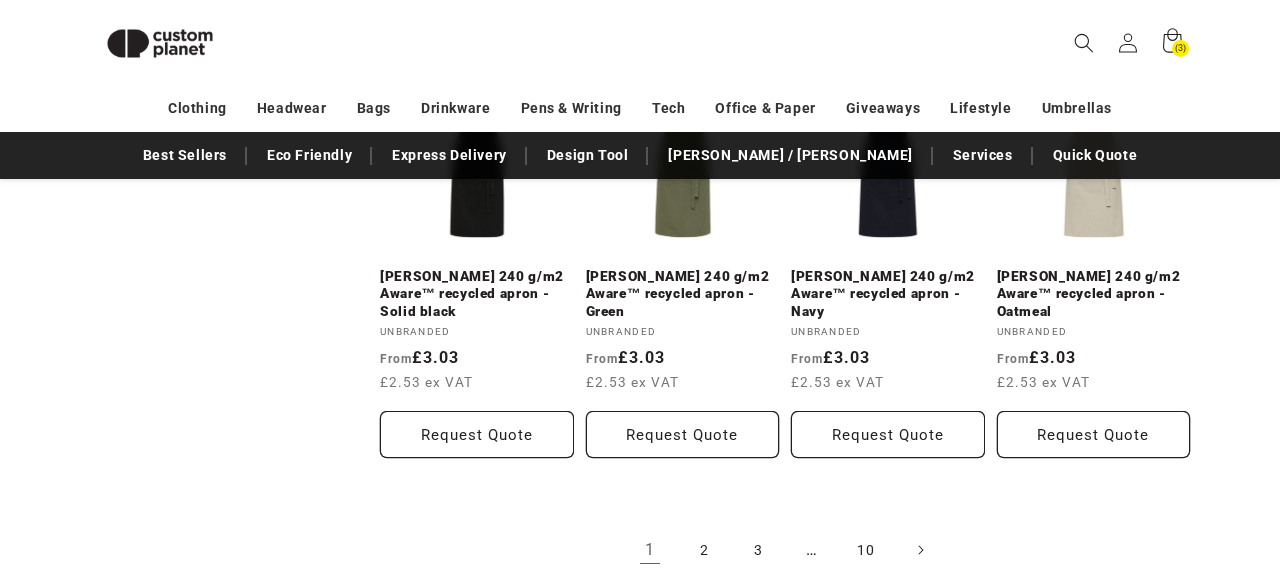 scroll, scrollTop: 4043, scrollLeft: 0, axis: vertical 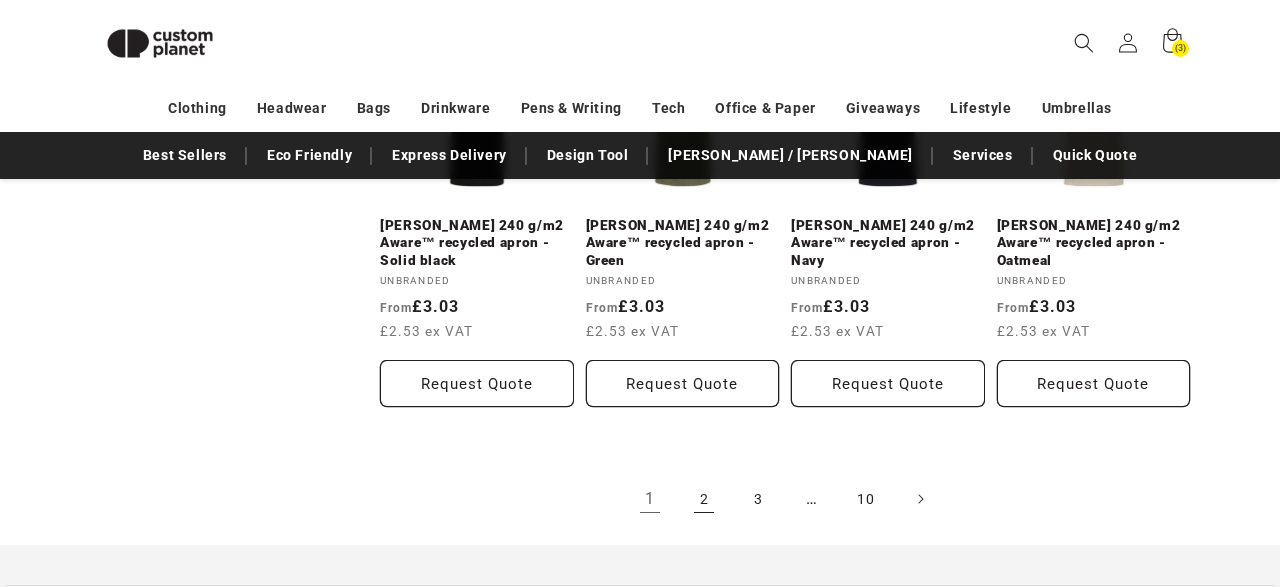 click on "2" at bounding box center [704, 499] 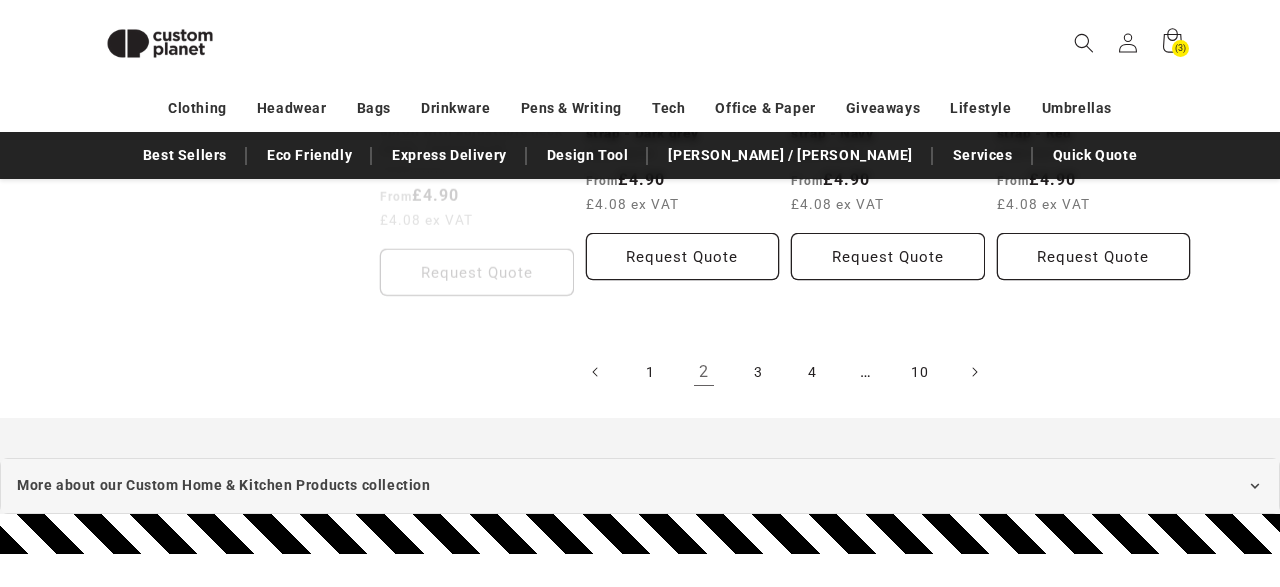 scroll, scrollTop: 4183, scrollLeft: 0, axis: vertical 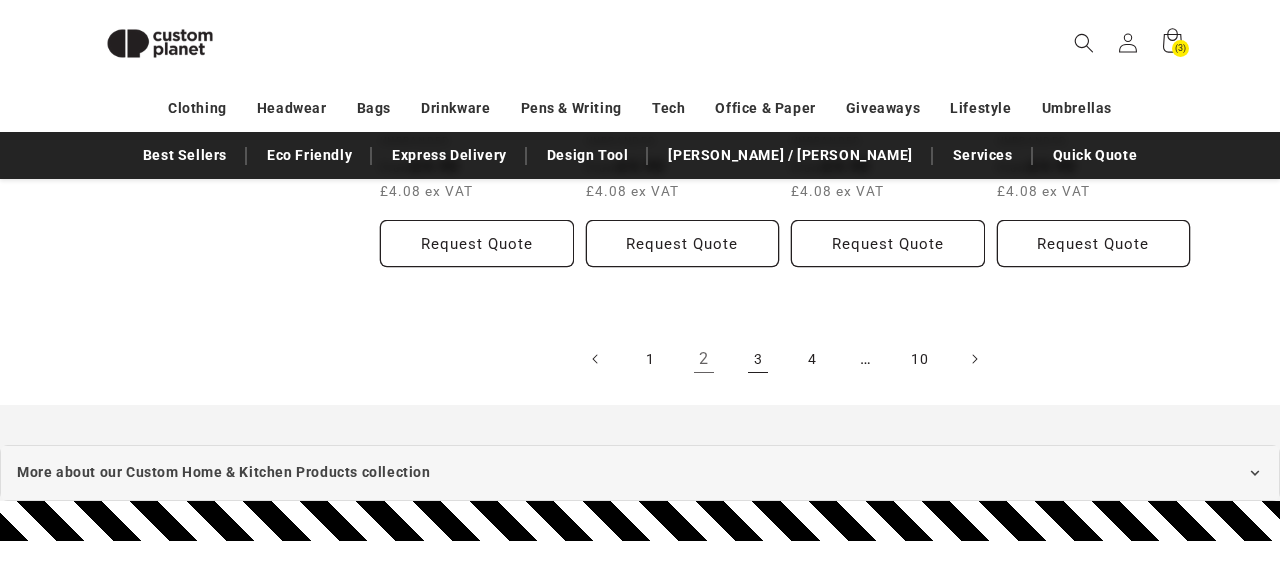 click on "3" at bounding box center [758, 359] 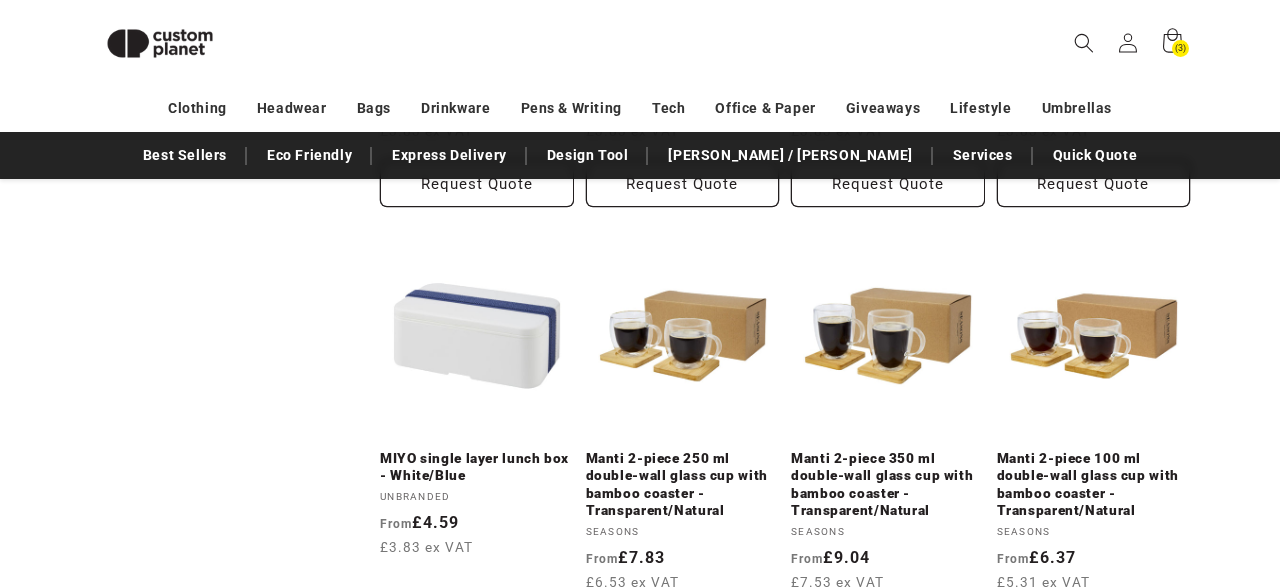 scroll, scrollTop: 4123, scrollLeft: 0, axis: vertical 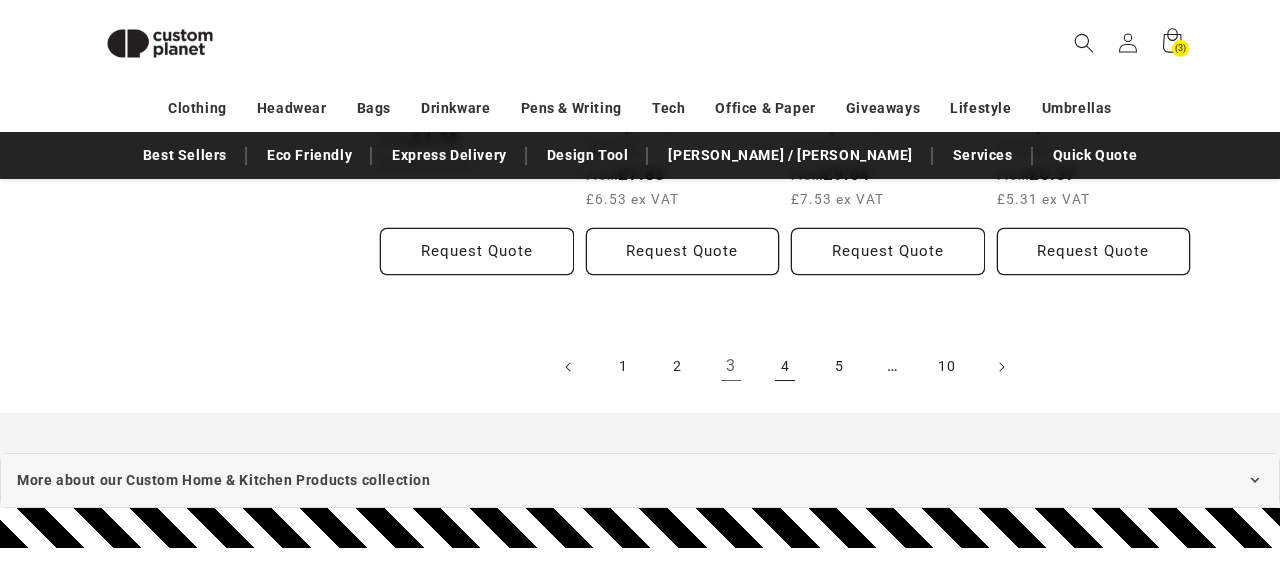click on "4" at bounding box center [785, 367] 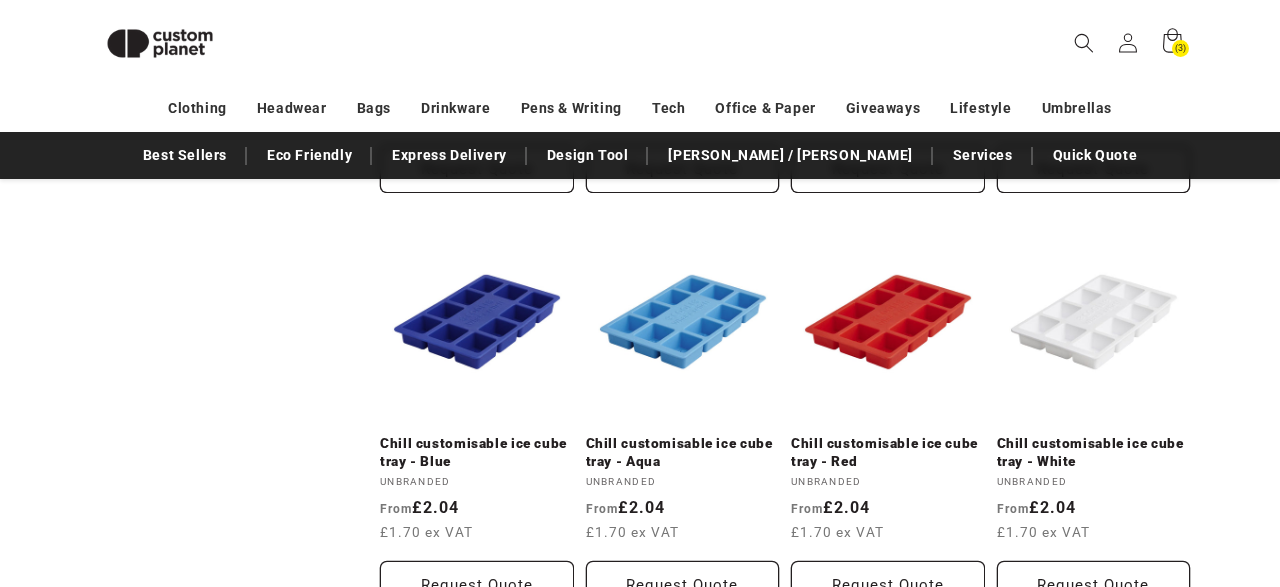 scroll, scrollTop: 3957, scrollLeft: 0, axis: vertical 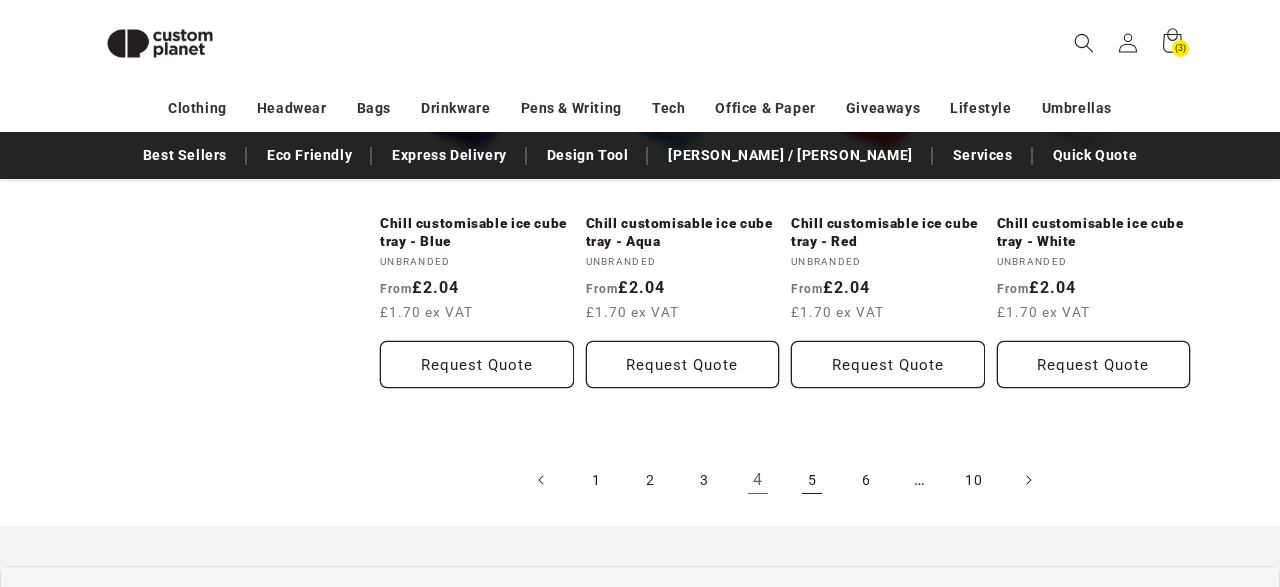 click on "5" at bounding box center [812, 480] 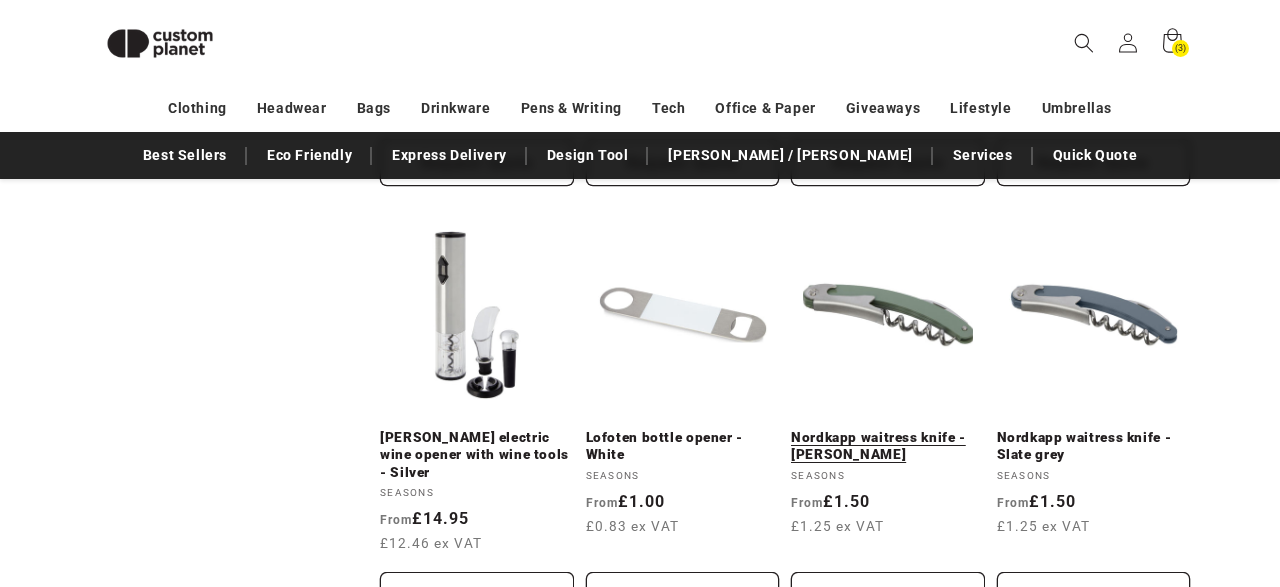 scroll, scrollTop: 1590, scrollLeft: 0, axis: vertical 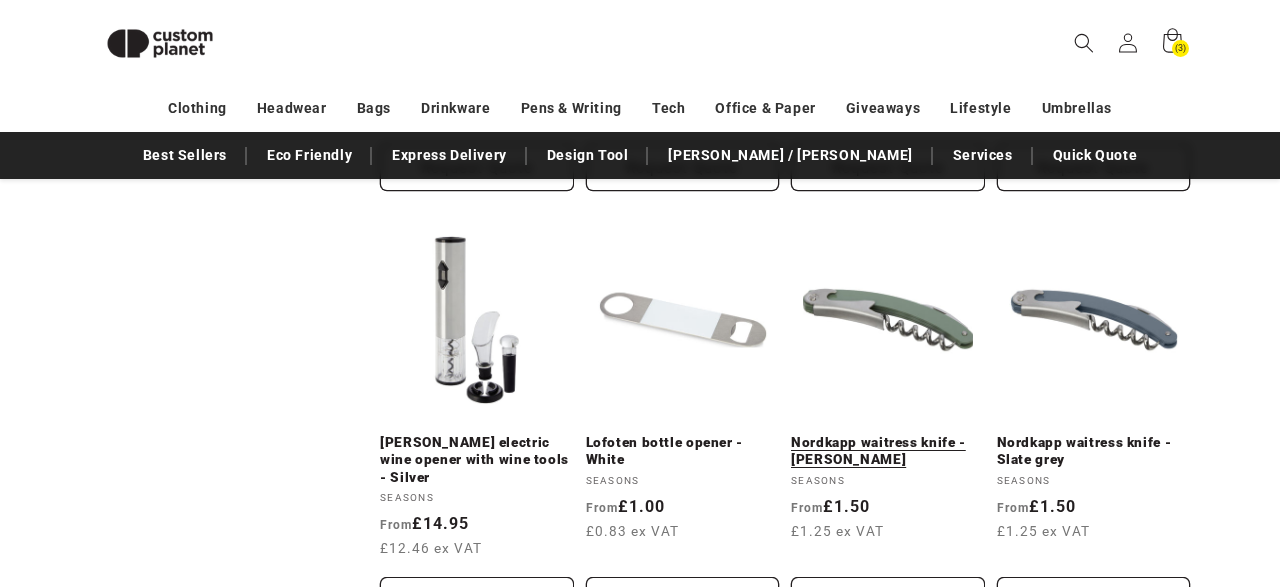 click on "Nordkapp waitress knife - Heather green" at bounding box center [888, 451] 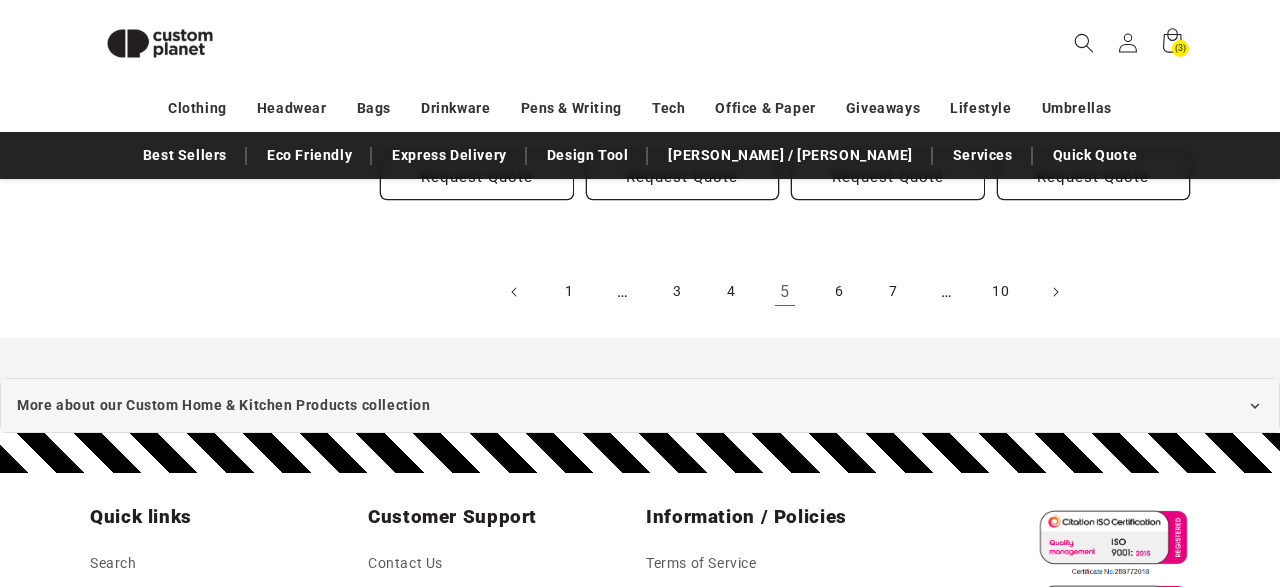 scroll, scrollTop: 4149, scrollLeft: 0, axis: vertical 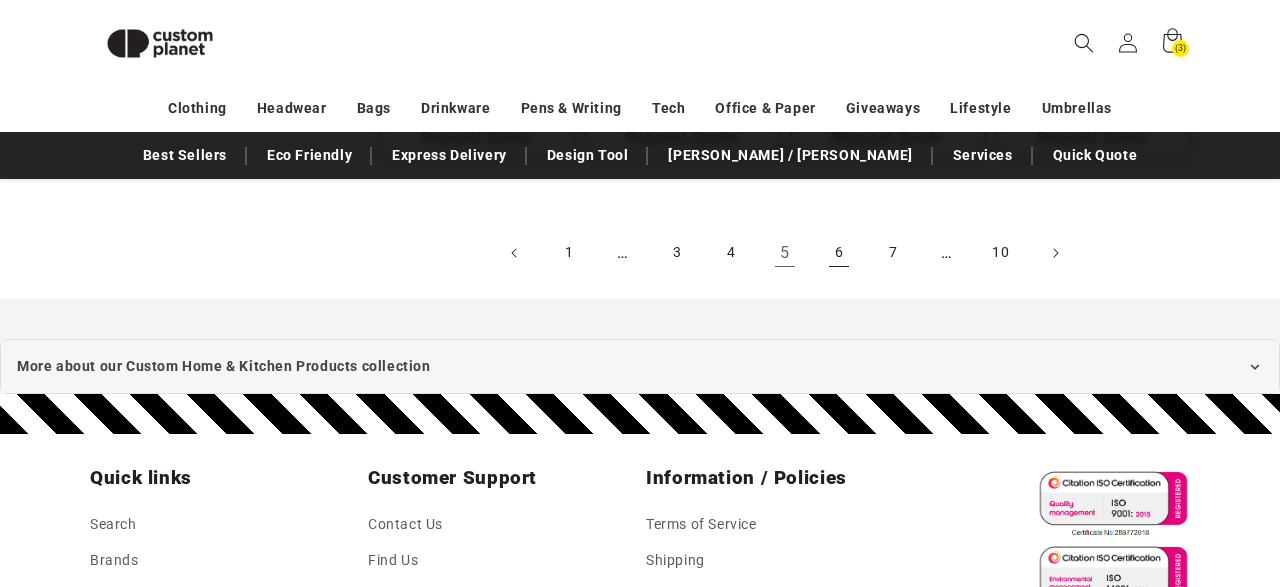 click on "6" at bounding box center [839, 253] 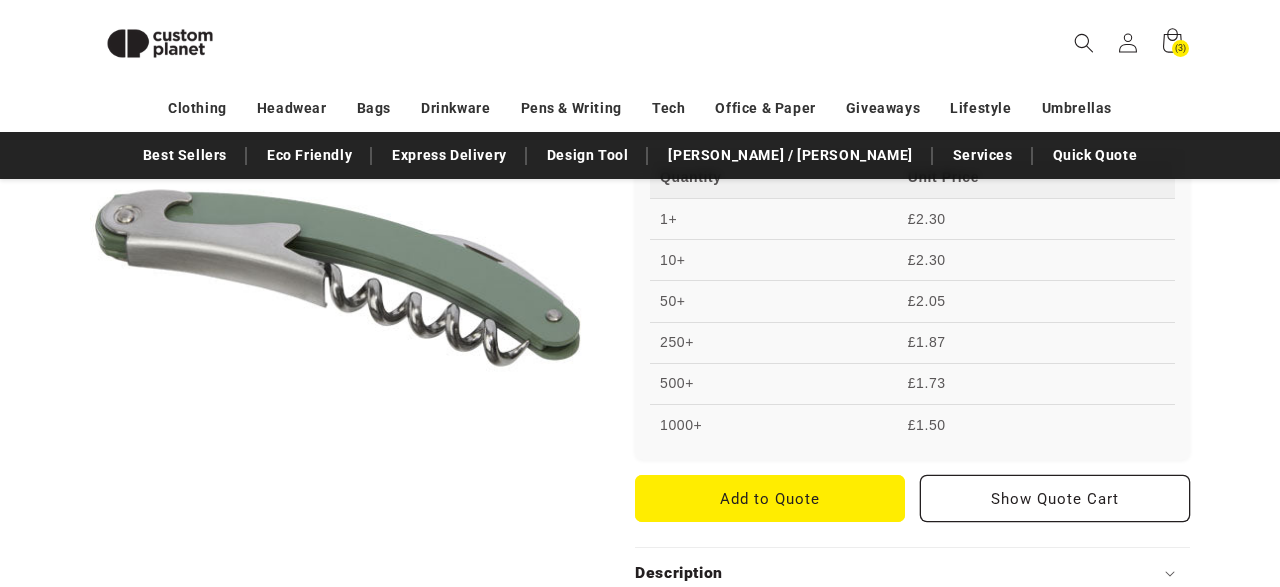 scroll, scrollTop: 543, scrollLeft: 0, axis: vertical 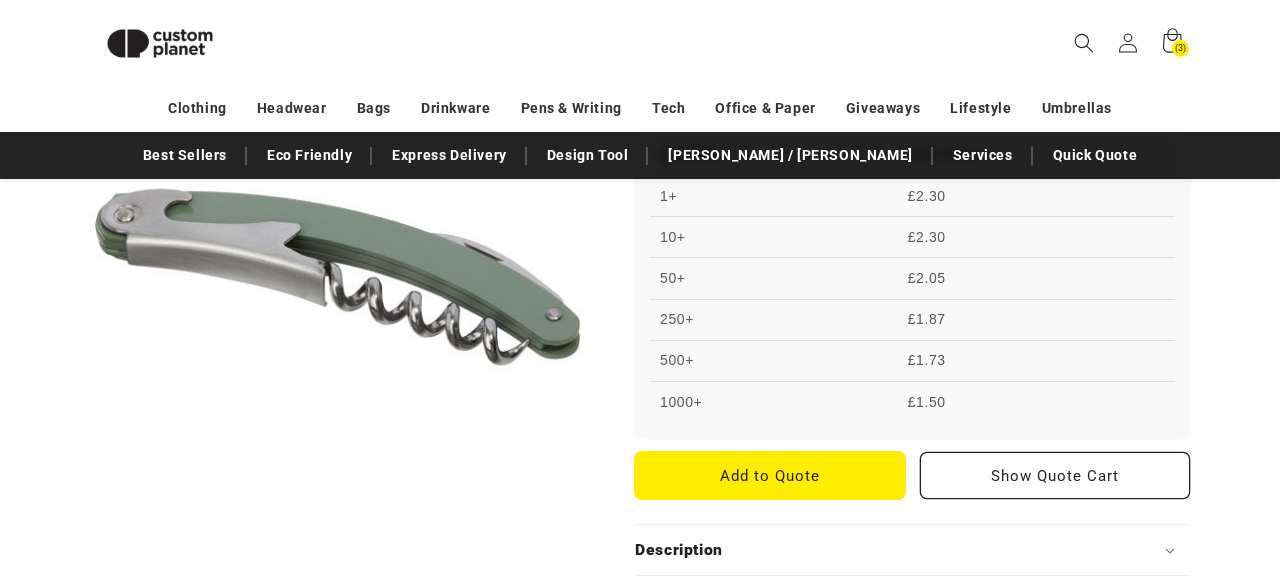 click on "Add to Quote" at bounding box center [770, 475] 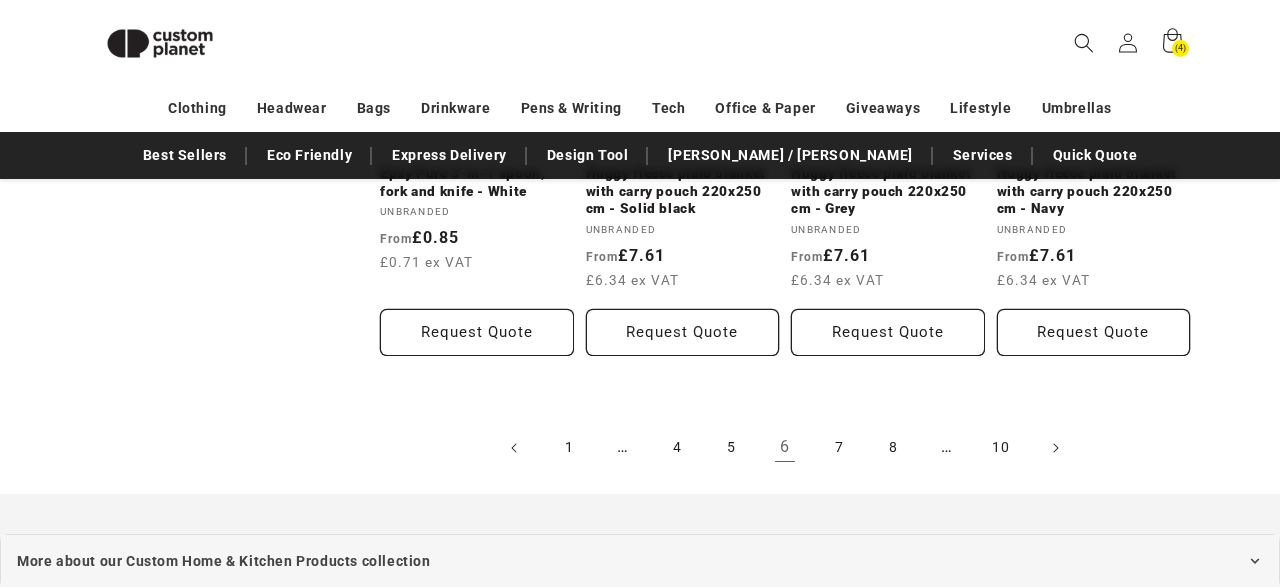 scroll, scrollTop: 4057, scrollLeft: 0, axis: vertical 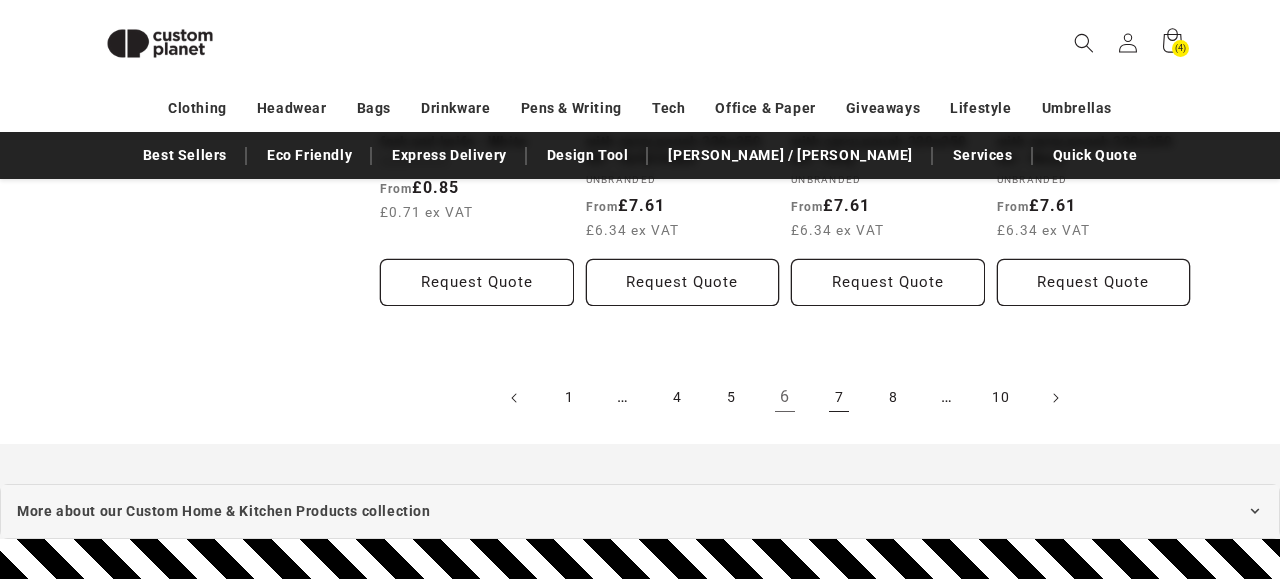 click on "7" at bounding box center (839, 398) 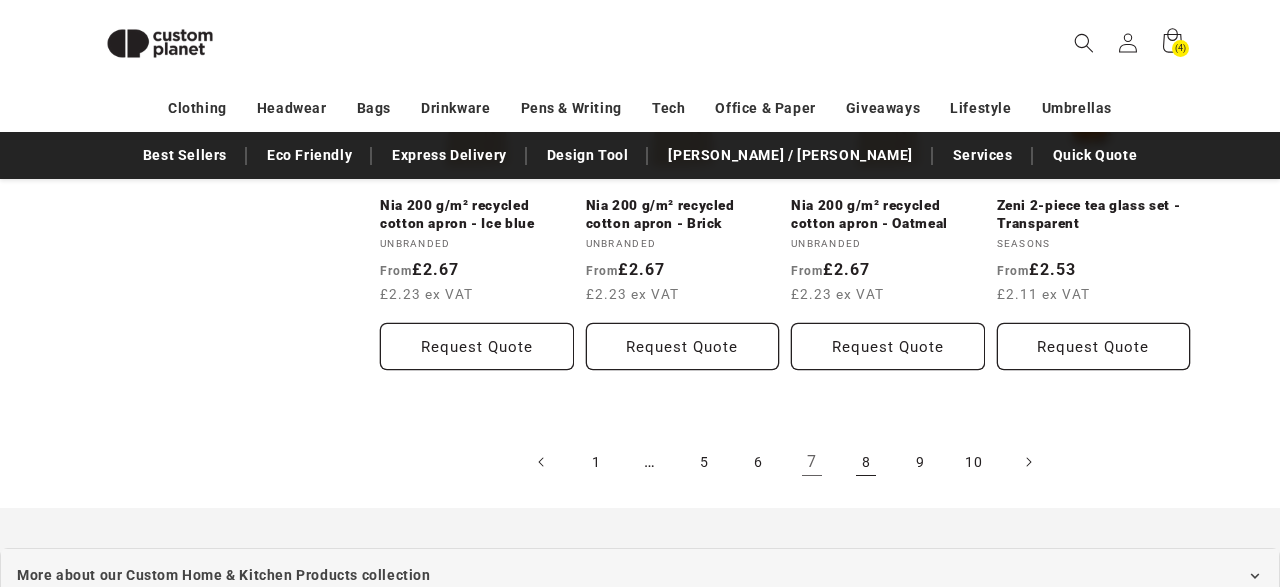 scroll, scrollTop: 3979, scrollLeft: 0, axis: vertical 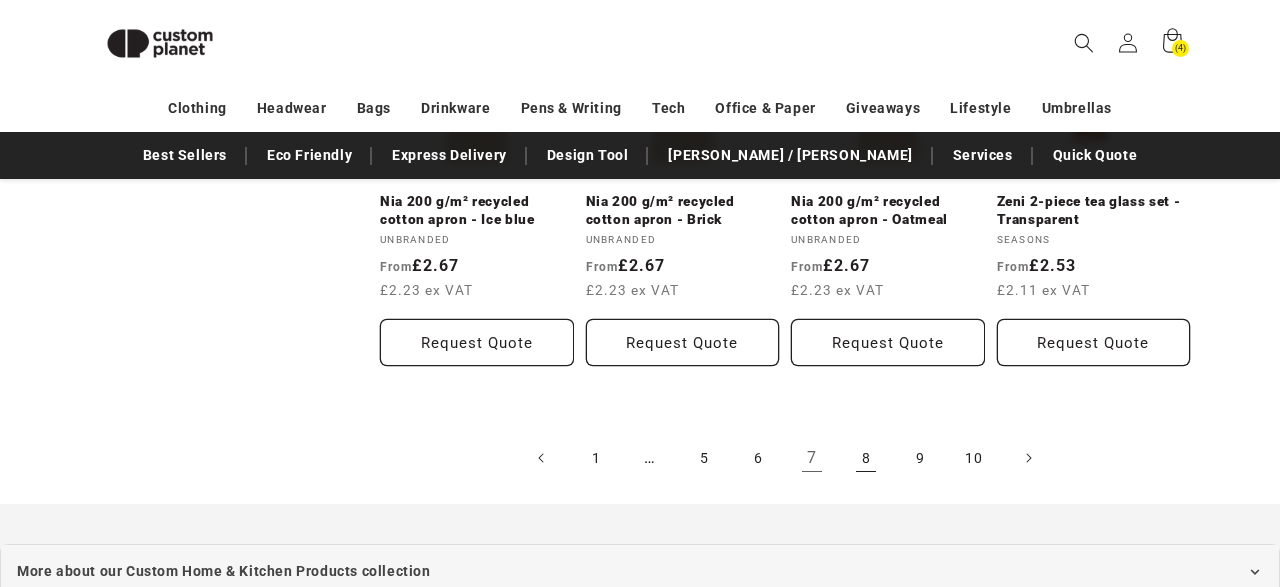 click on "8" at bounding box center [866, 458] 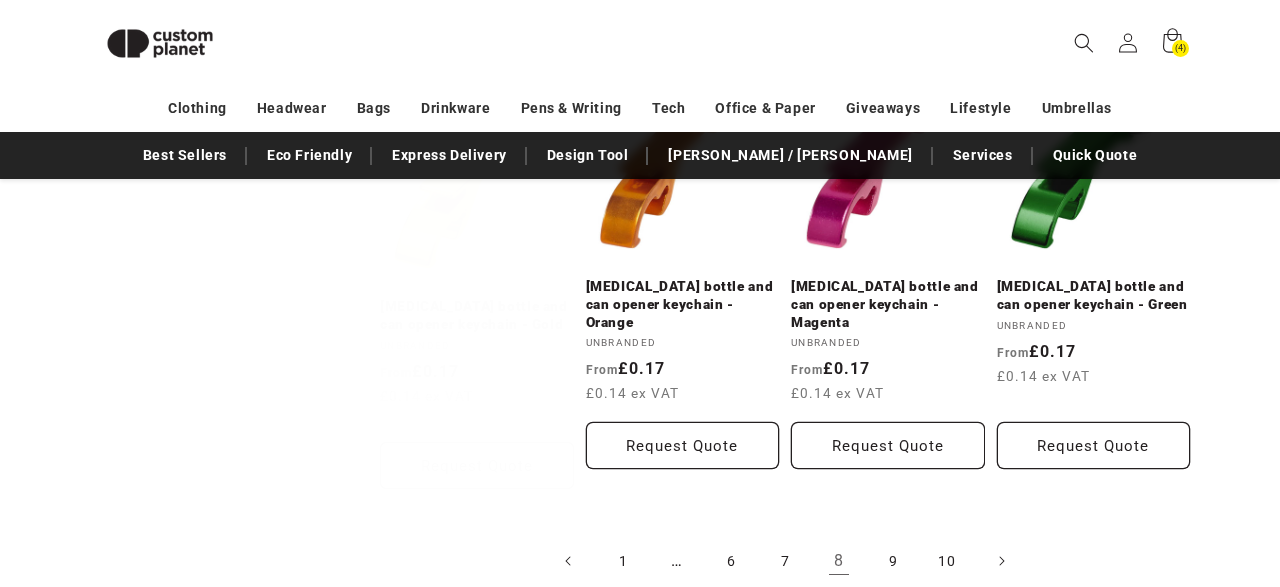scroll, scrollTop: 3996, scrollLeft: 0, axis: vertical 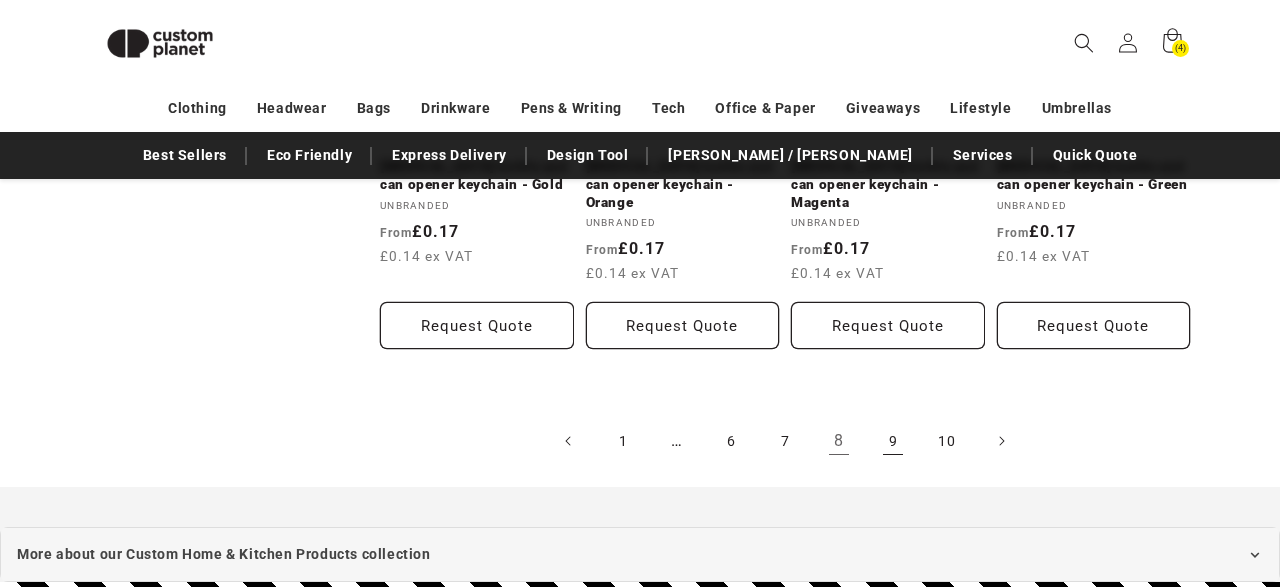 click on "9" at bounding box center (893, 441) 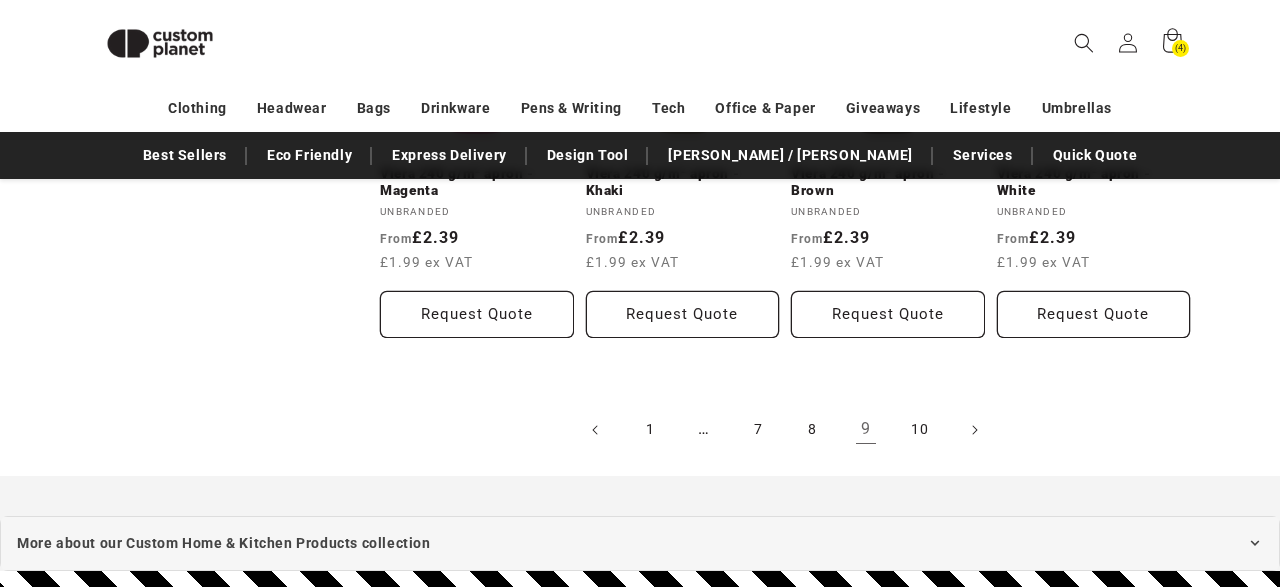 scroll, scrollTop: 4025, scrollLeft: 0, axis: vertical 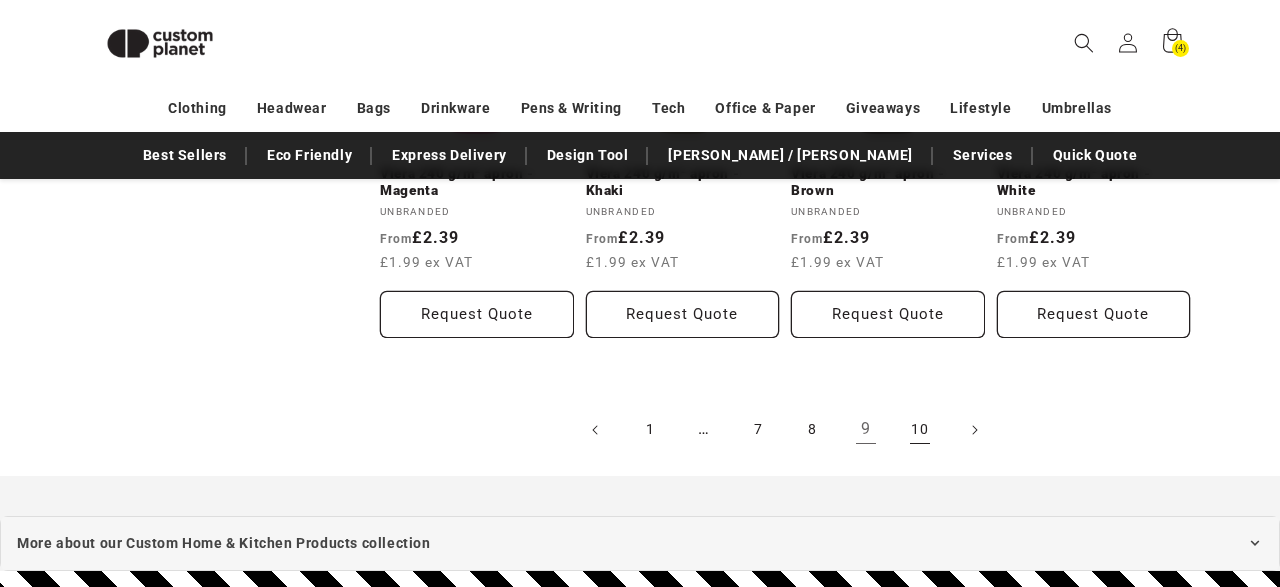 click on "10" at bounding box center (920, 430) 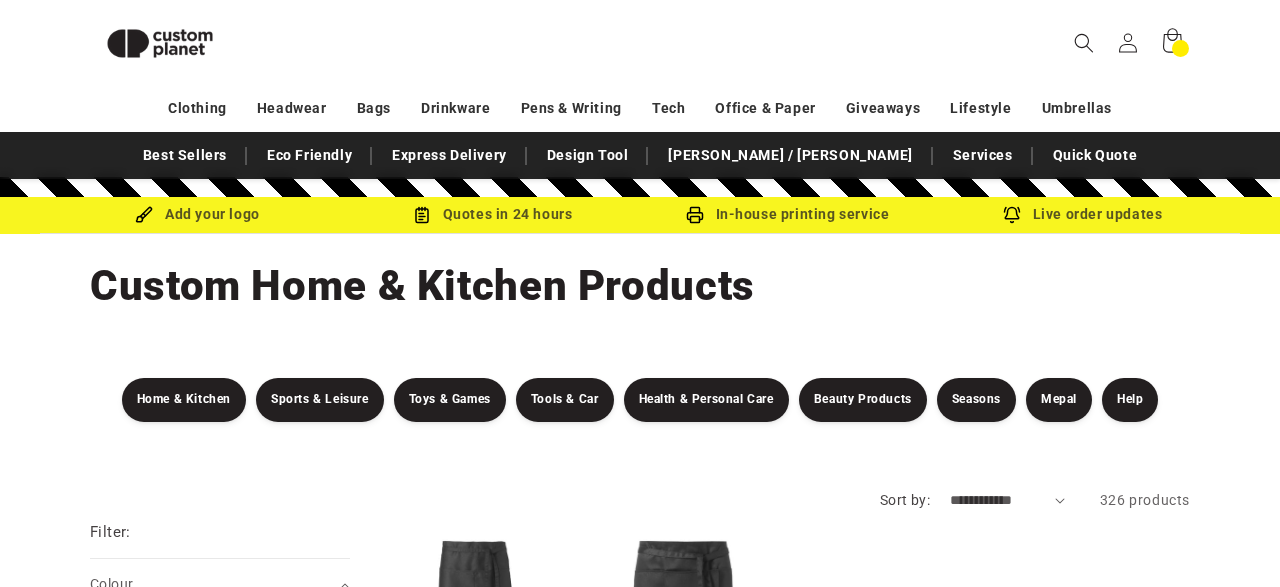 scroll, scrollTop: 0, scrollLeft: 0, axis: both 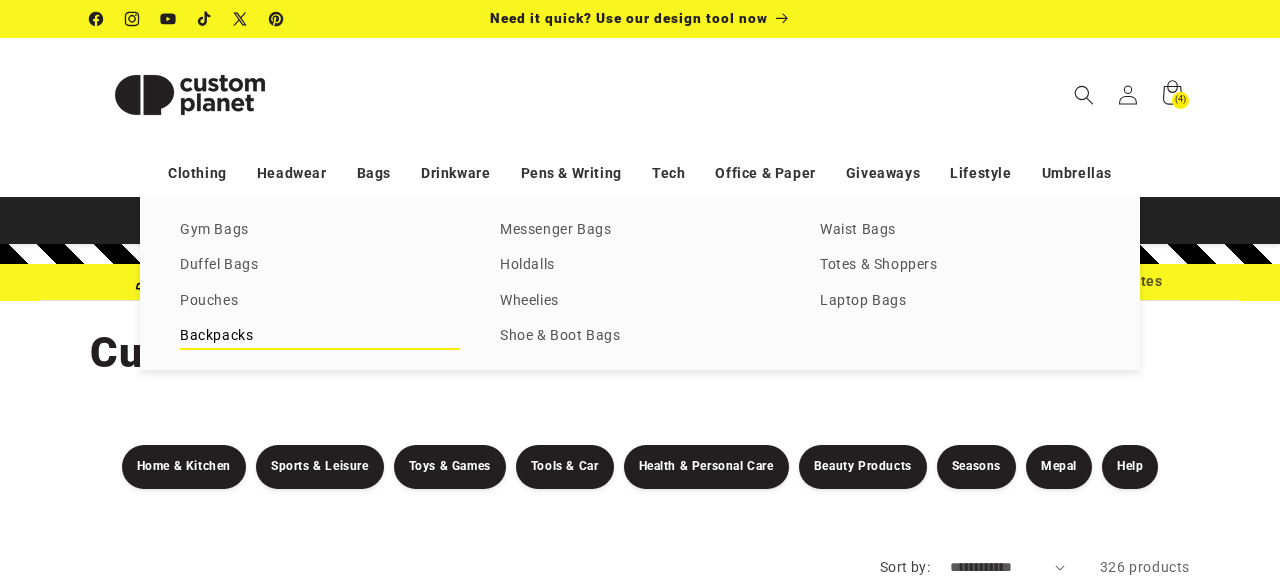 click on "Backpacks" at bounding box center [320, 336] 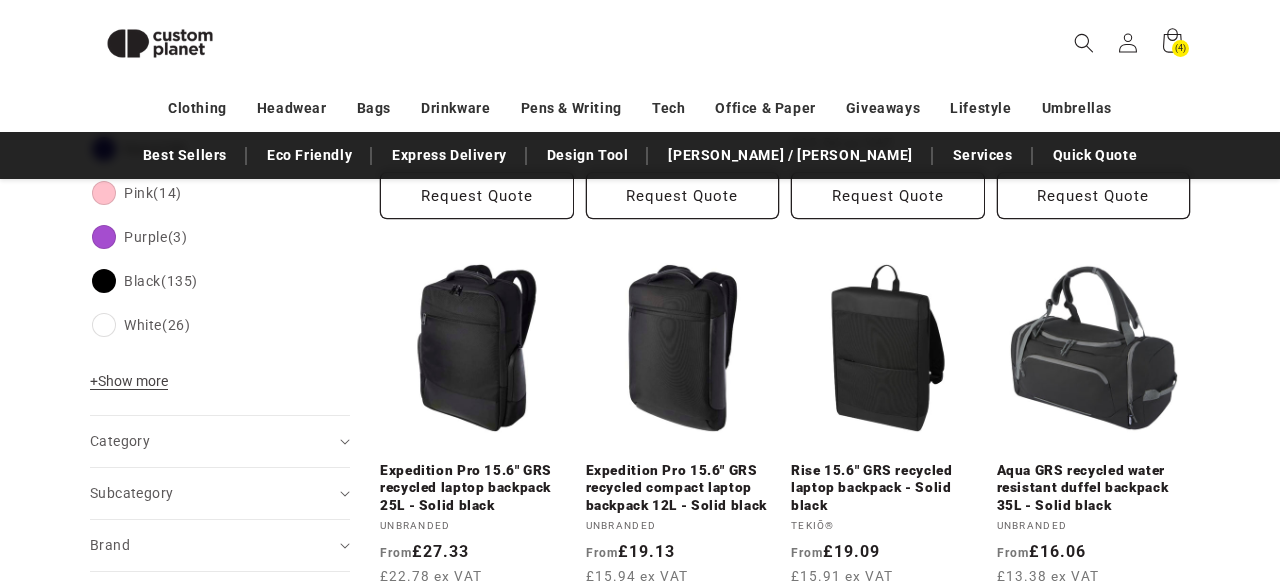 scroll, scrollTop: 679, scrollLeft: 0, axis: vertical 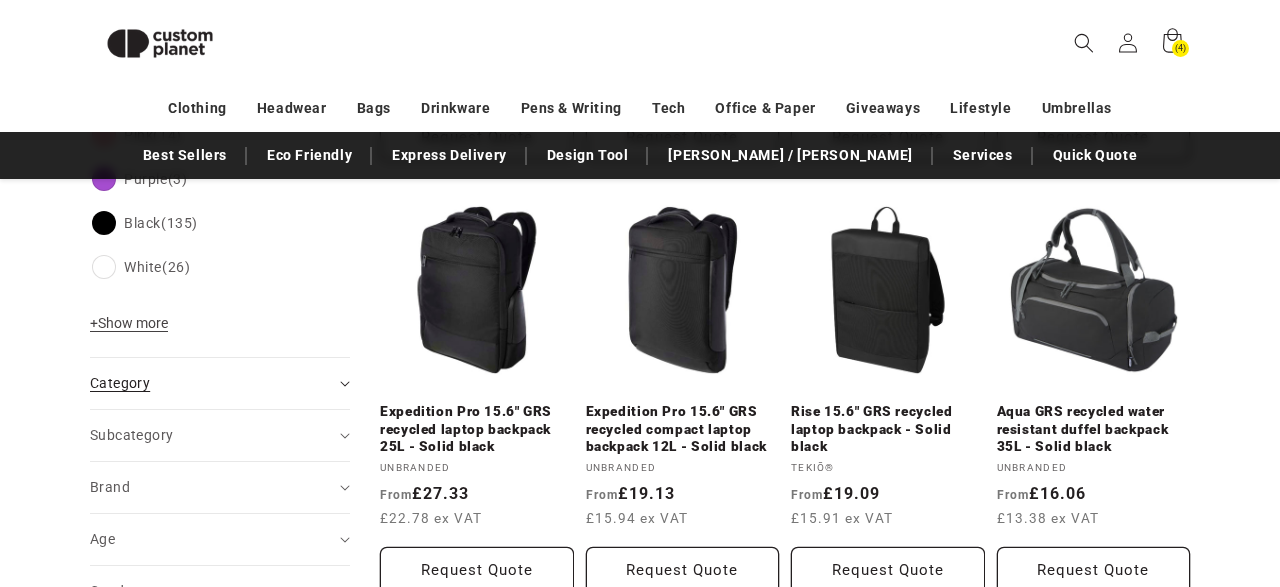 click on "Category
(0)" at bounding box center (220, 383) 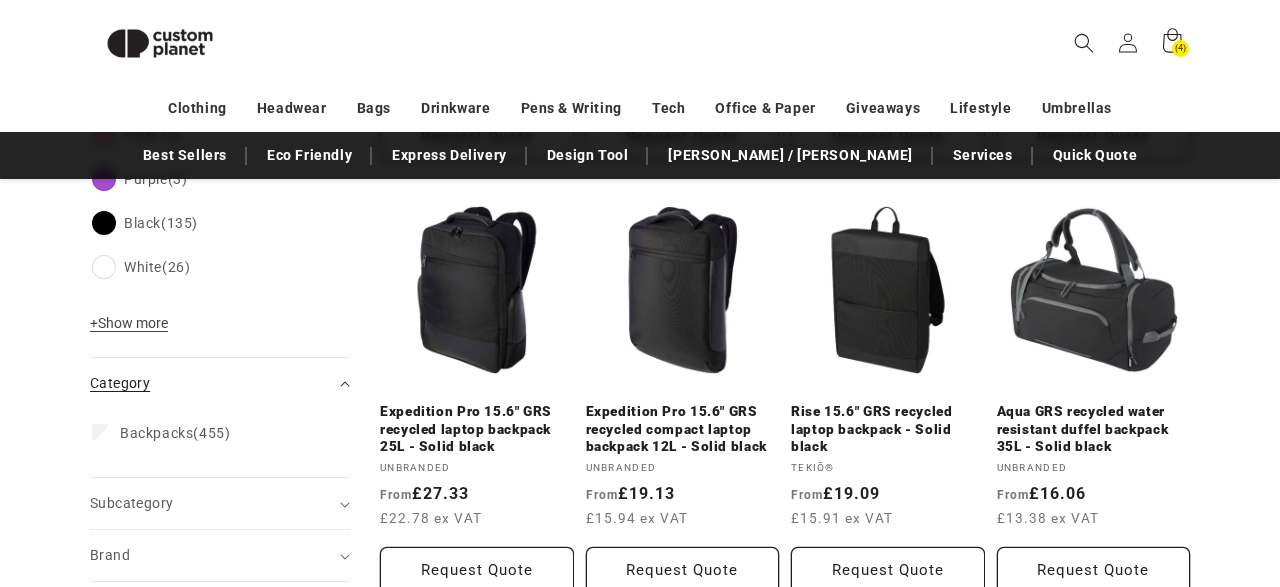 scroll, scrollTop: 771, scrollLeft: 0, axis: vertical 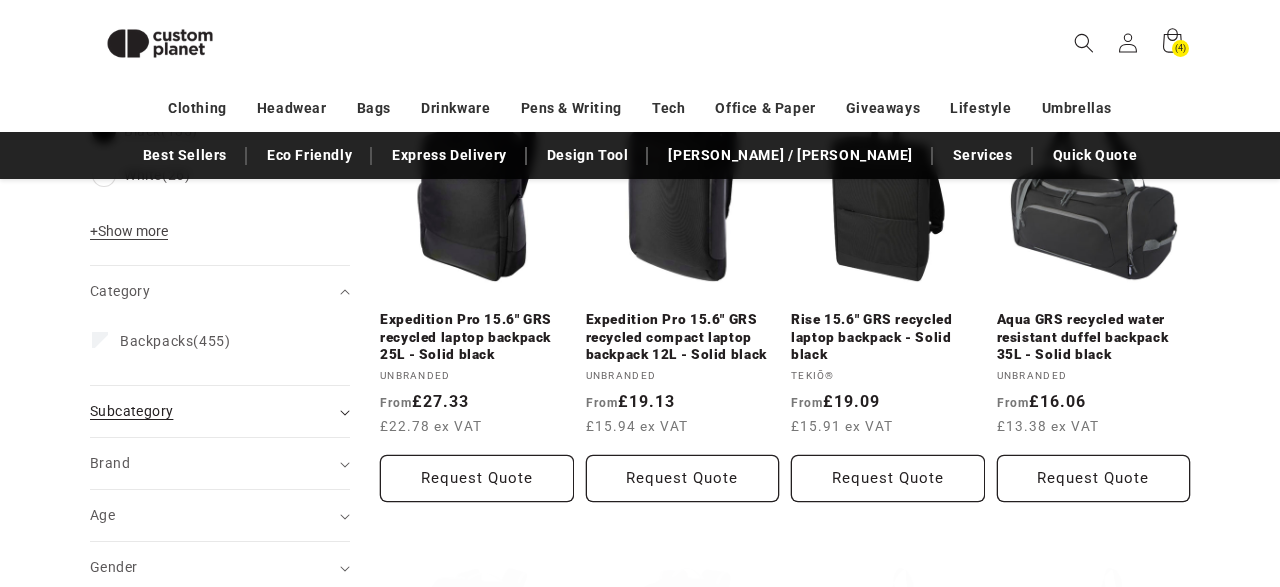 click on "Subcategory
(0)" at bounding box center (220, 411) 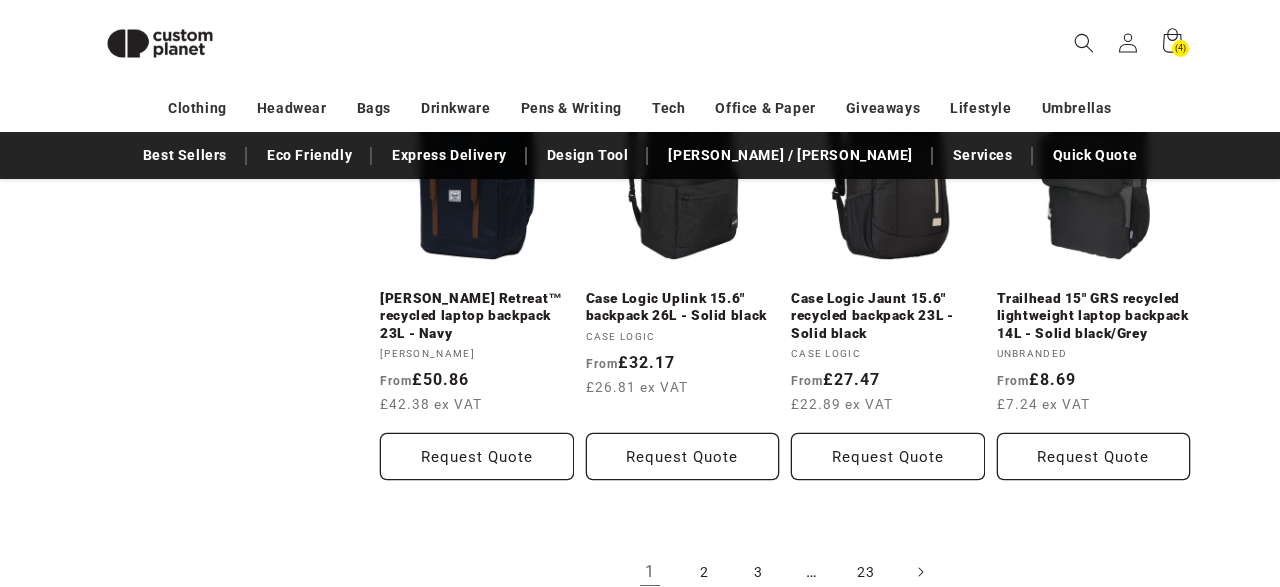 scroll, scrollTop: 2226, scrollLeft: 0, axis: vertical 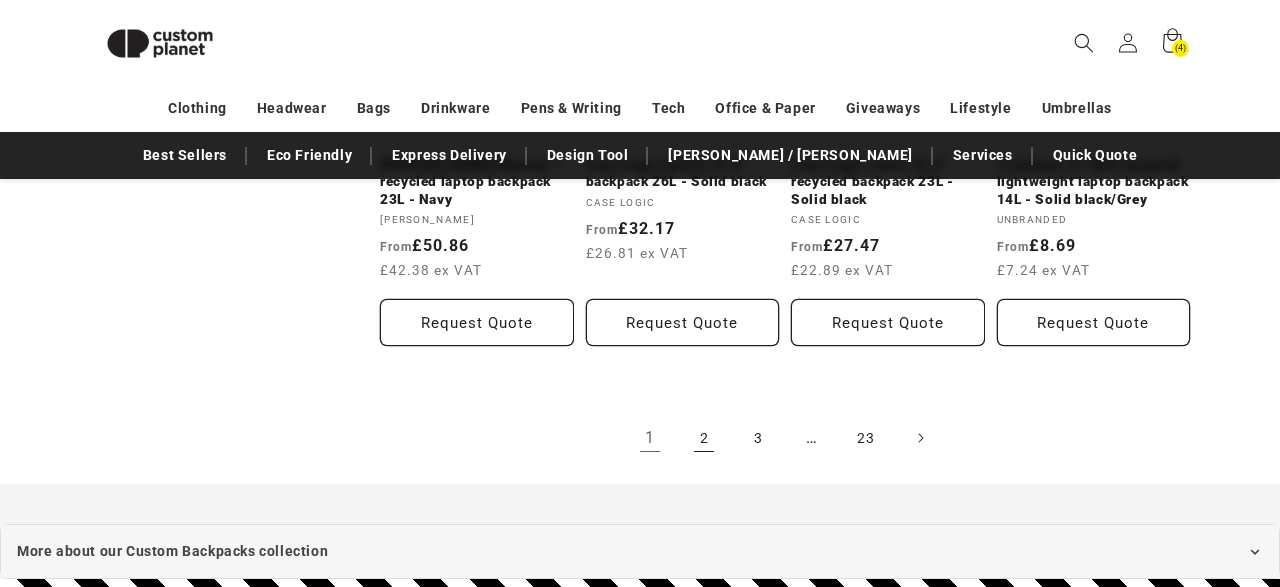 click on "2" at bounding box center (704, 438) 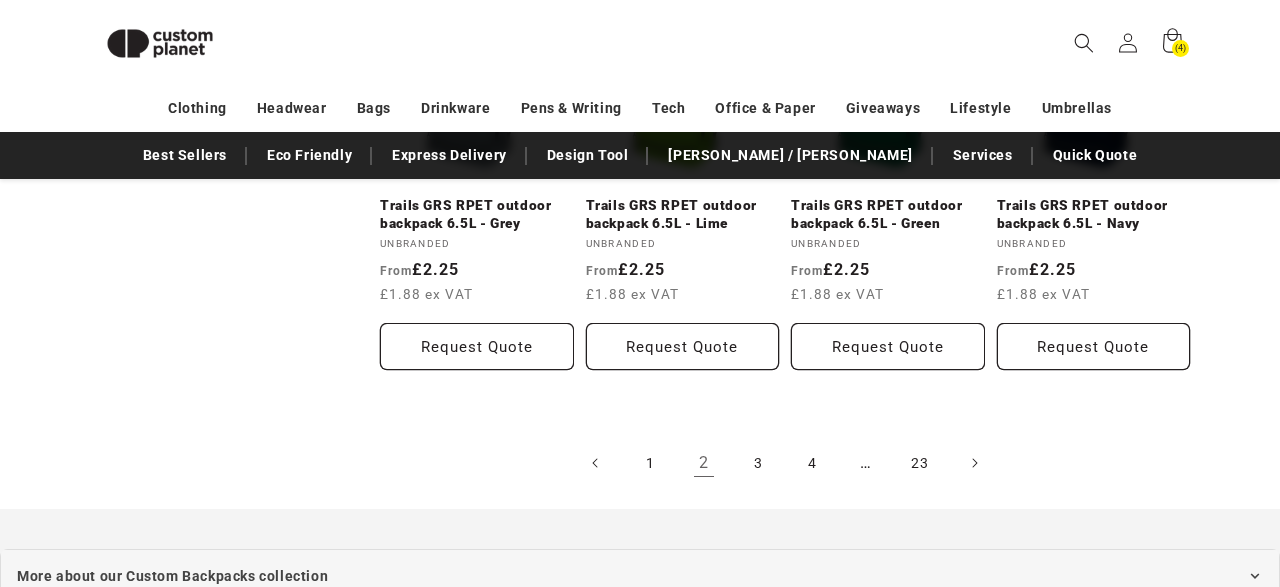 scroll, scrollTop: 2289, scrollLeft: 0, axis: vertical 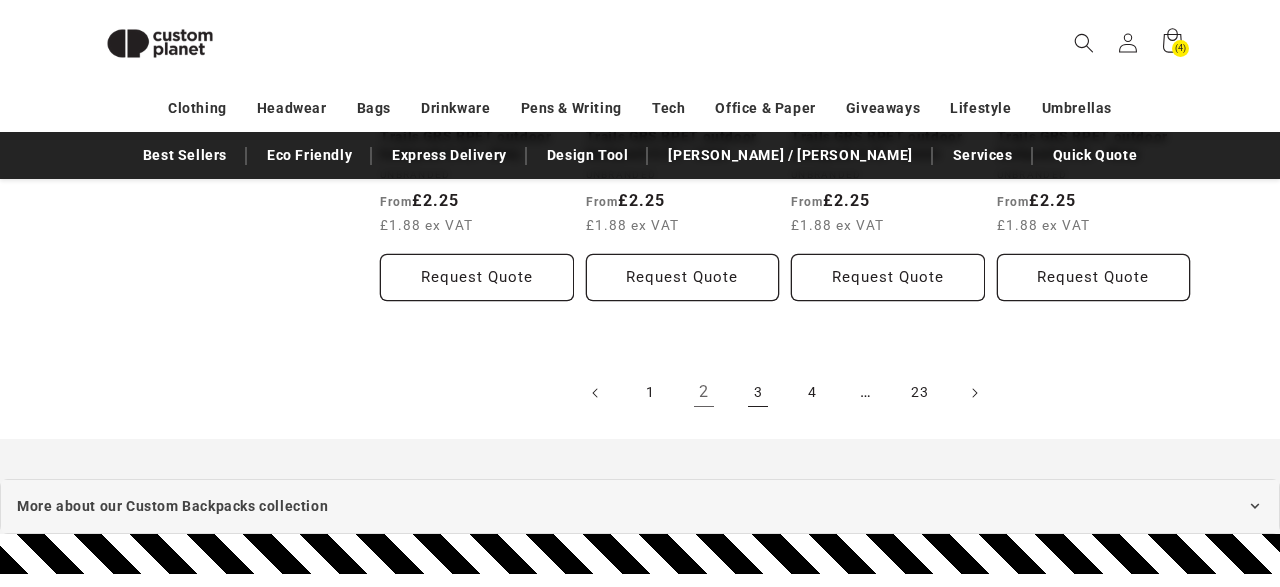 click on "3" at bounding box center [758, 393] 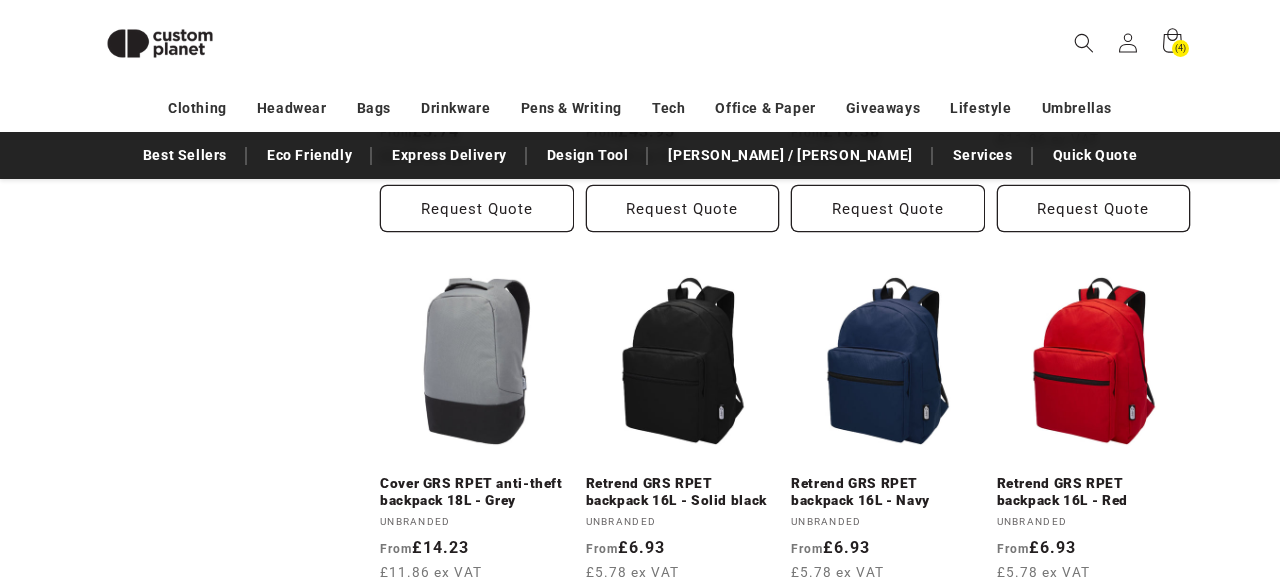 scroll, scrollTop: 2203, scrollLeft: 0, axis: vertical 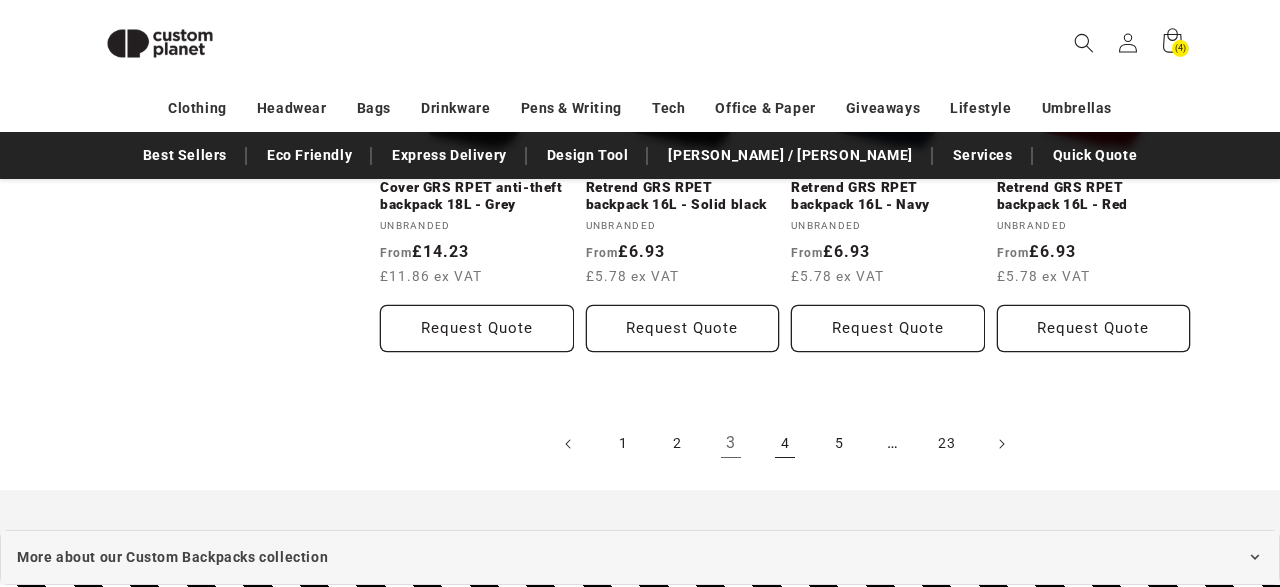 click on "4" at bounding box center [785, 444] 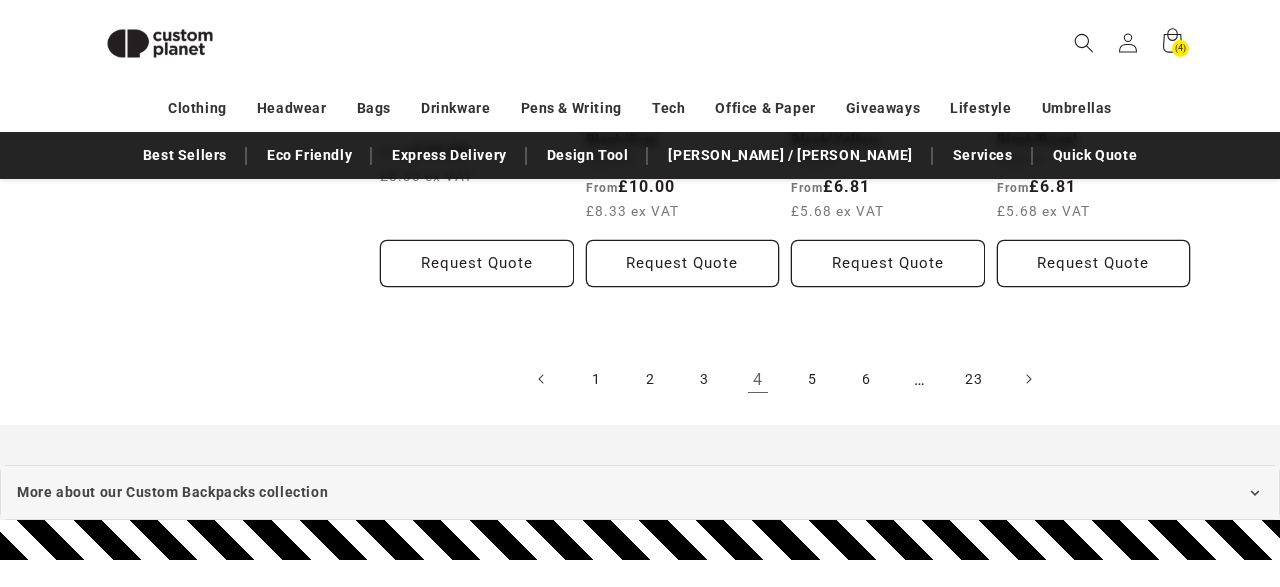 scroll, scrollTop: 2222, scrollLeft: 0, axis: vertical 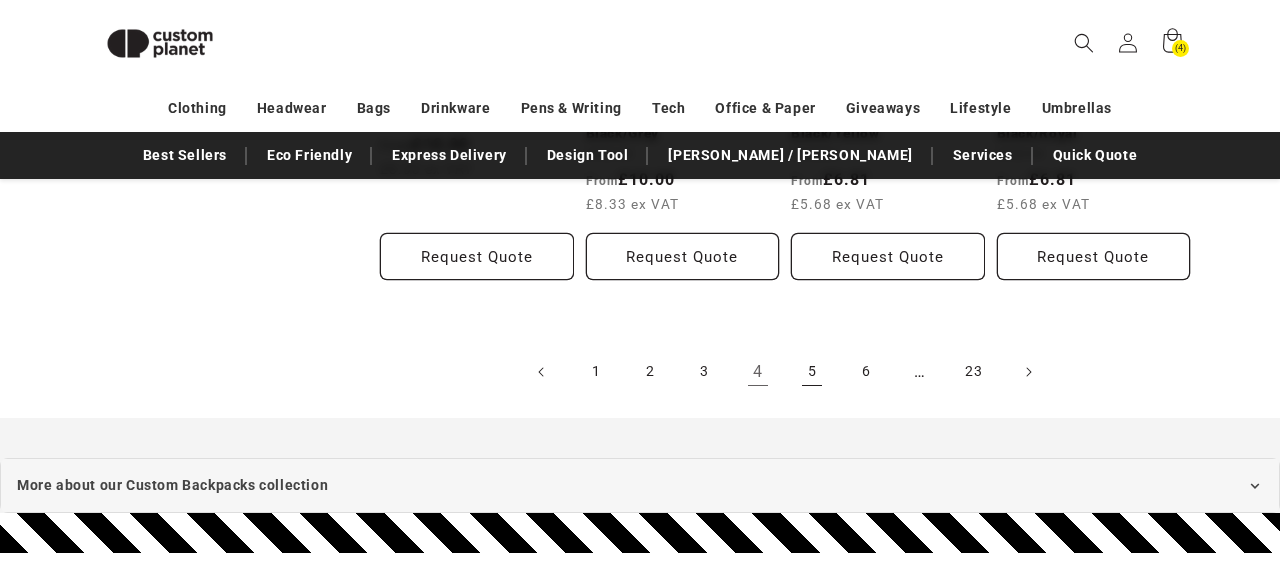 click on "5" at bounding box center [812, 372] 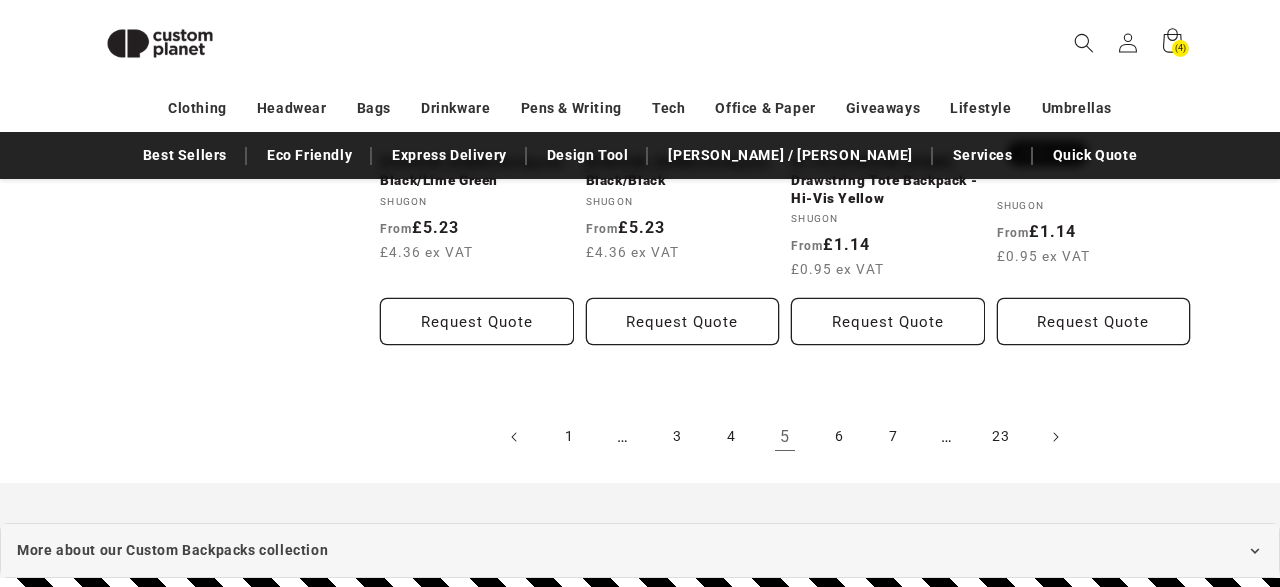 scroll, scrollTop: 2162, scrollLeft: 0, axis: vertical 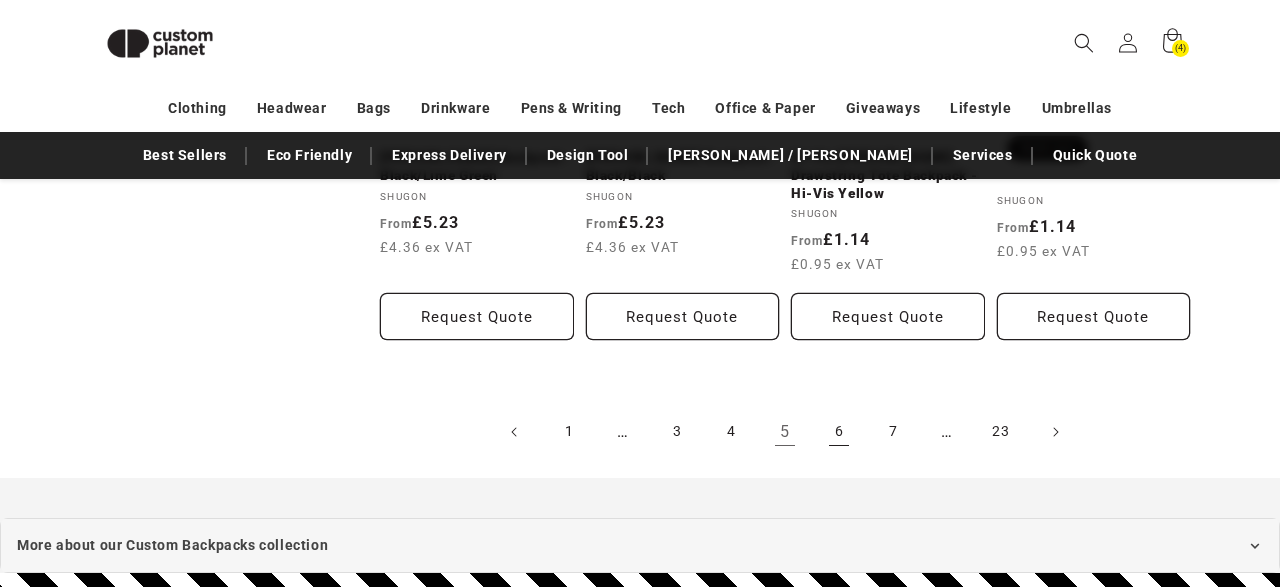 click on "6" at bounding box center [839, 432] 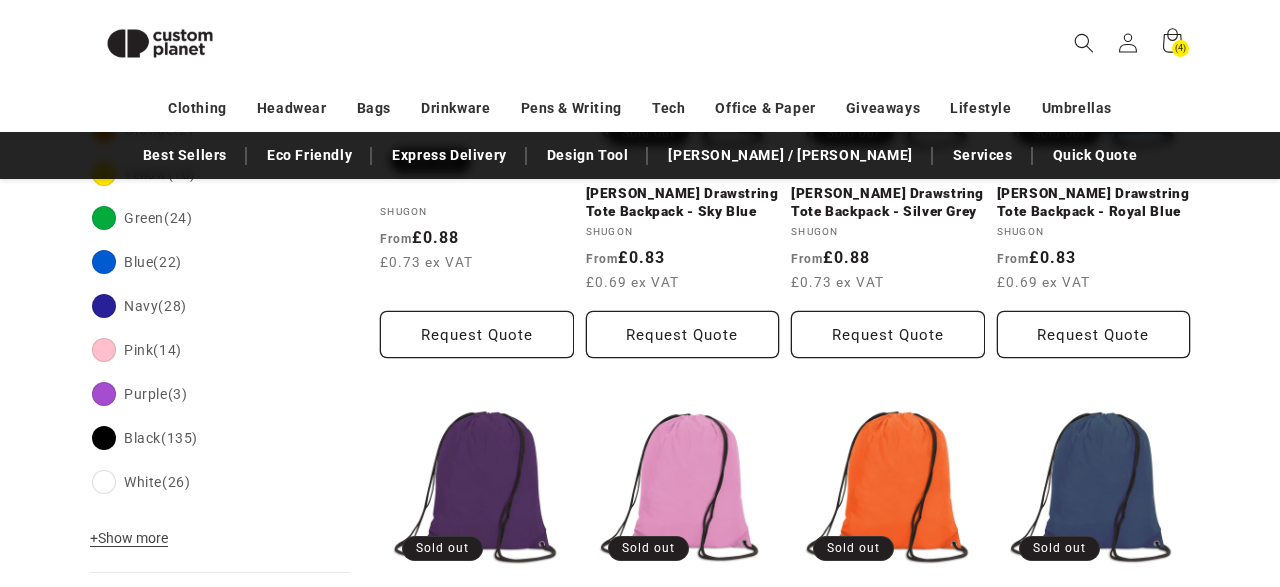 scroll, scrollTop: 638, scrollLeft: 0, axis: vertical 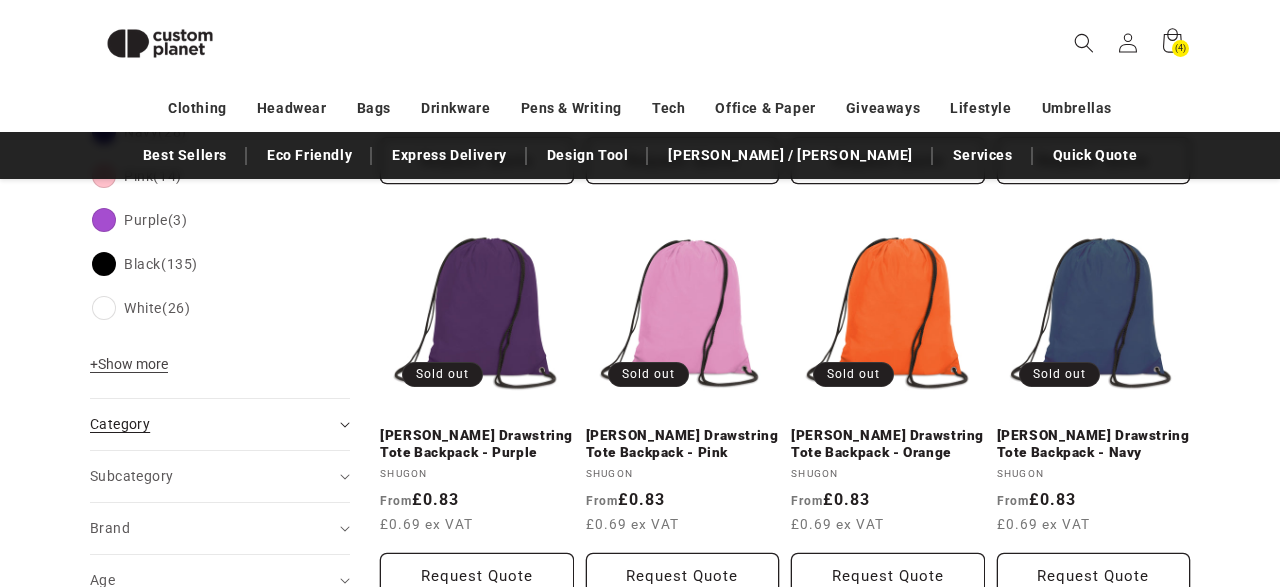 click on "Category
(0)" at bounding box center (211, 424) 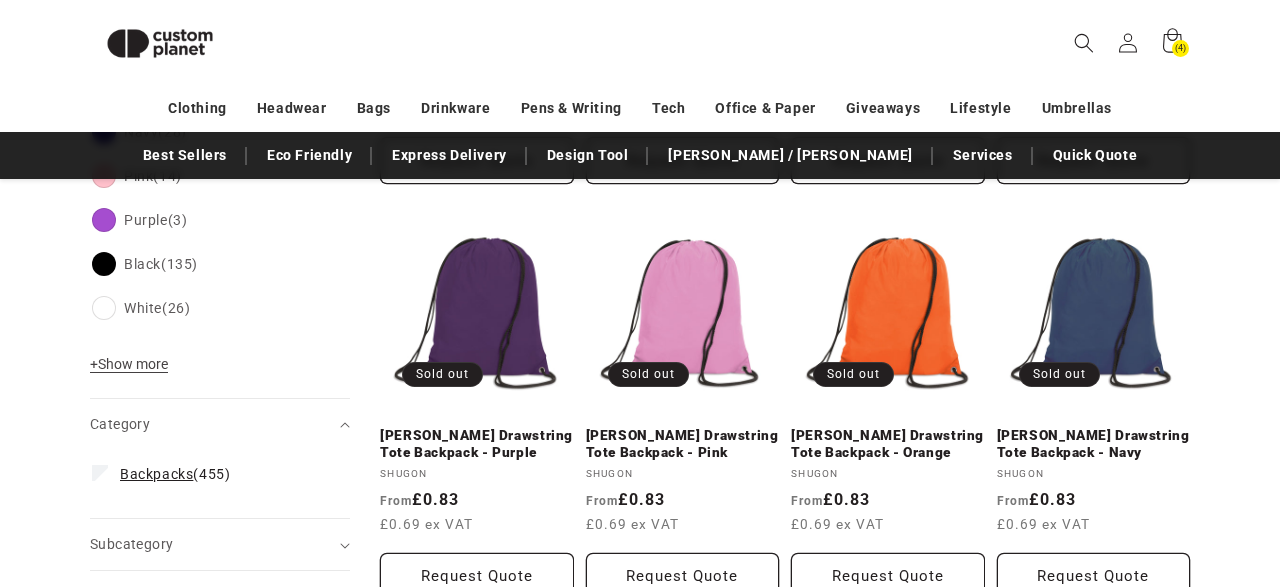 click on "Backpacks" at bounding box center (156, 474) 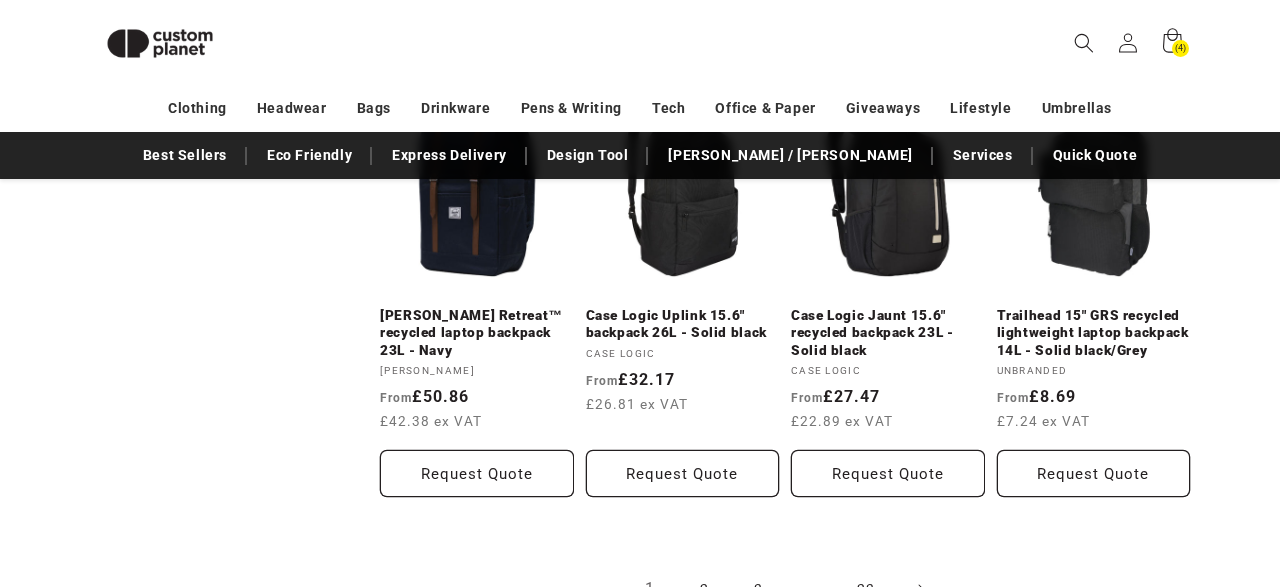 scroll, scrollTop: 2162, scrollLeft: 0, axis: vertical 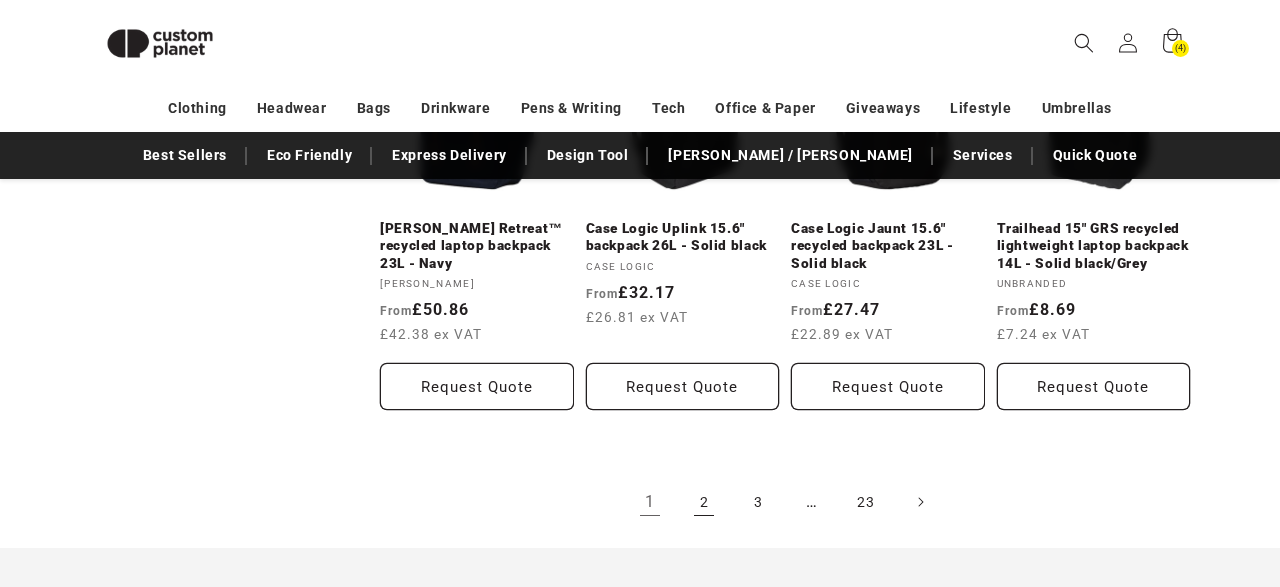 click on "2" at bounding box center [704, 502] 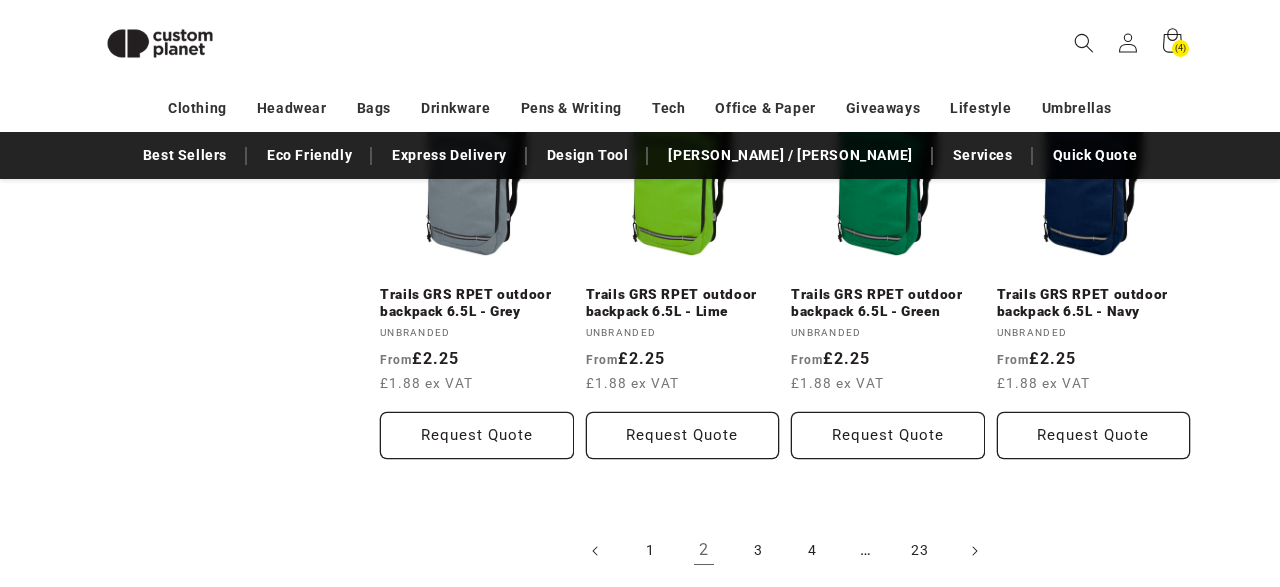 scroll, scrollTop: 2161, scrollLeft: 0, axis: vertical 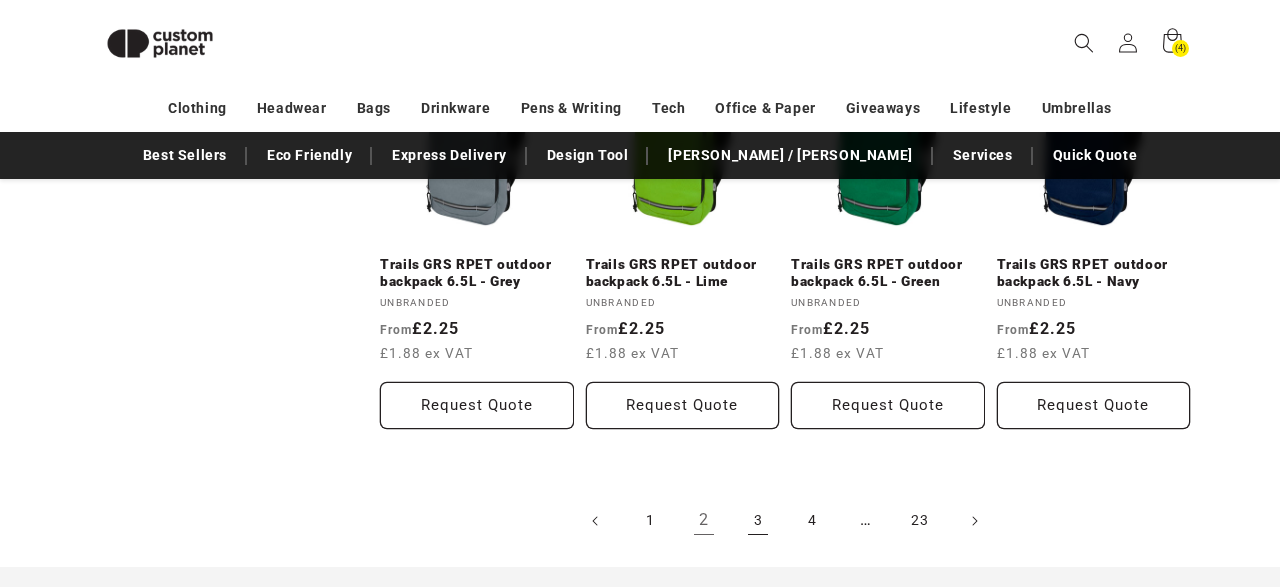 click on "3" at bounding box center (758, 521) 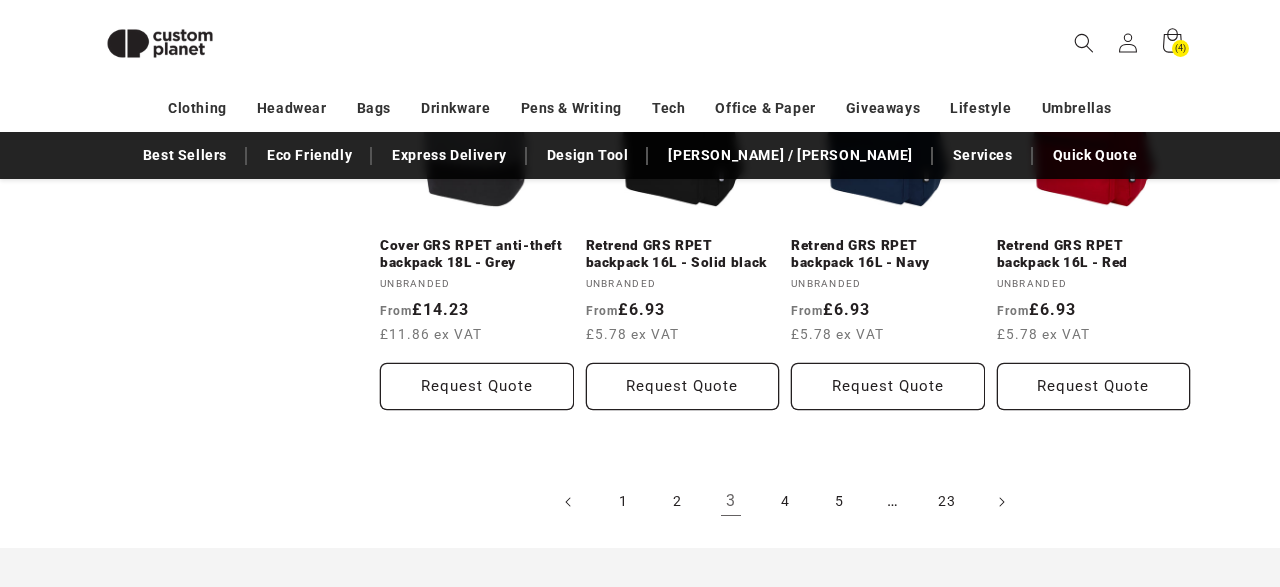 scroll, scrollTop: 2146, scrollLeft: 0, axis: vertical 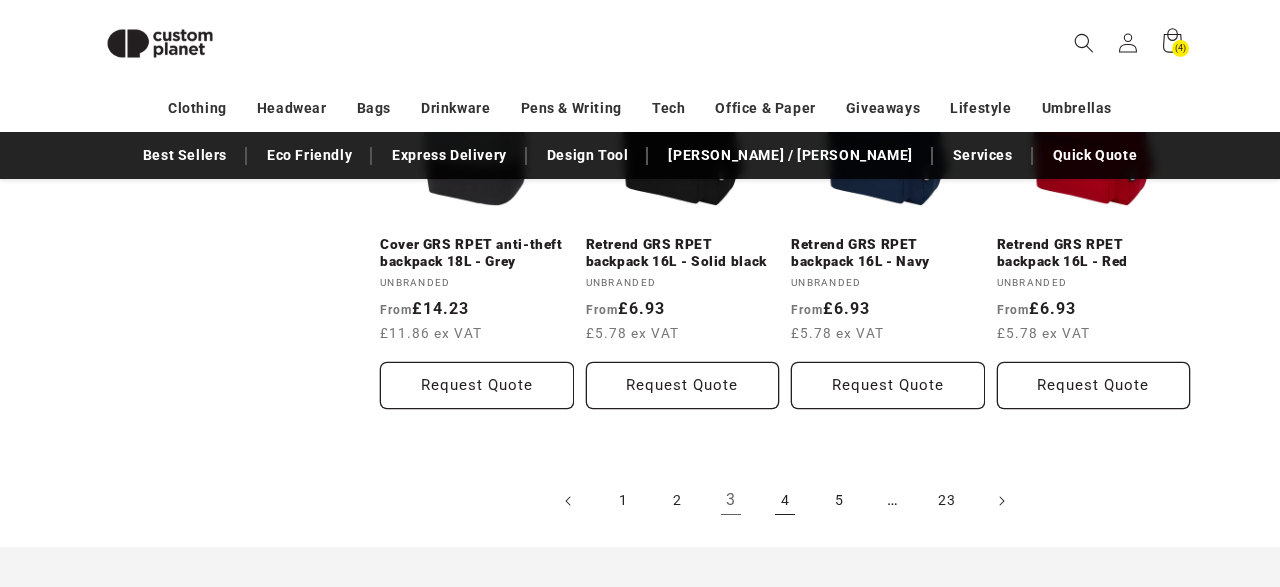 click on "4" at bounding box center (785, 501) 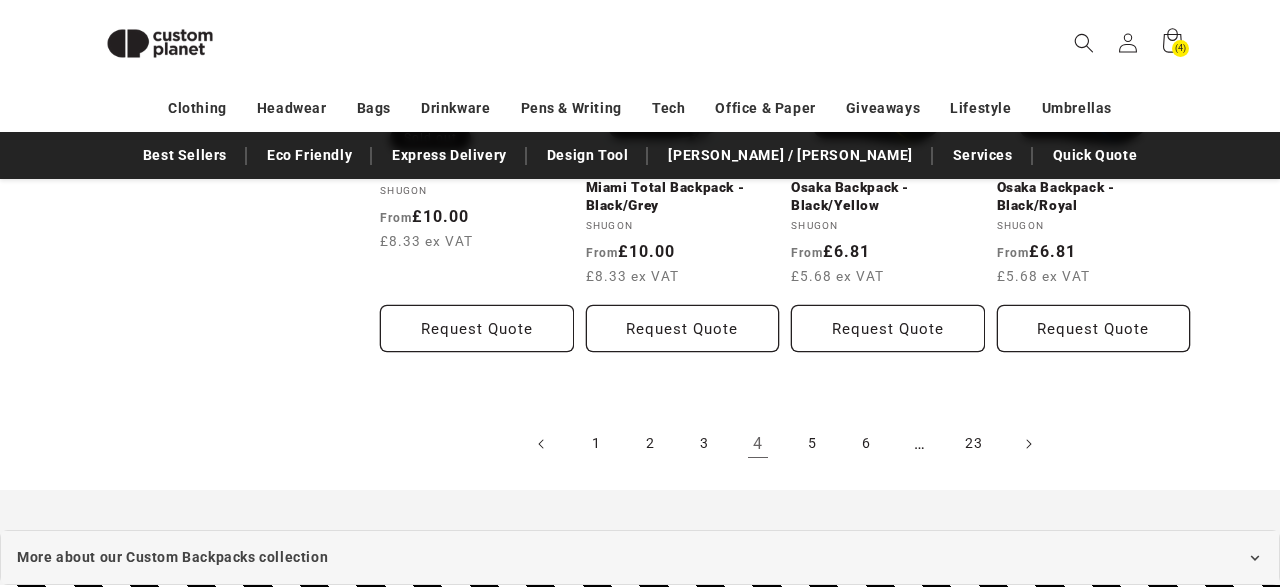 scroll, scrollTop: 2209, scrollLeft: 0, axis: vertical 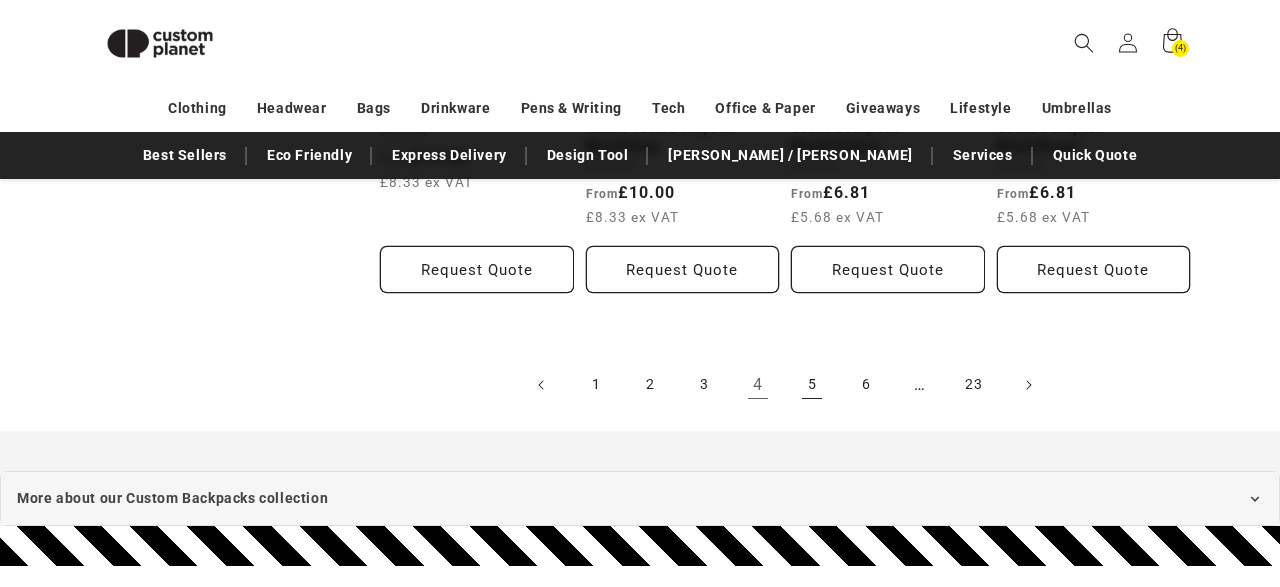 click on "5" at bounding box center (812, 385) 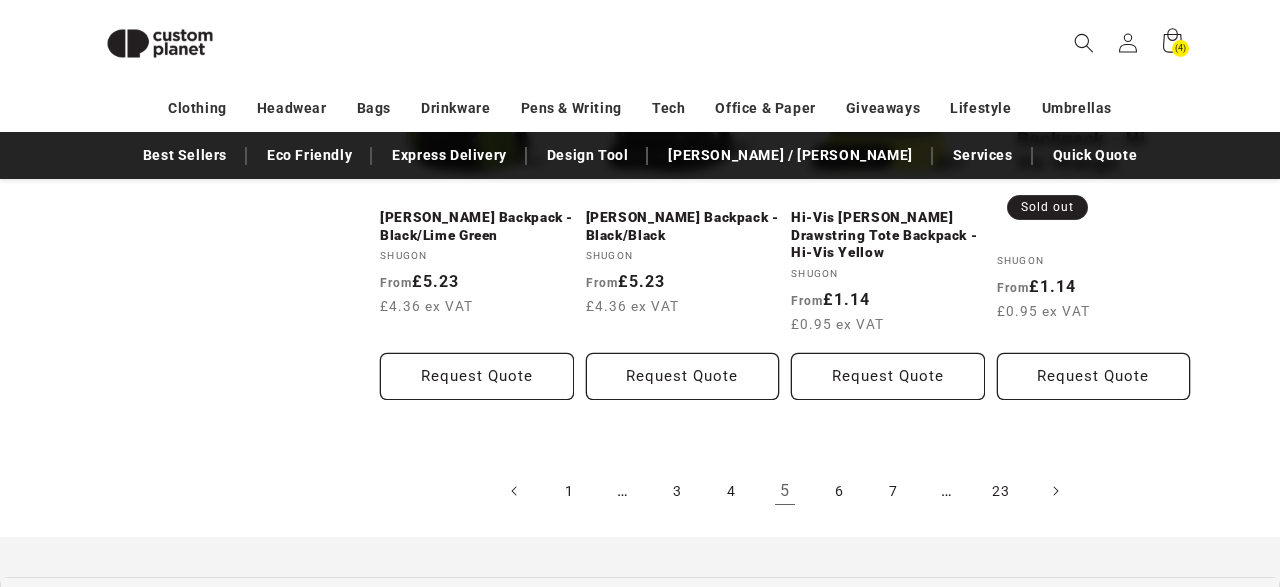 scroll, scrollTop: 2135, scrollLeft: 0, axis: vertical 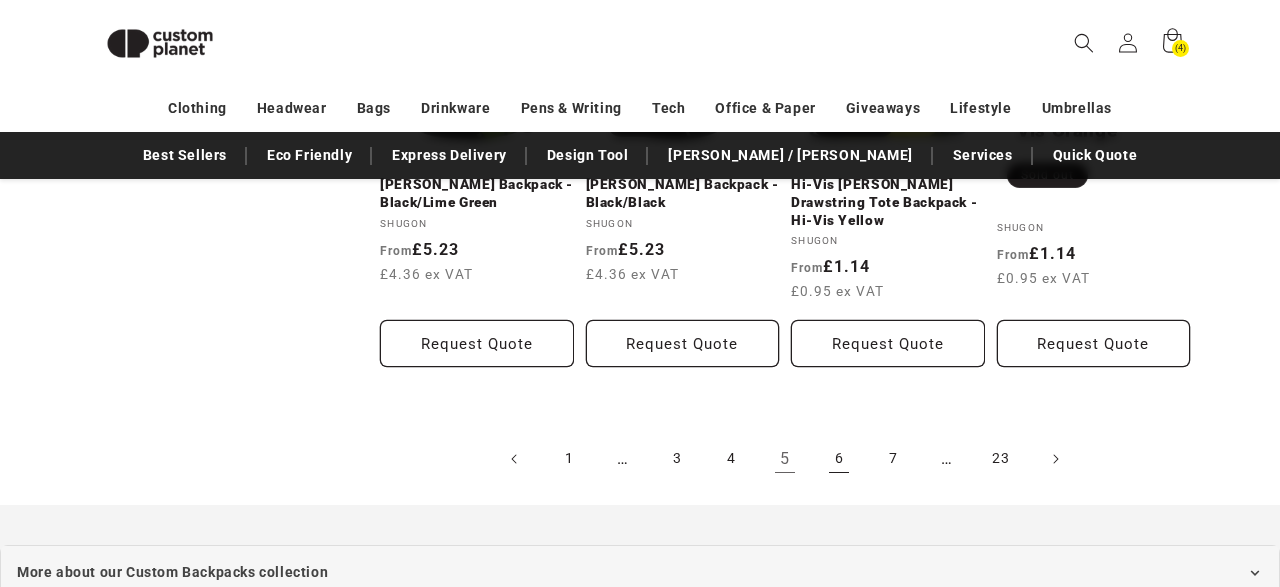 click on "6" at bounding box center [839, 459] 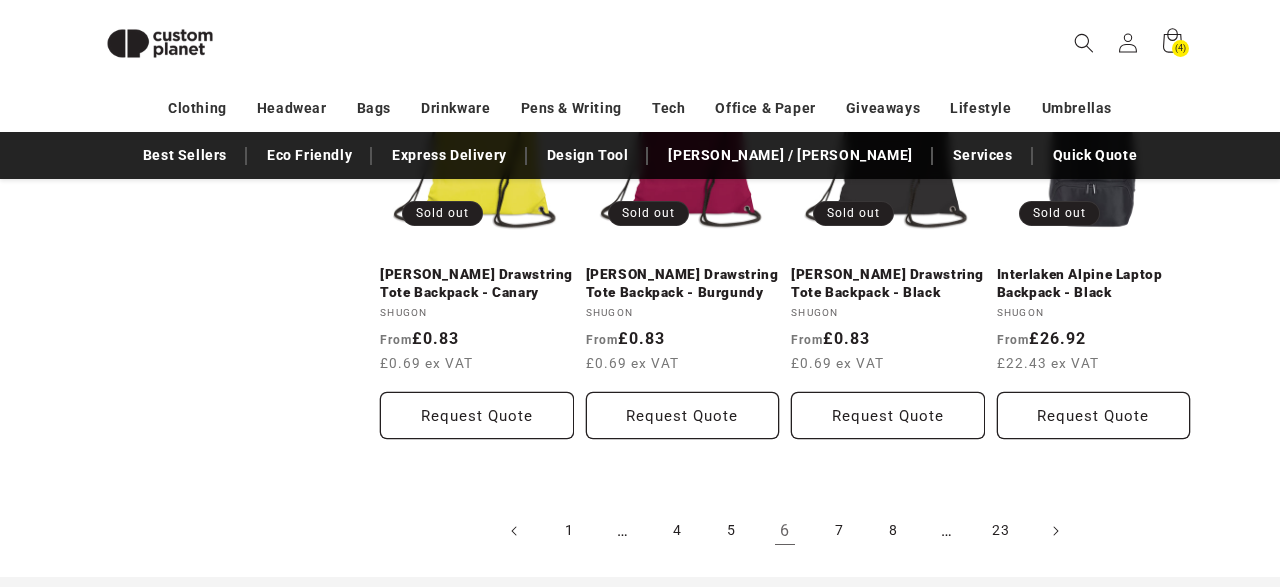 scroll, scrollTop: 2214, scrollLeft: 0, axis: vertical 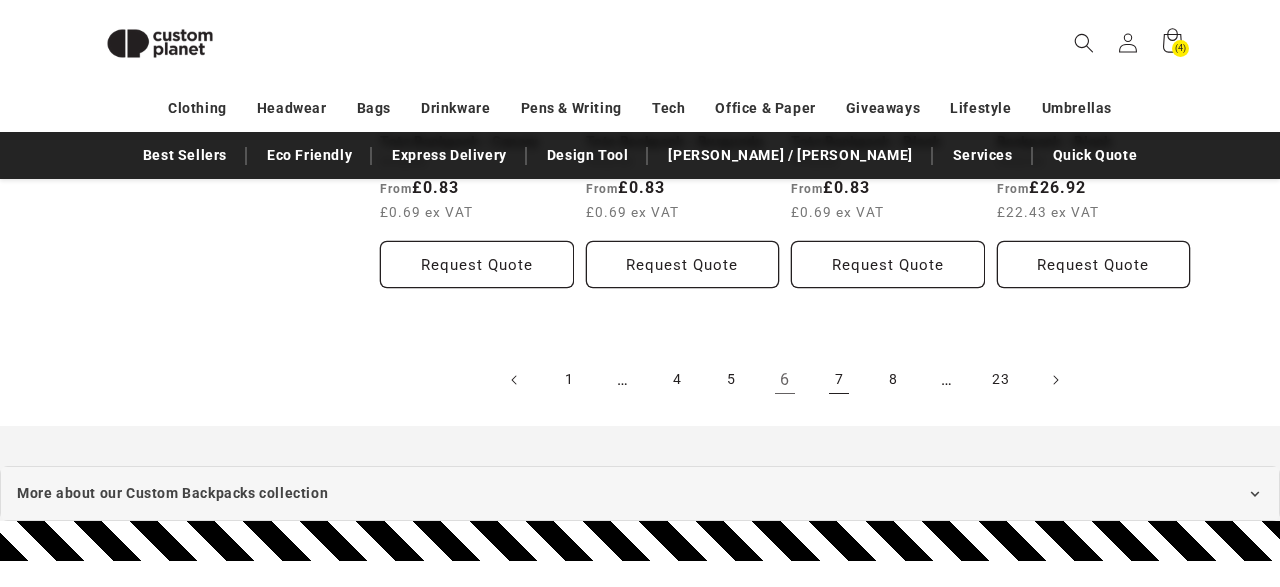 click on "7" at bounding box center (839, 380) 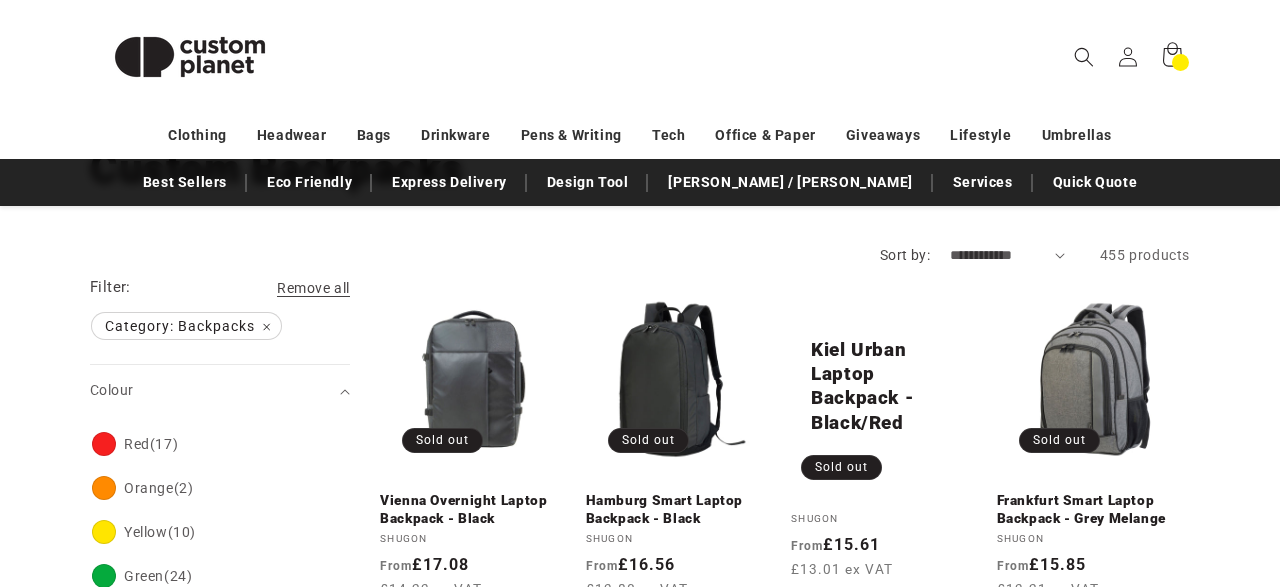 scroll, scrollTop: 184, scrollLeft: 0, axis: vertical 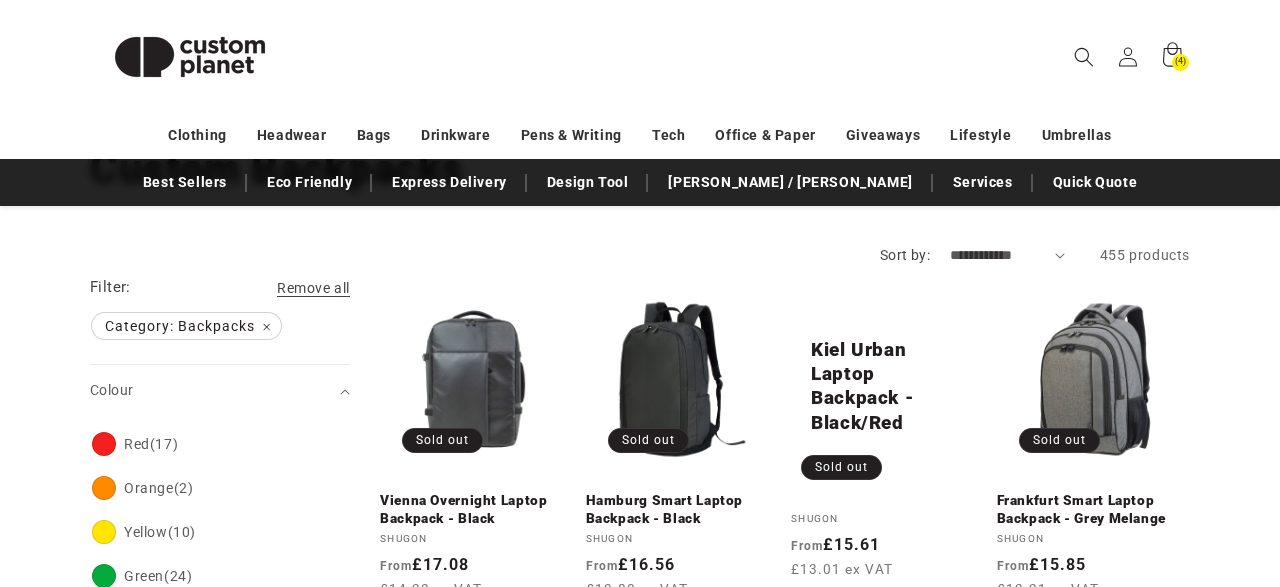 select on "**********" 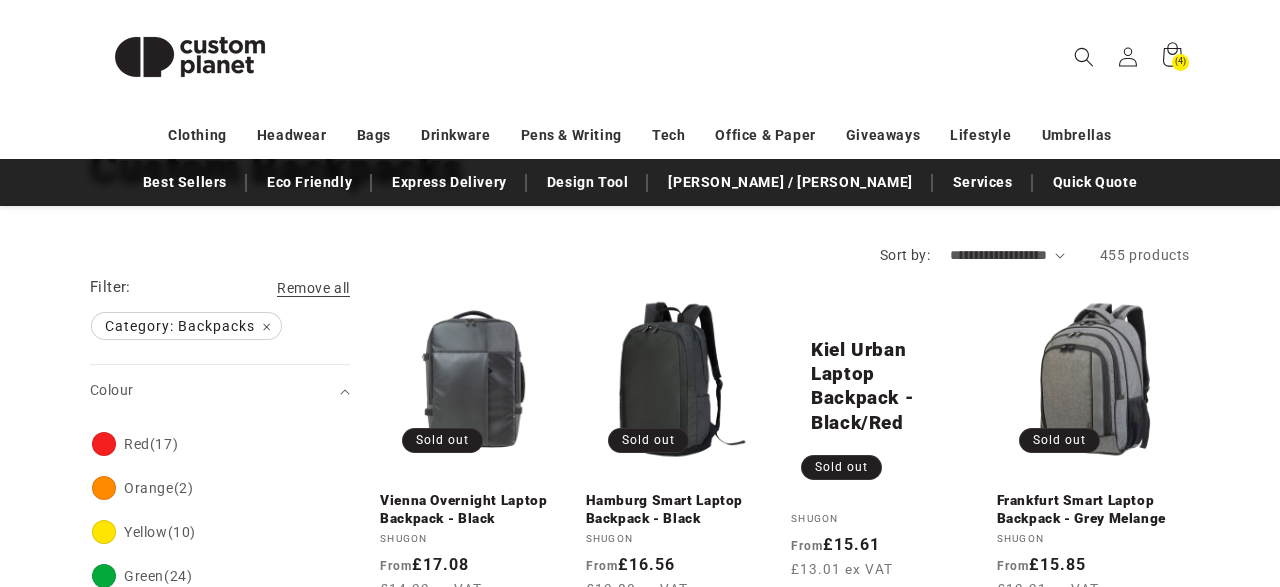 click on "**********" at bounding box center [0, 0] 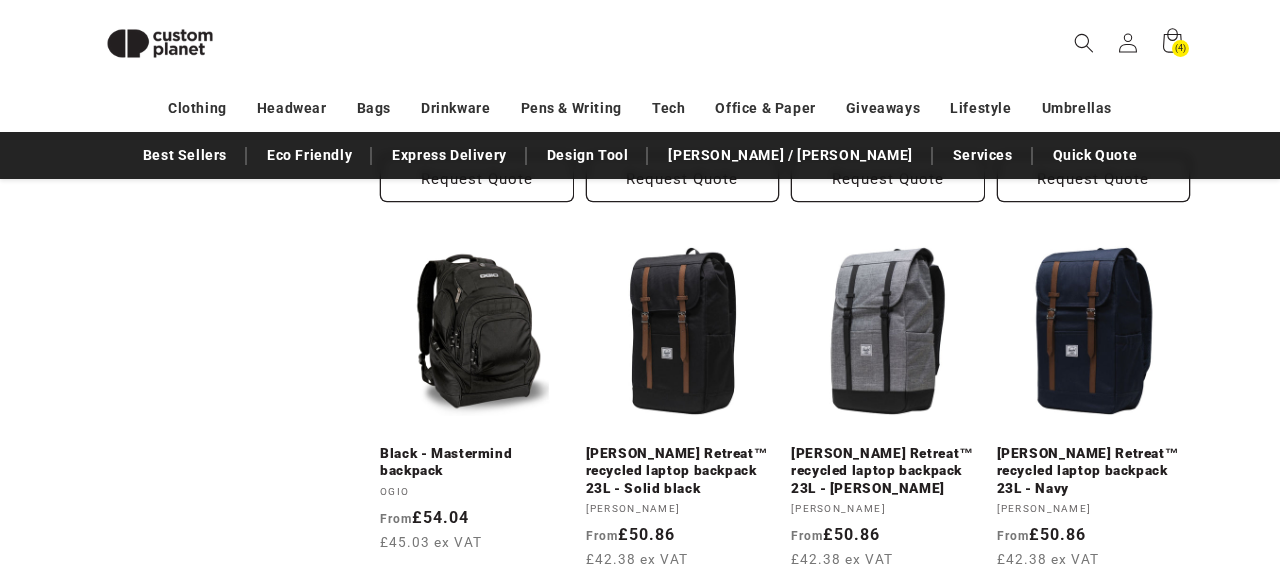 scroll, scrollTop: 2255, scrollLeft: 0, axis: vertical 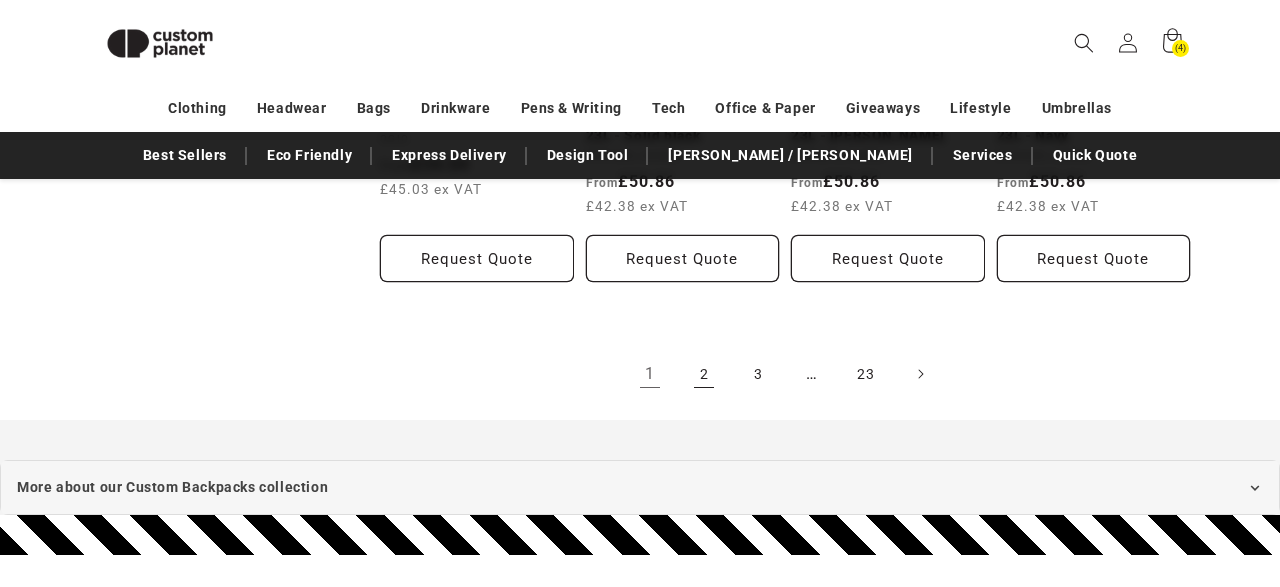 click on "2" at bounding box center (704, 374) 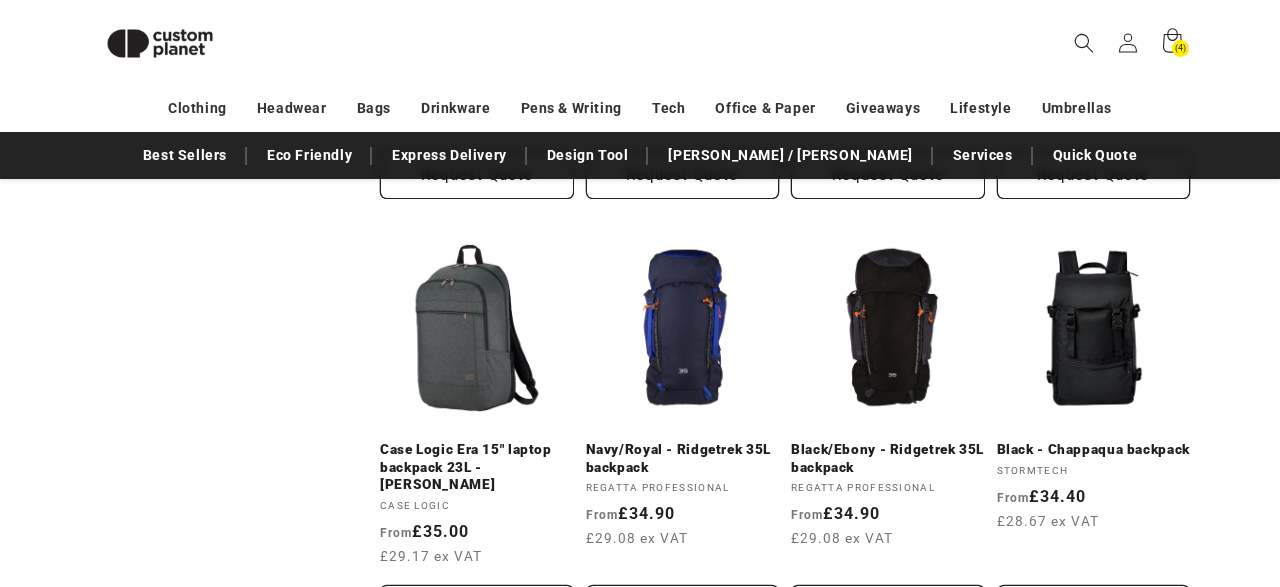 scroll, scrollTop: 2223, scrollLeft: 0, axis: vertical 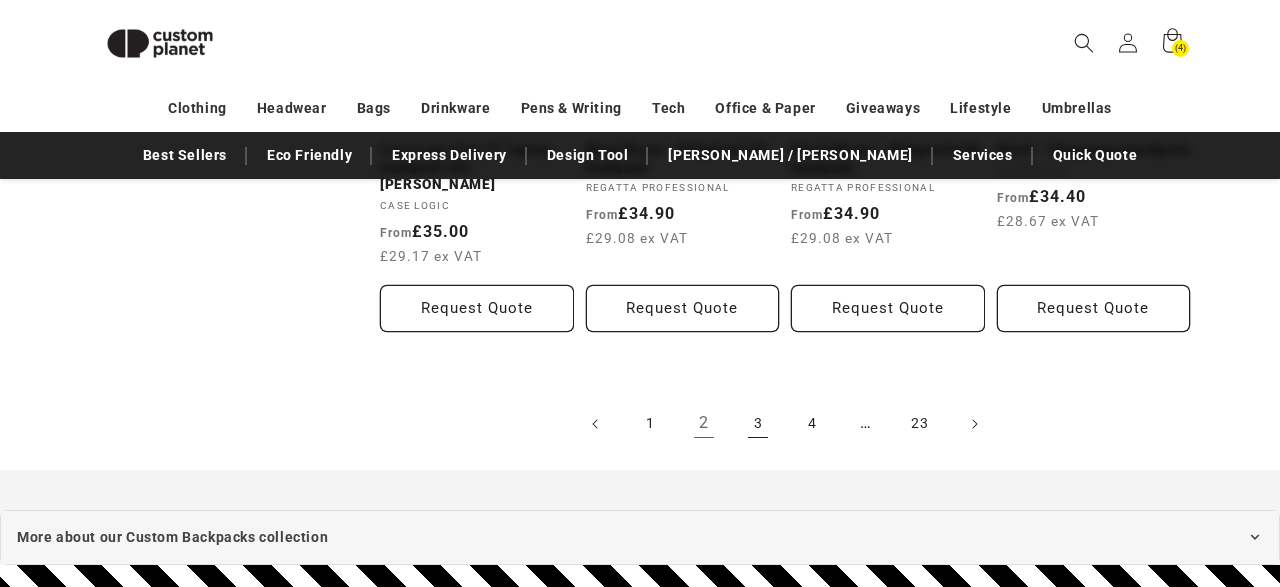click on "3" at bounding box center (758, 424) 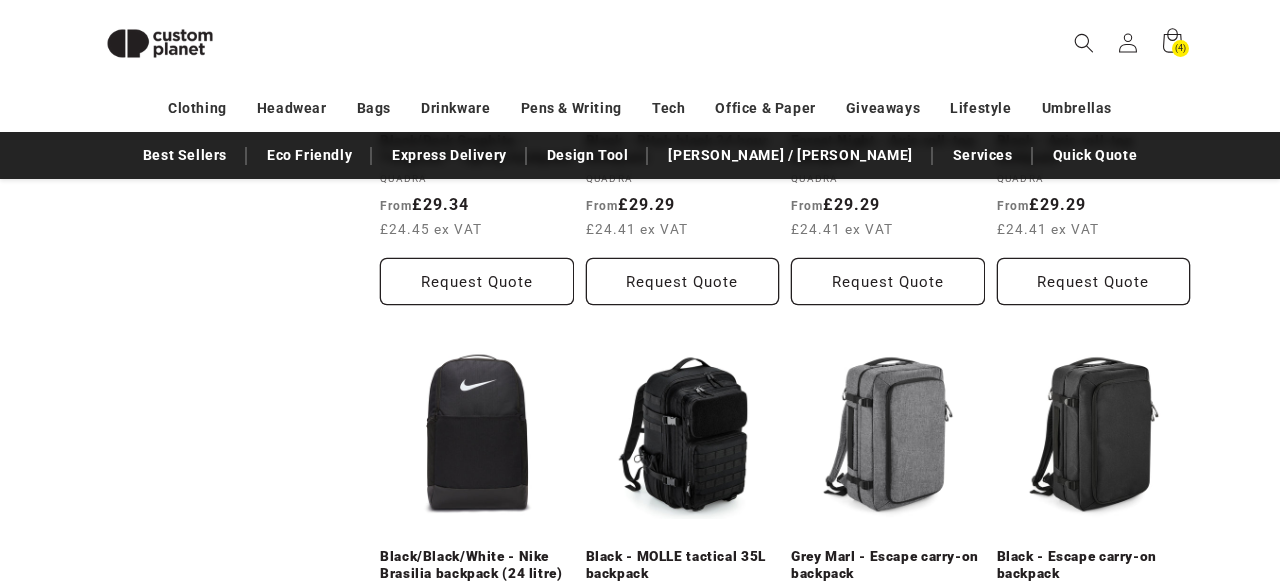 scroll, scrollTop: 2136, scrollLeft: 0, axis: vertical 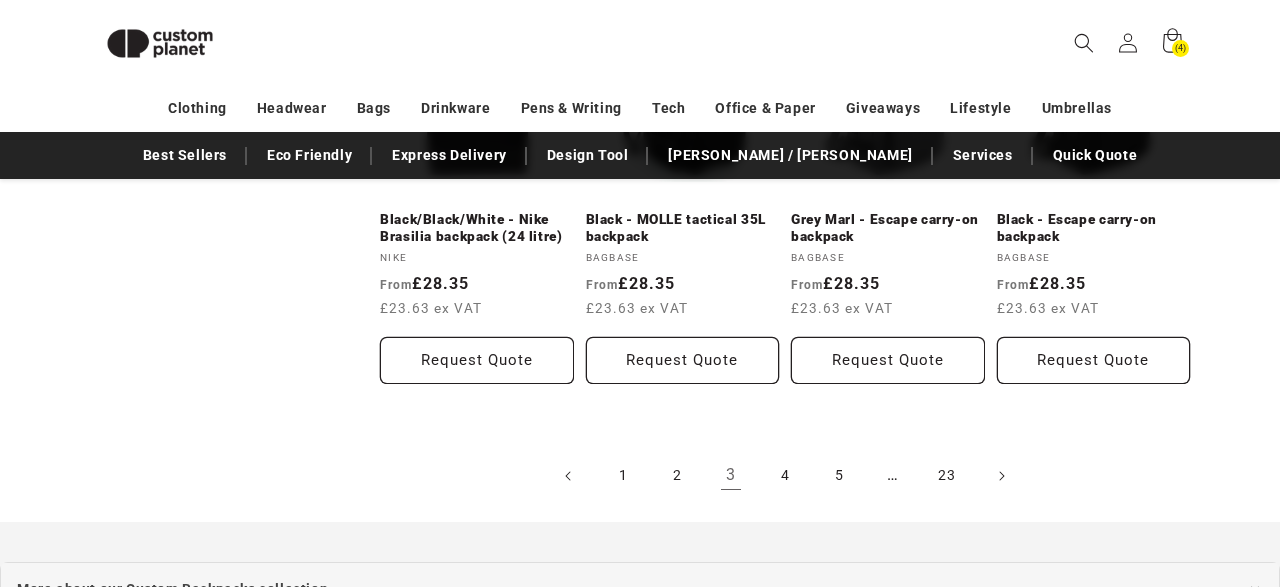 click on "1 2 3 4 5 … 23" at bounding box center (785, 476) 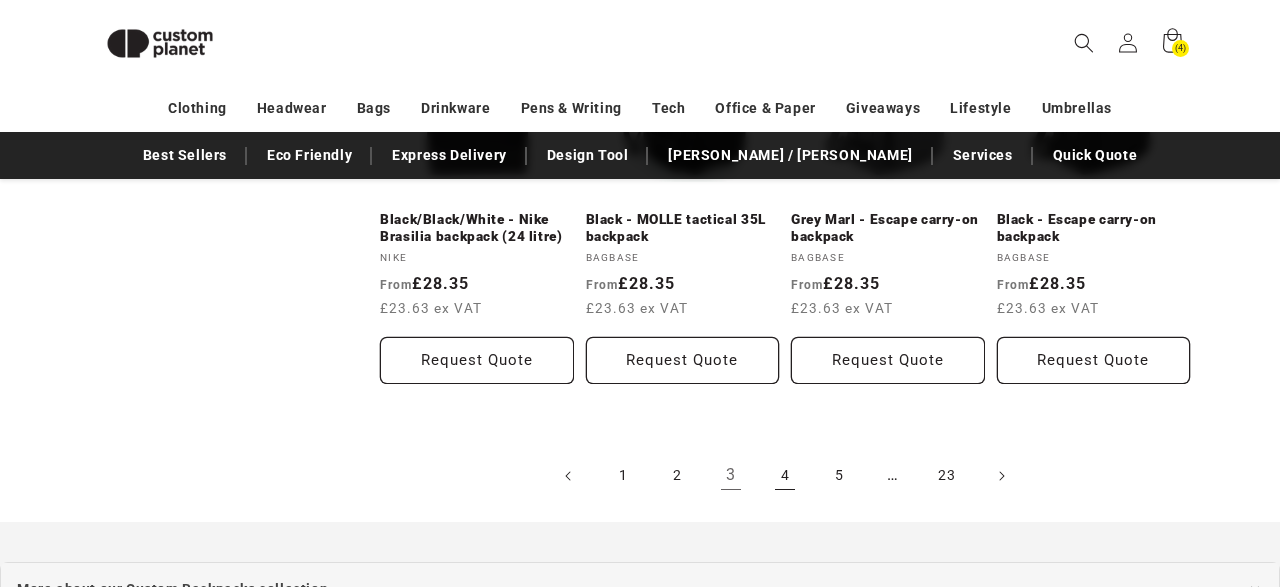 click on "4" at bounding box center [785, 476] 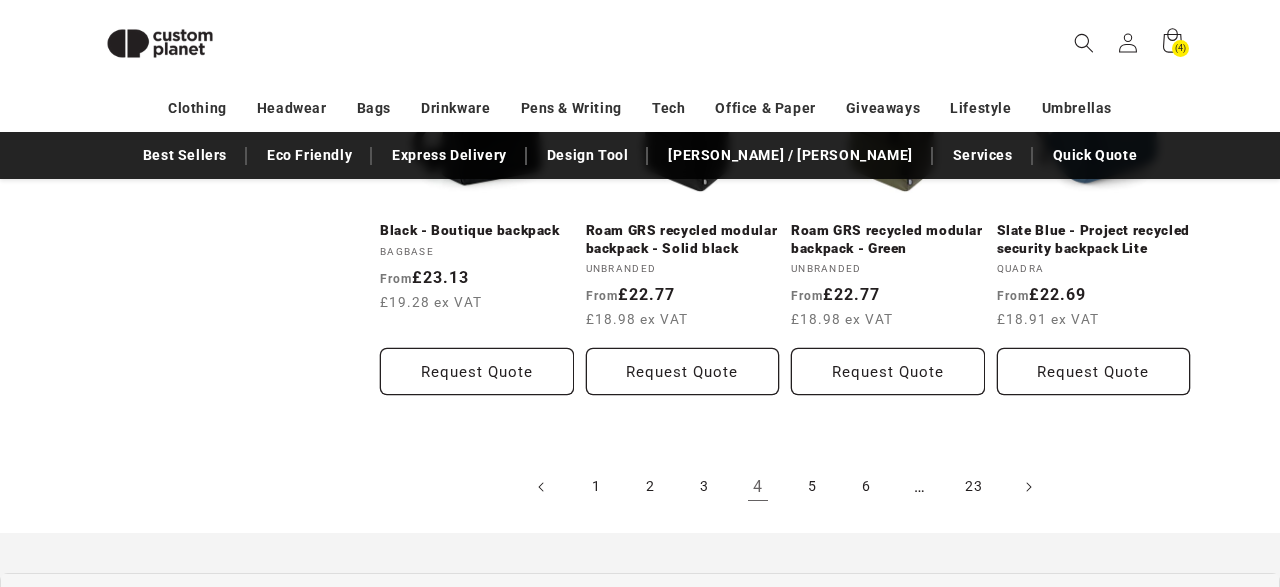 scroll, scrollTop: 2167, scrollLeft: 0, axis: vertical 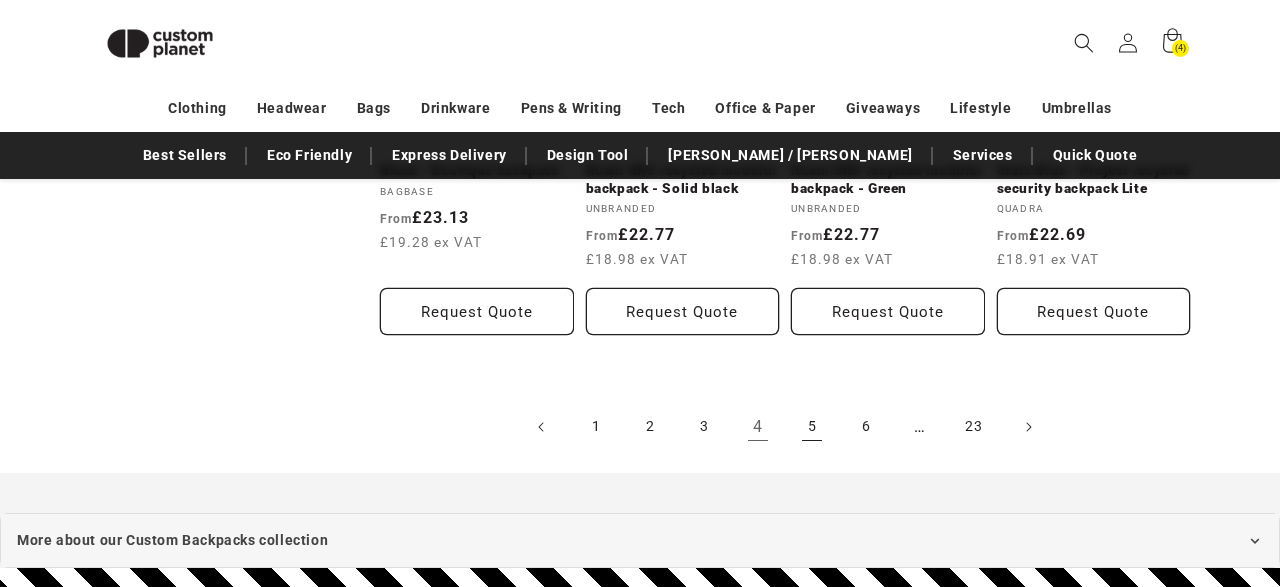 click on "5" at bounding box center (812, 427) 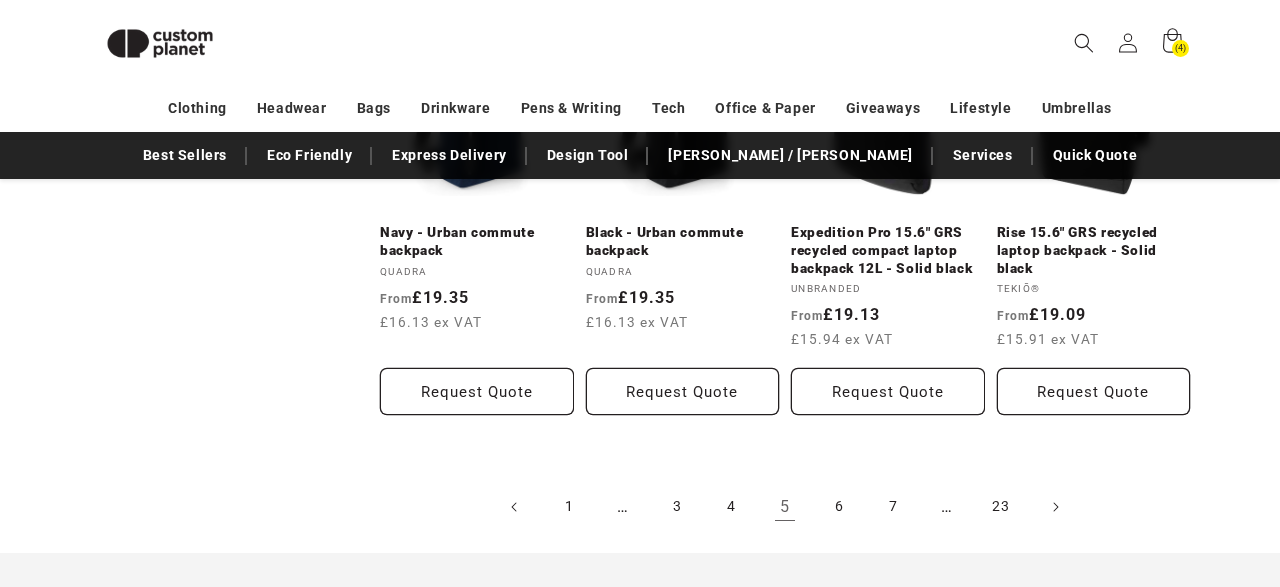 scroll, scrollTop: 2173, scrollLeft: 0, axis: vertical 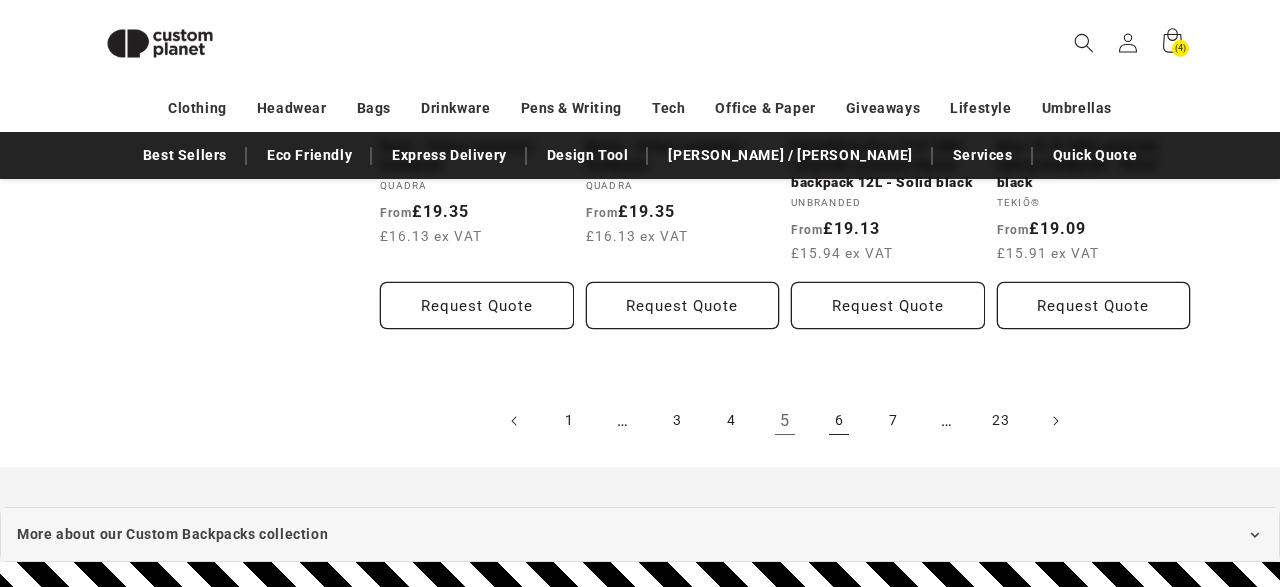 click on "6" at bounding box center (839, 421) 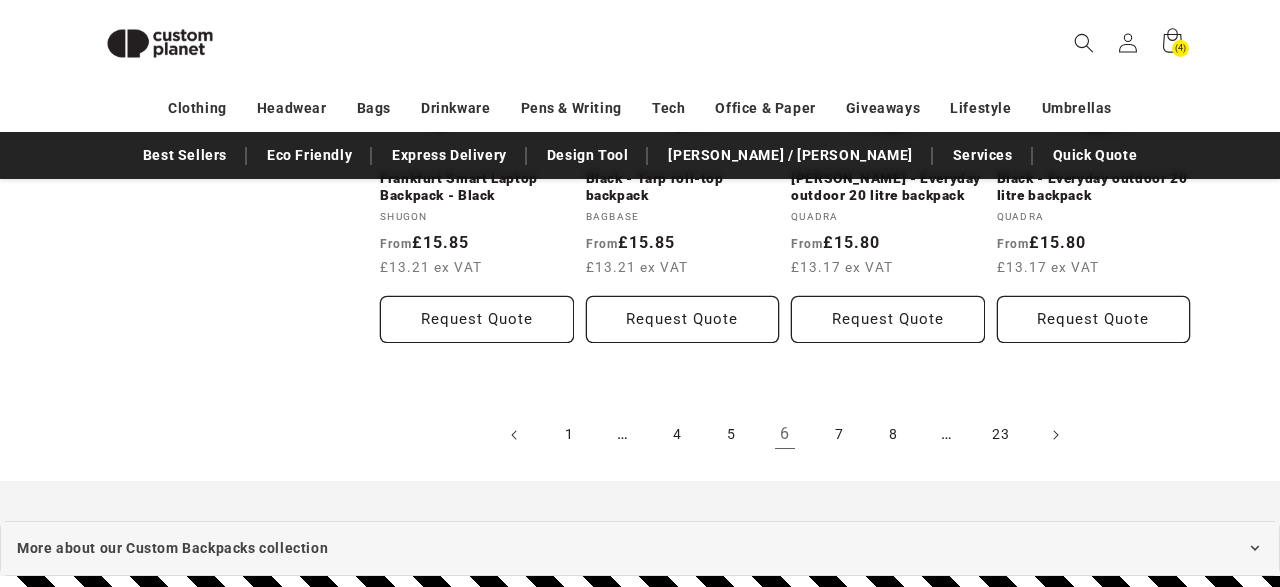 scroll, scrollTop: 2179, scrollLeft: 0, axis: vertical 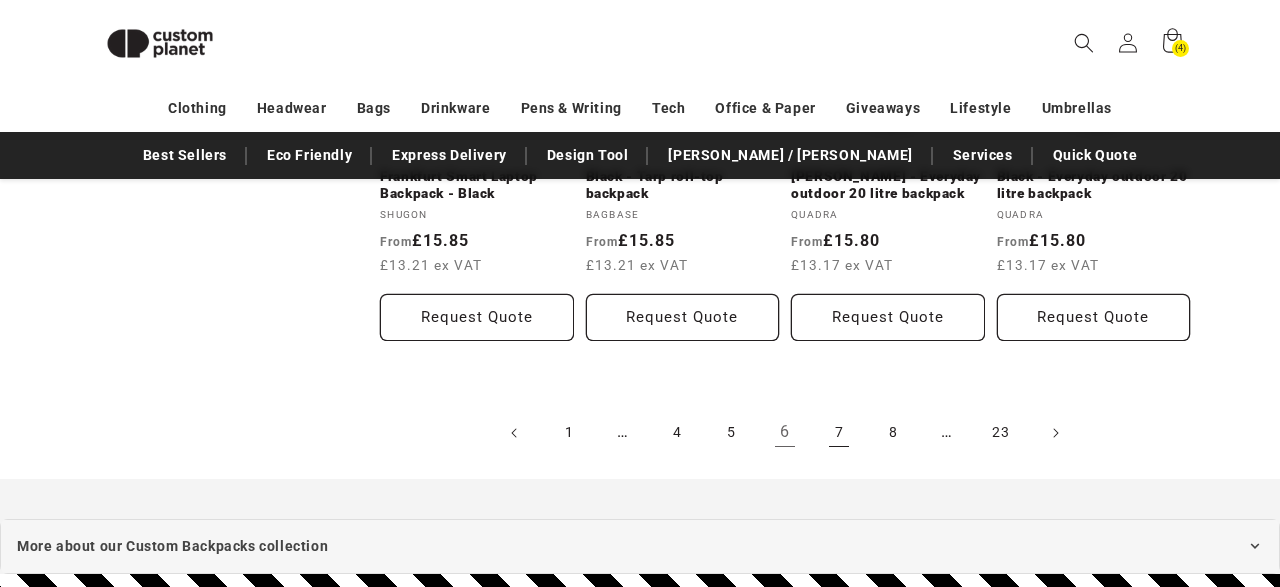 click on "7" at bounding box center [839, 433] 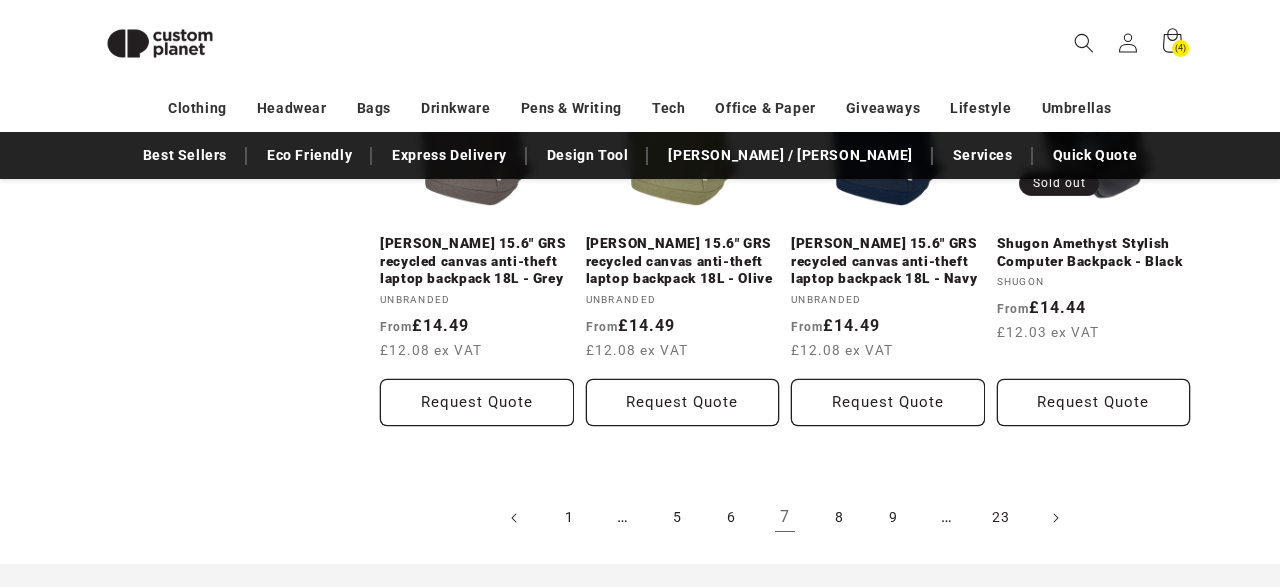 scroll, scrollTop: 2129, scrollLeft: 0, axis: vertical 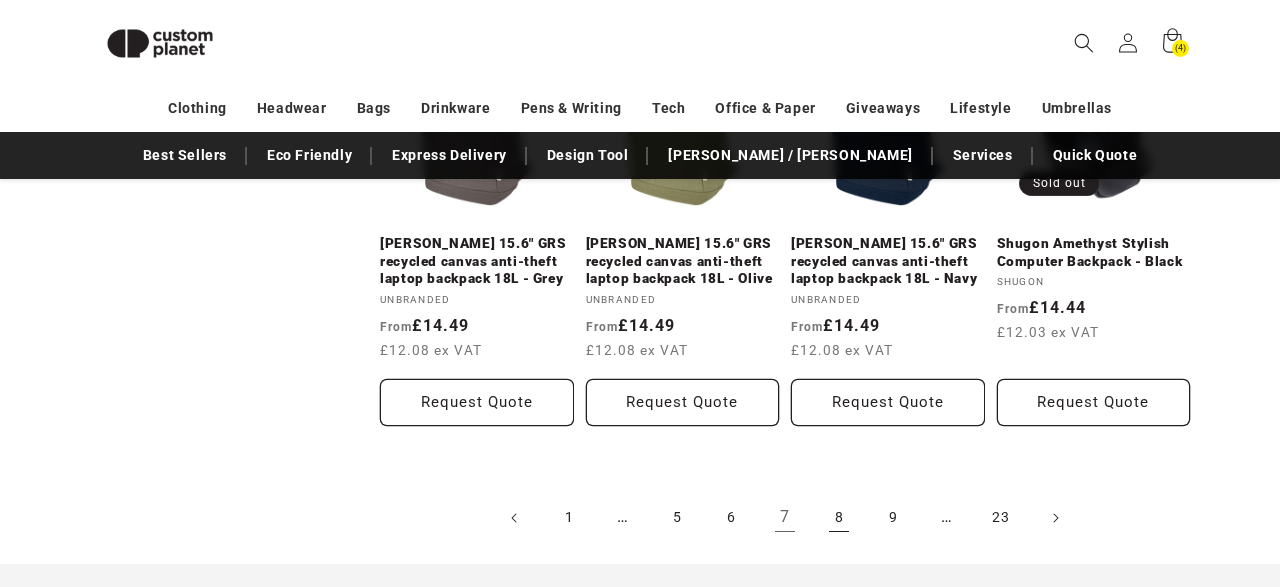 click on "8" at bounding box center (839, 518) 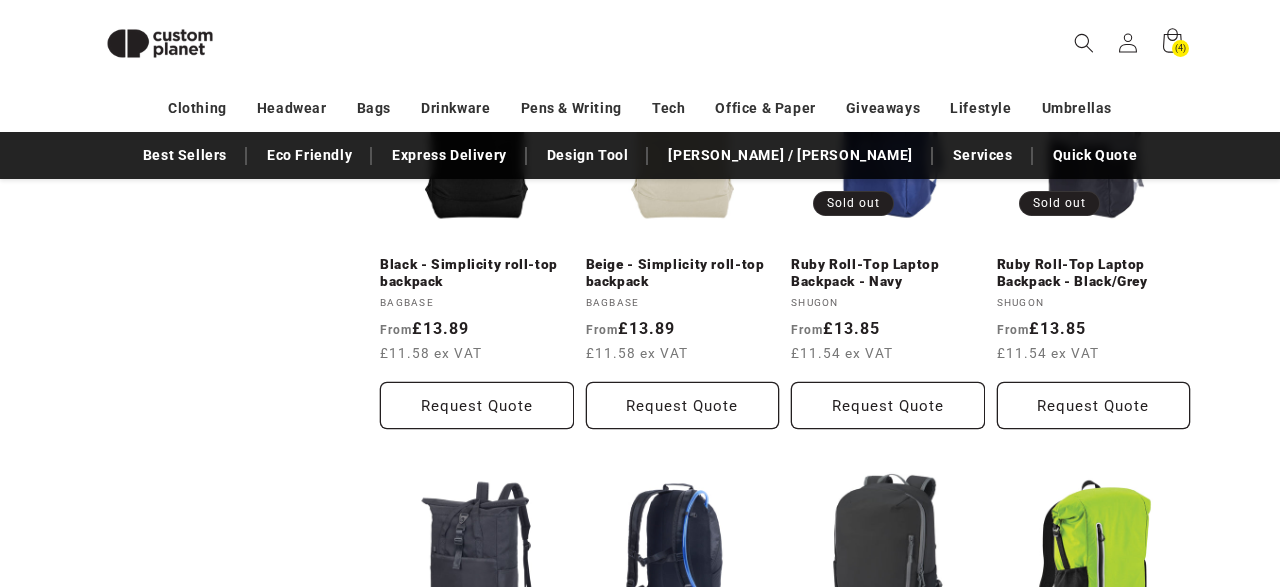scroll, scrollTop: 2269, scrollLeft: 0, axis: vertical 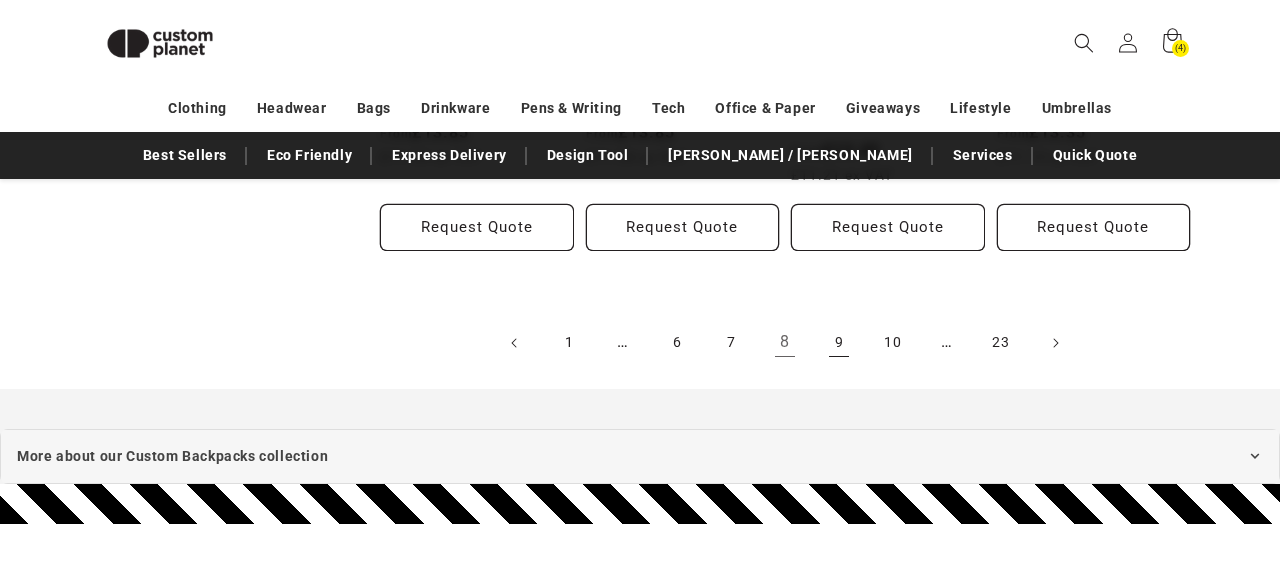 click on "9" at bounding box center [839, 343] 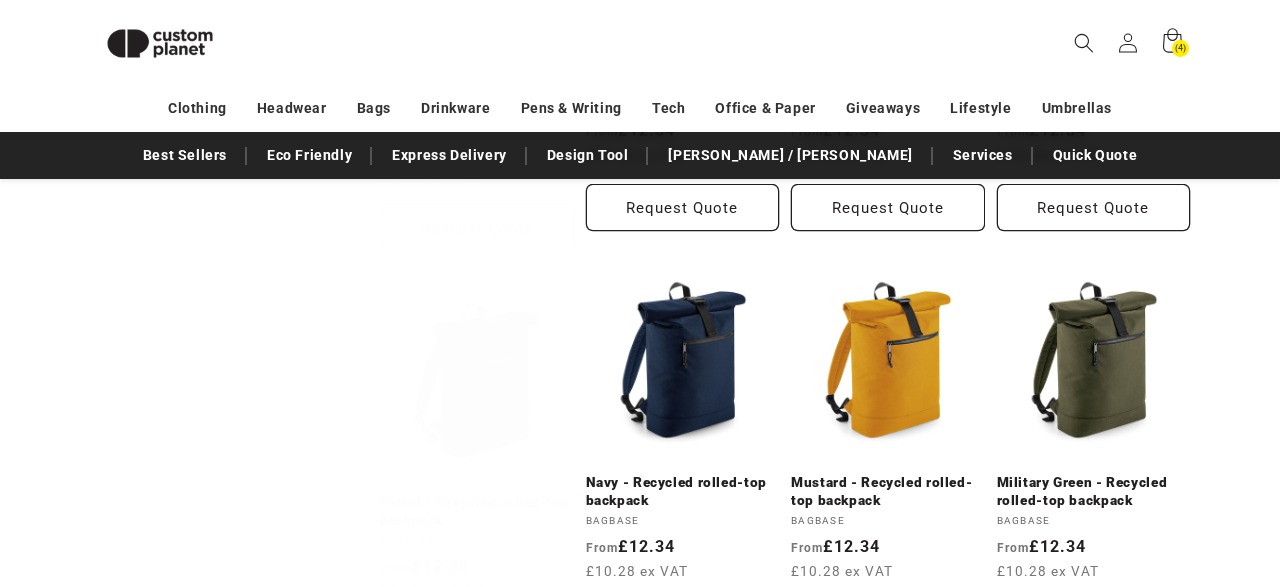 scroll, scrollTop: 2115, scrollLeft: 0, axis: vertical 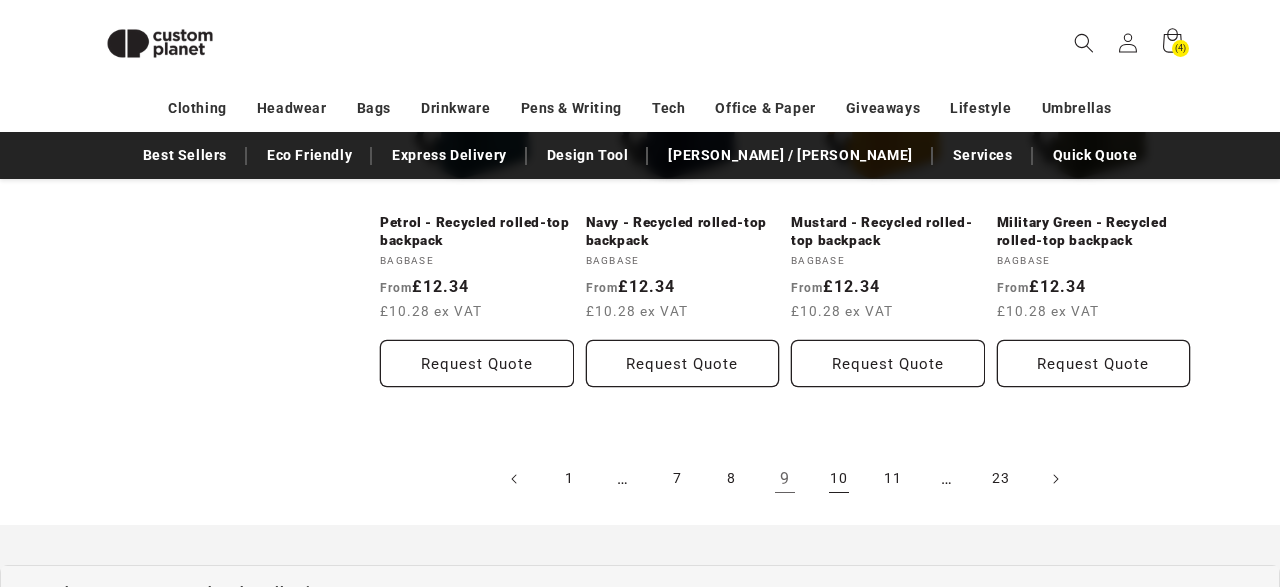 click on "10" at bounding box center (839, 479) 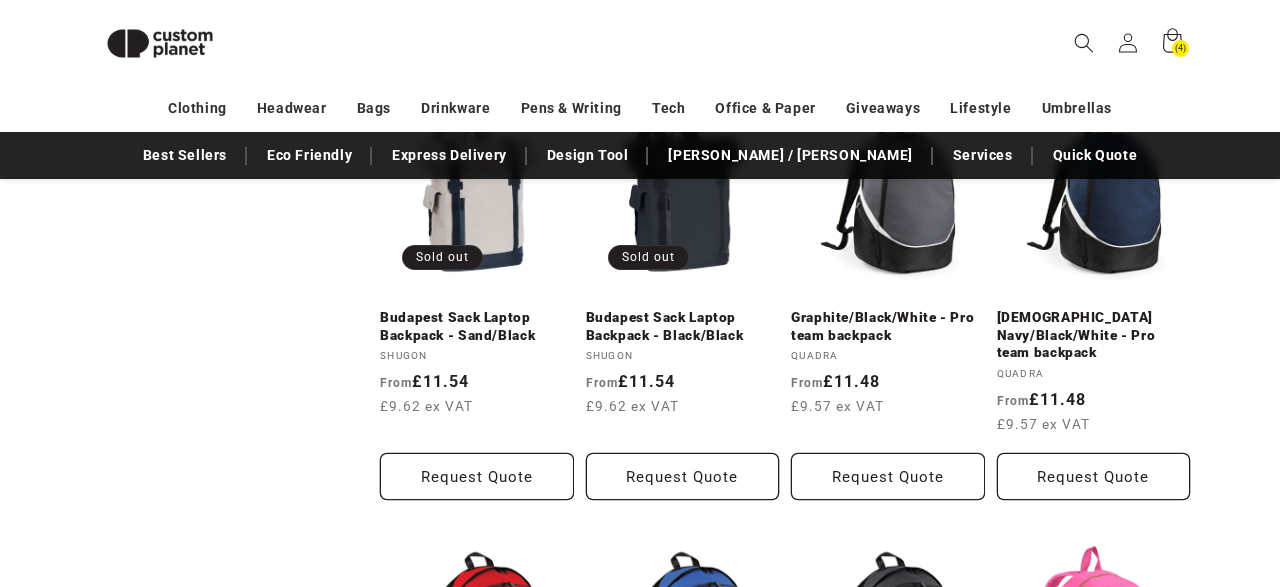 scroll, scrollTop: 1707, scrollLeft: 0, axis: vertical 